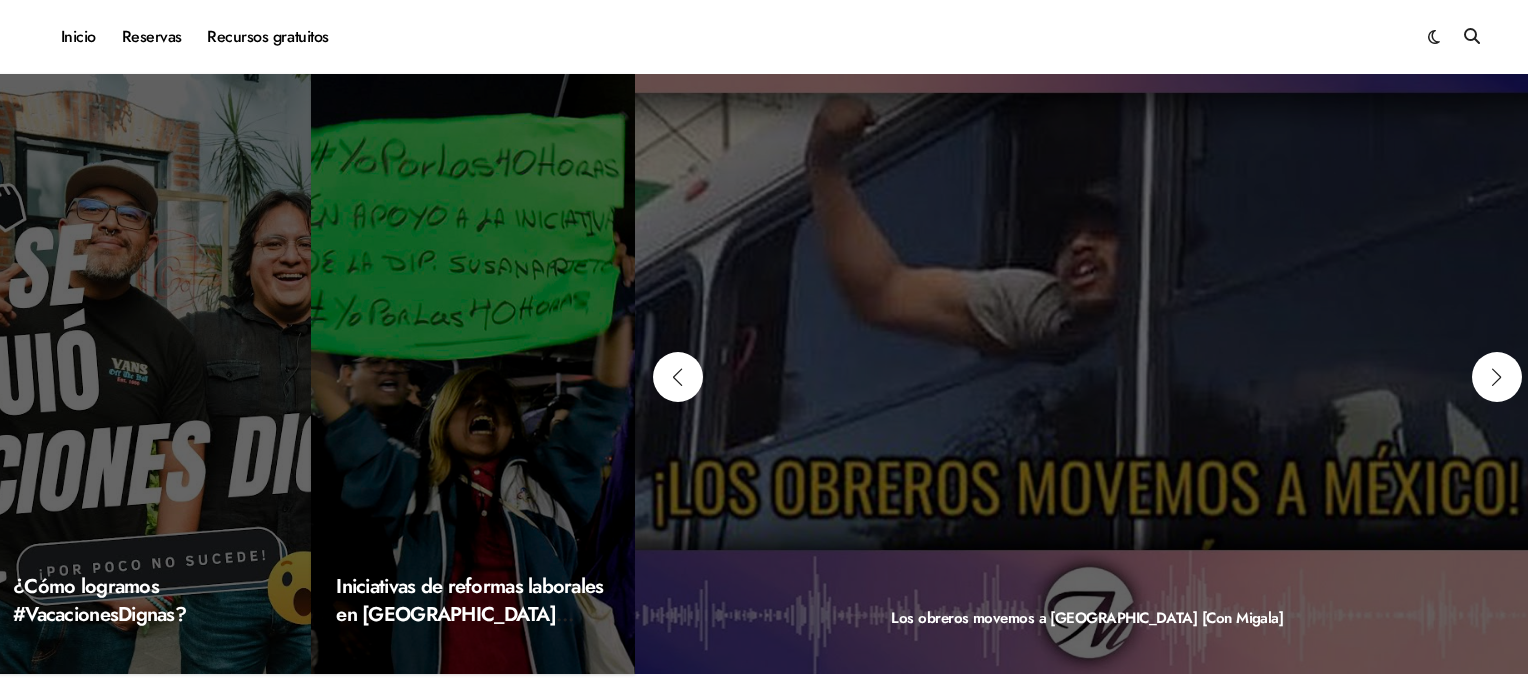 scroll, scrollTop: 0, scrollLeft: 0, axis: both 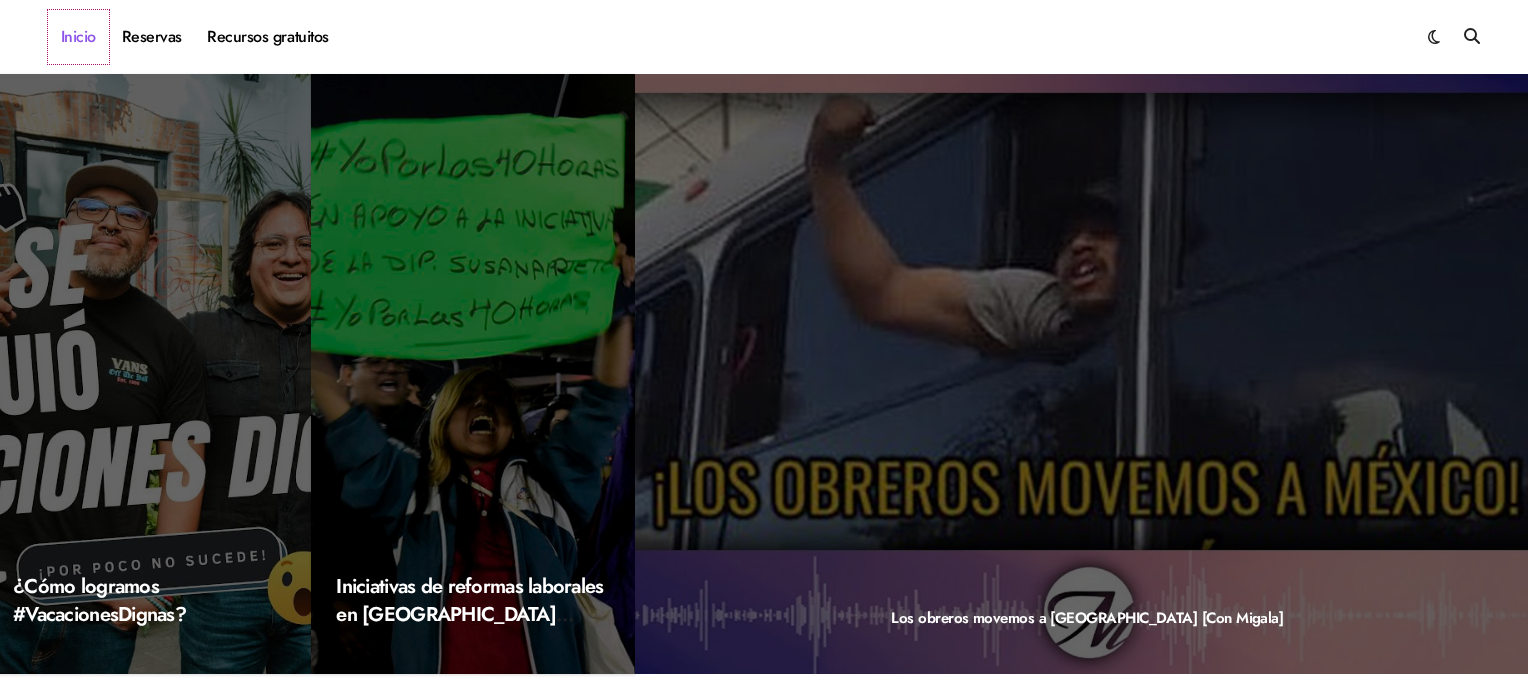 click on "Inicio" at bounding box center (78, 37) 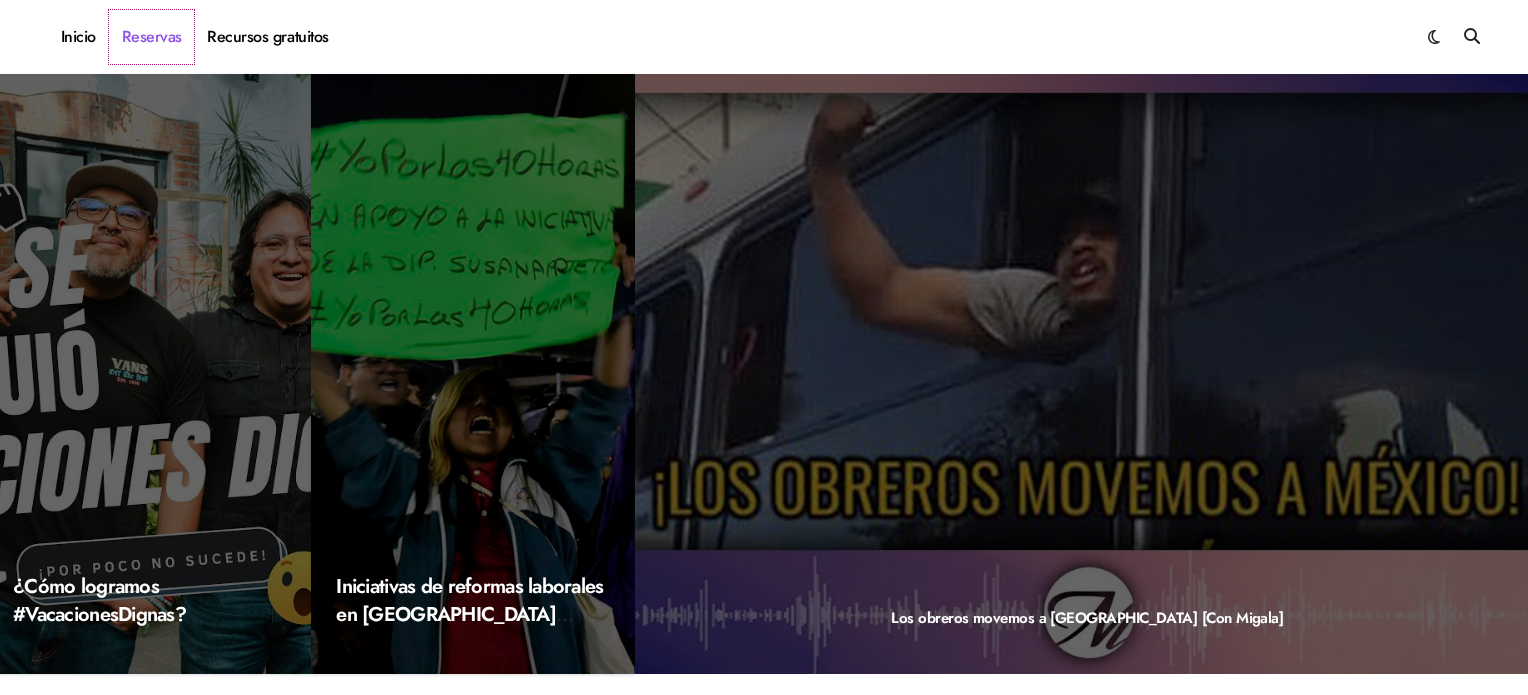 click on "Reservas" at bounding box center (152, 37) 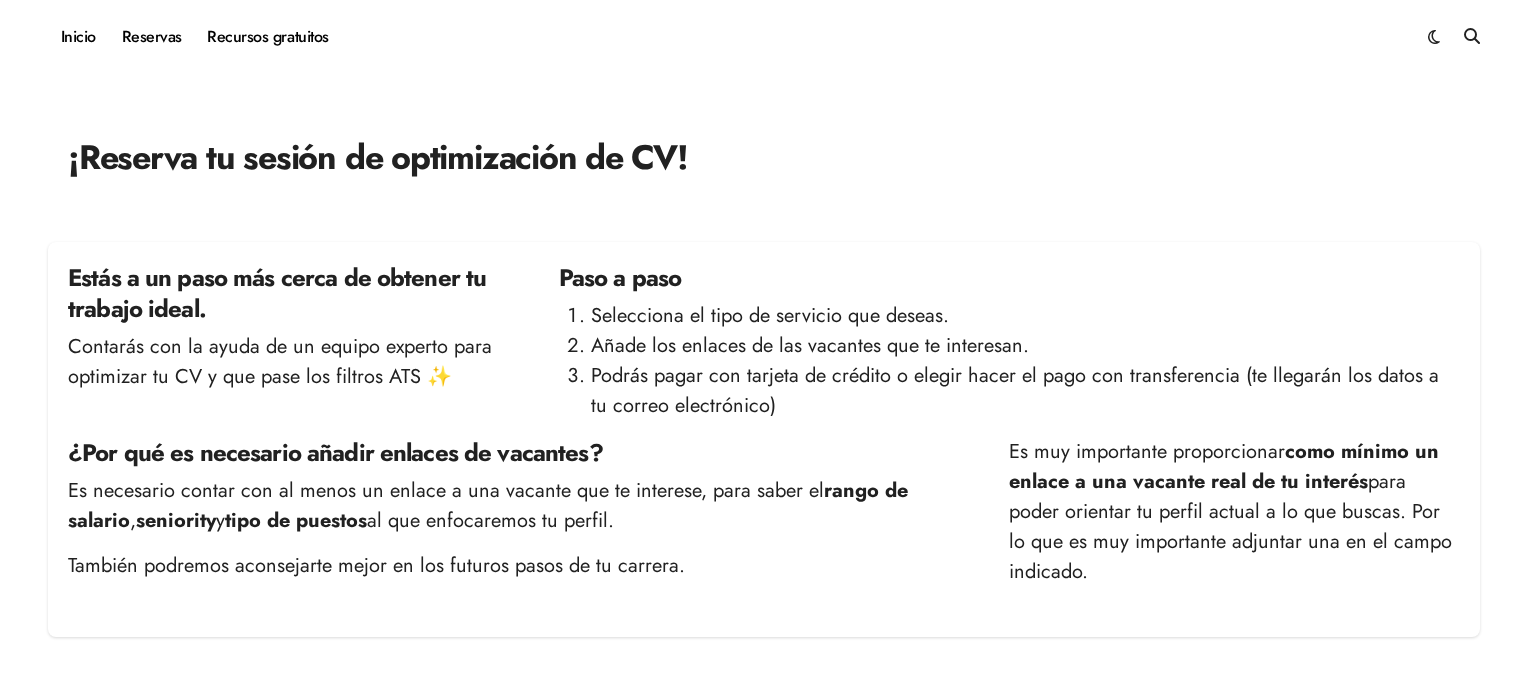 scroll, scrollTop: 0, scrollLeft: 0, axis: both 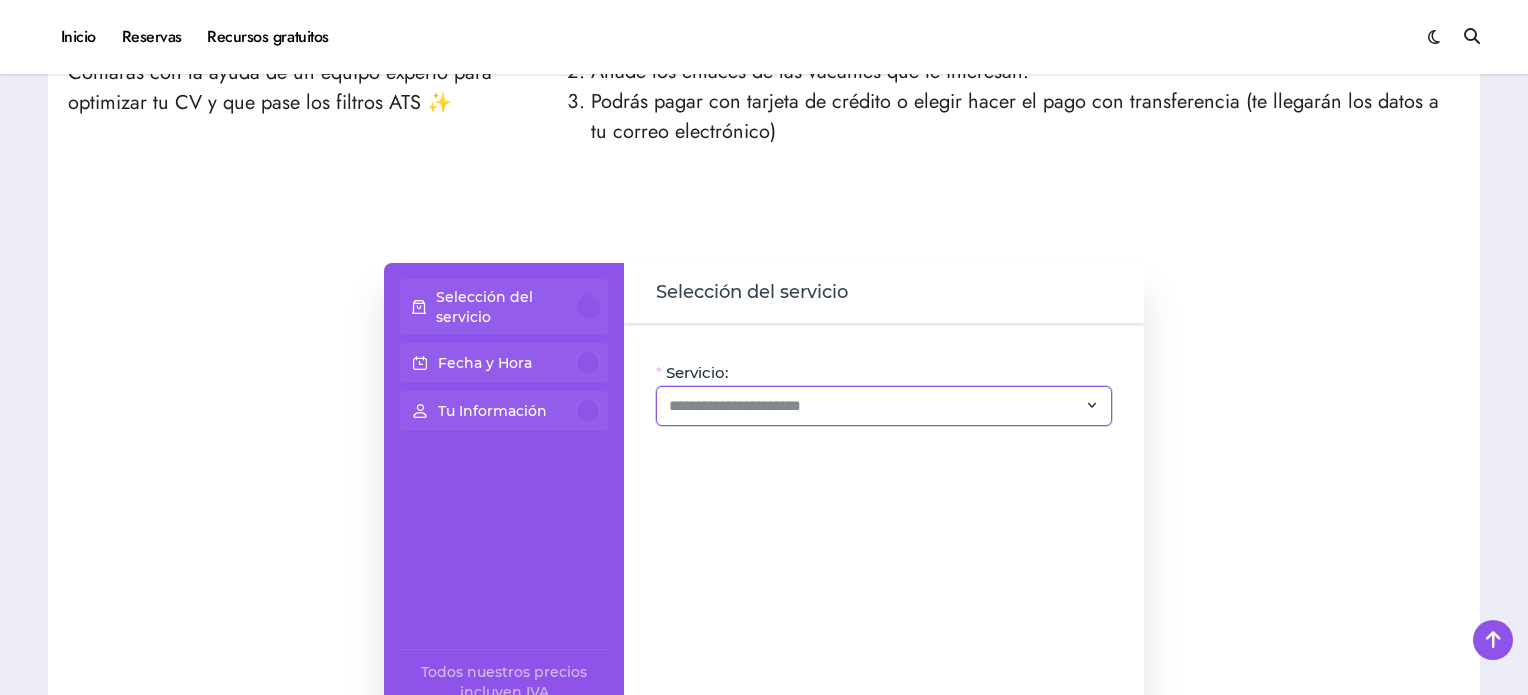 click 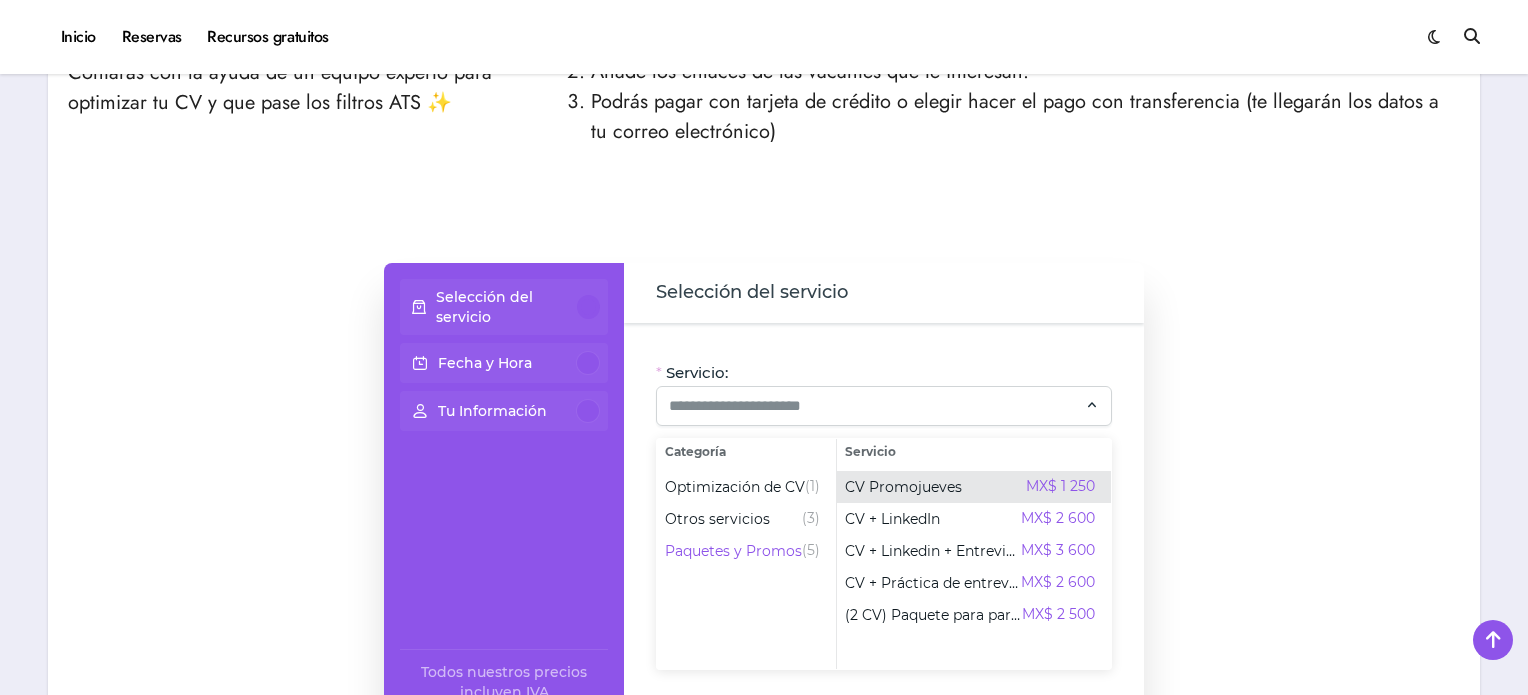 click on "CV Promojueves" at bounding box center [903, 487] 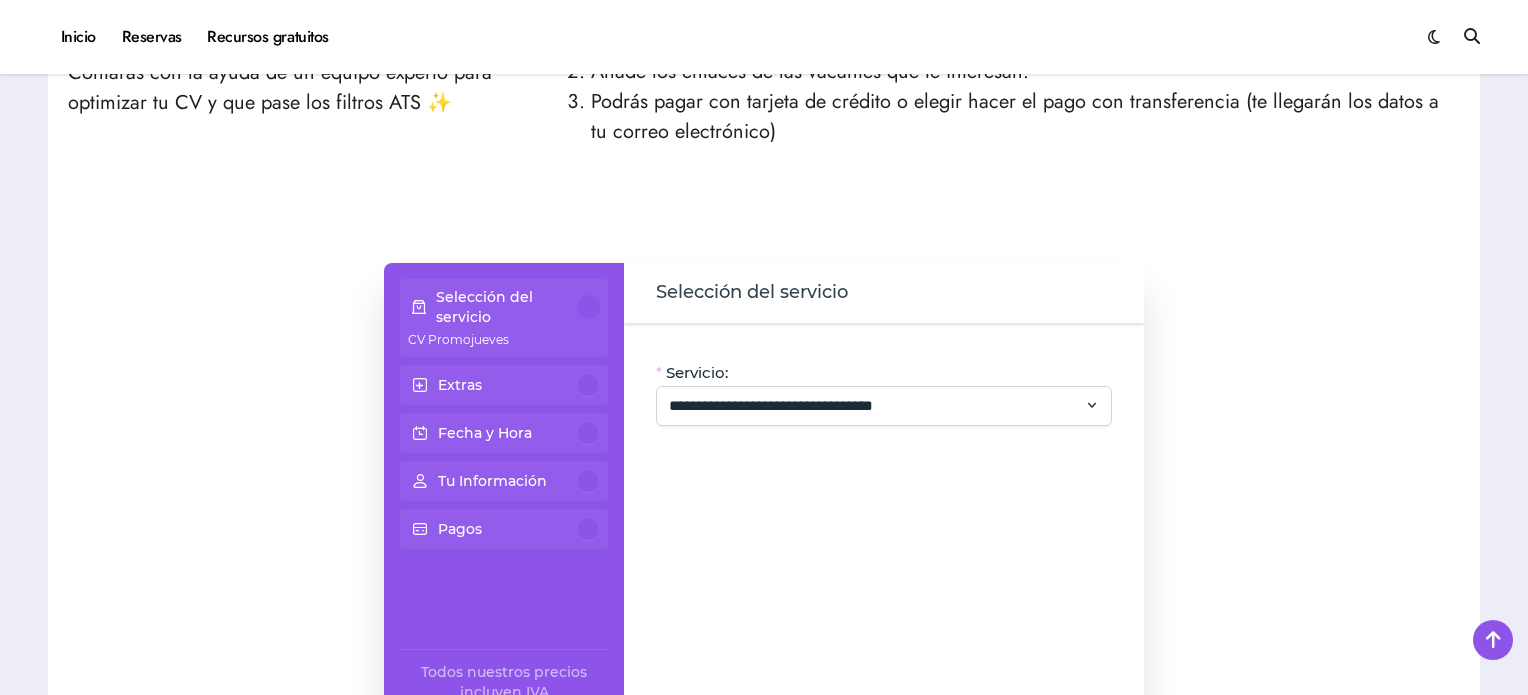click on "Extras" at bounding box center [504, 385] 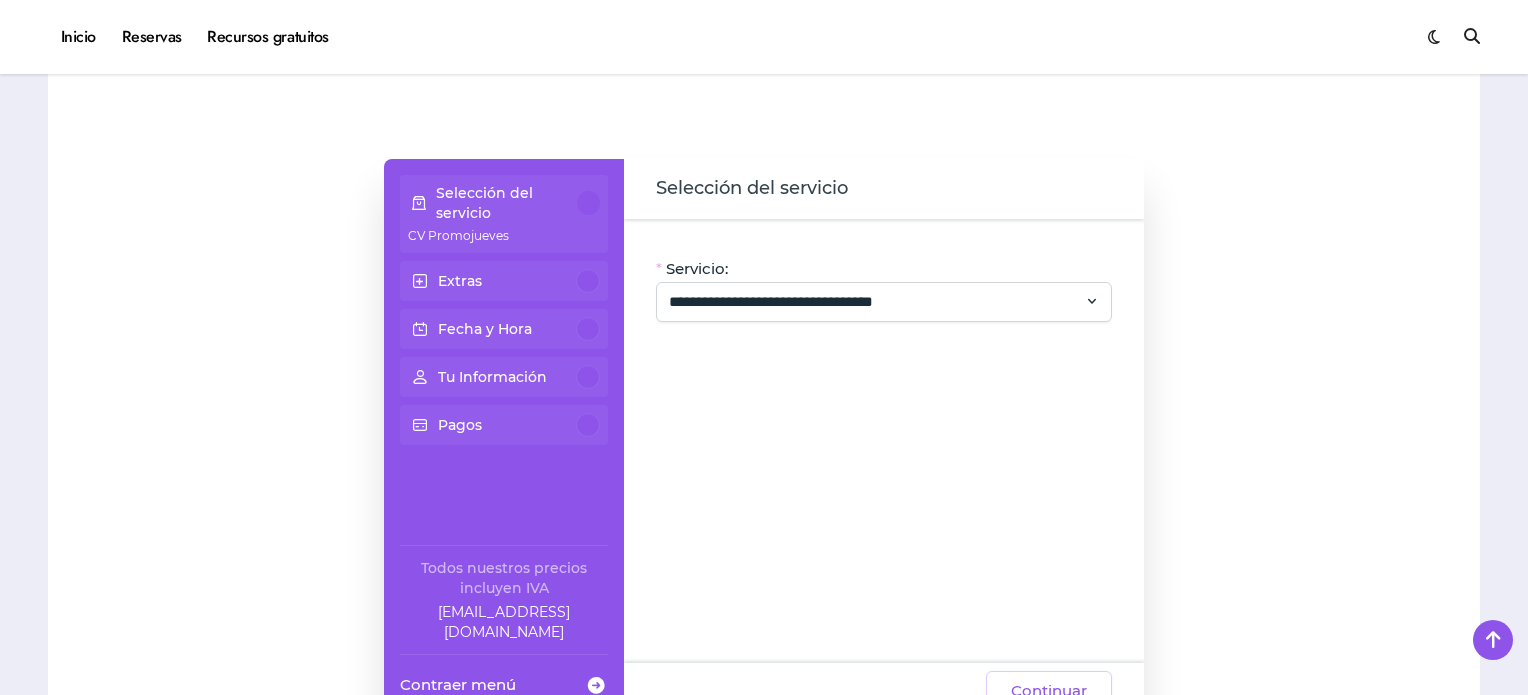 scroll, scrollTop: 300, scrollLeft: 0, axis: vertical 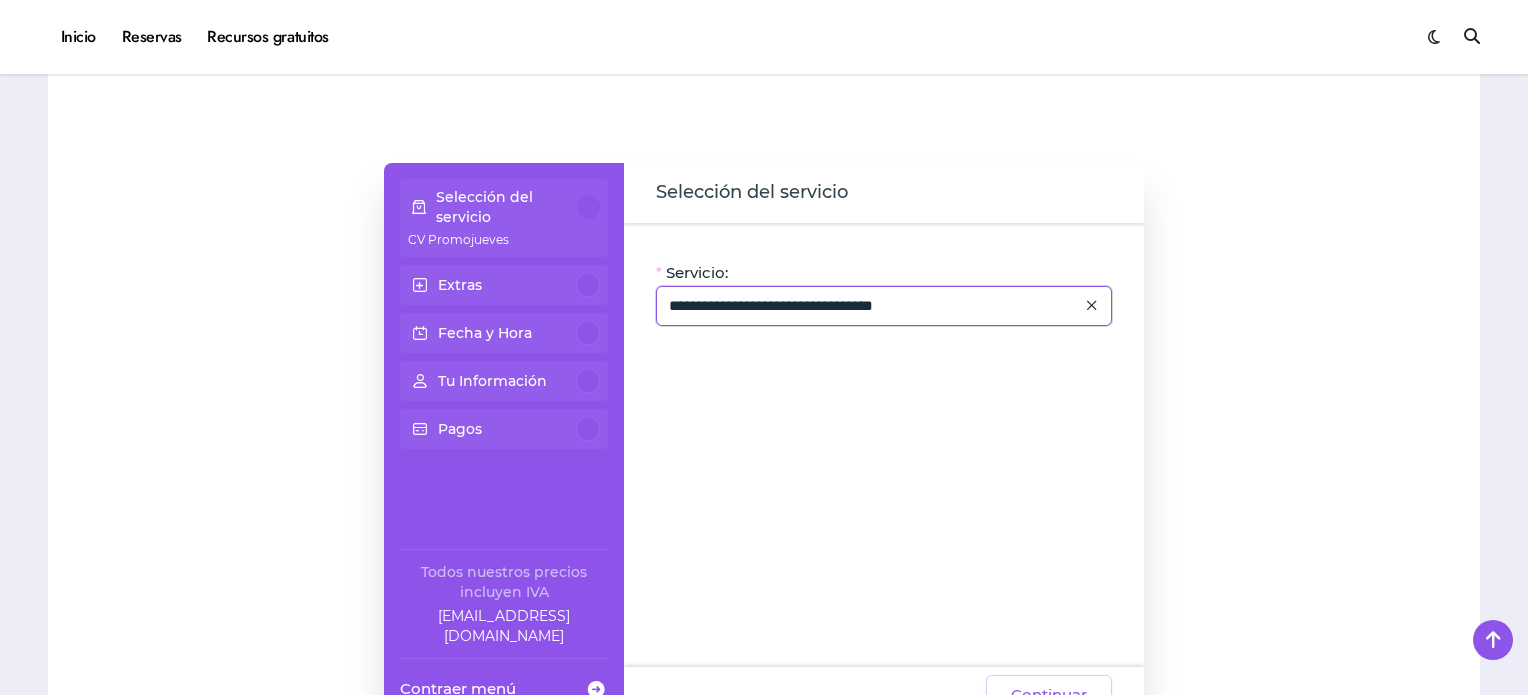 click on "**********" 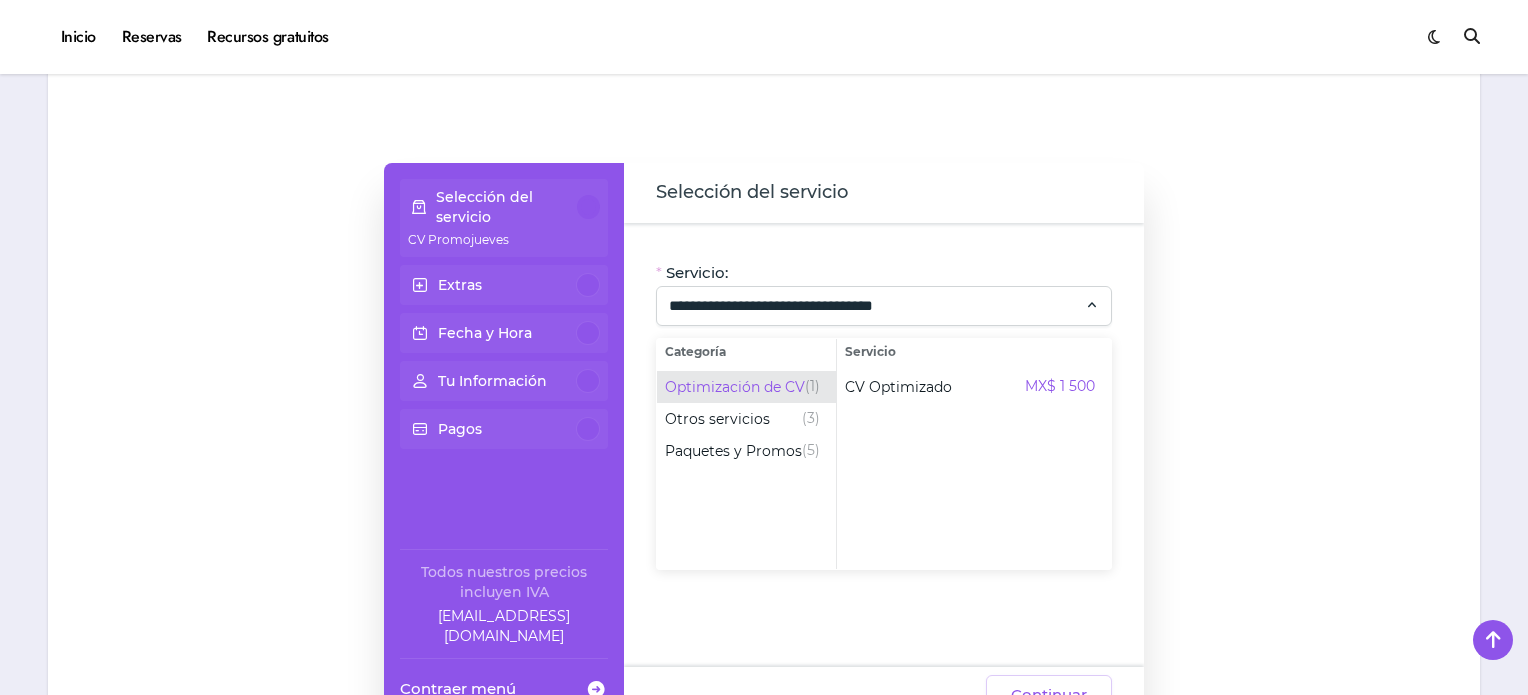 click on "Optimización de CV" at bounding box center [735, 387] 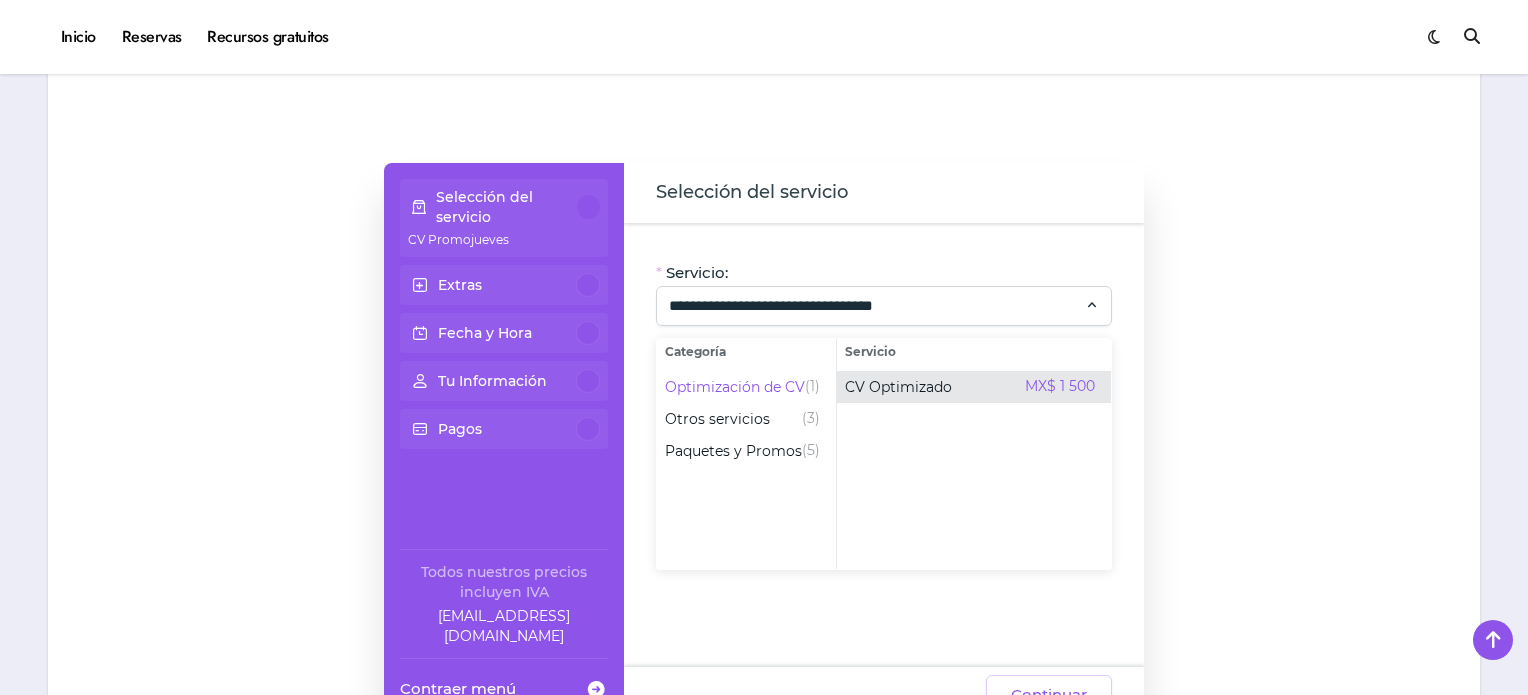 click on "CV Optimizado" at bounding box center [898, 387] 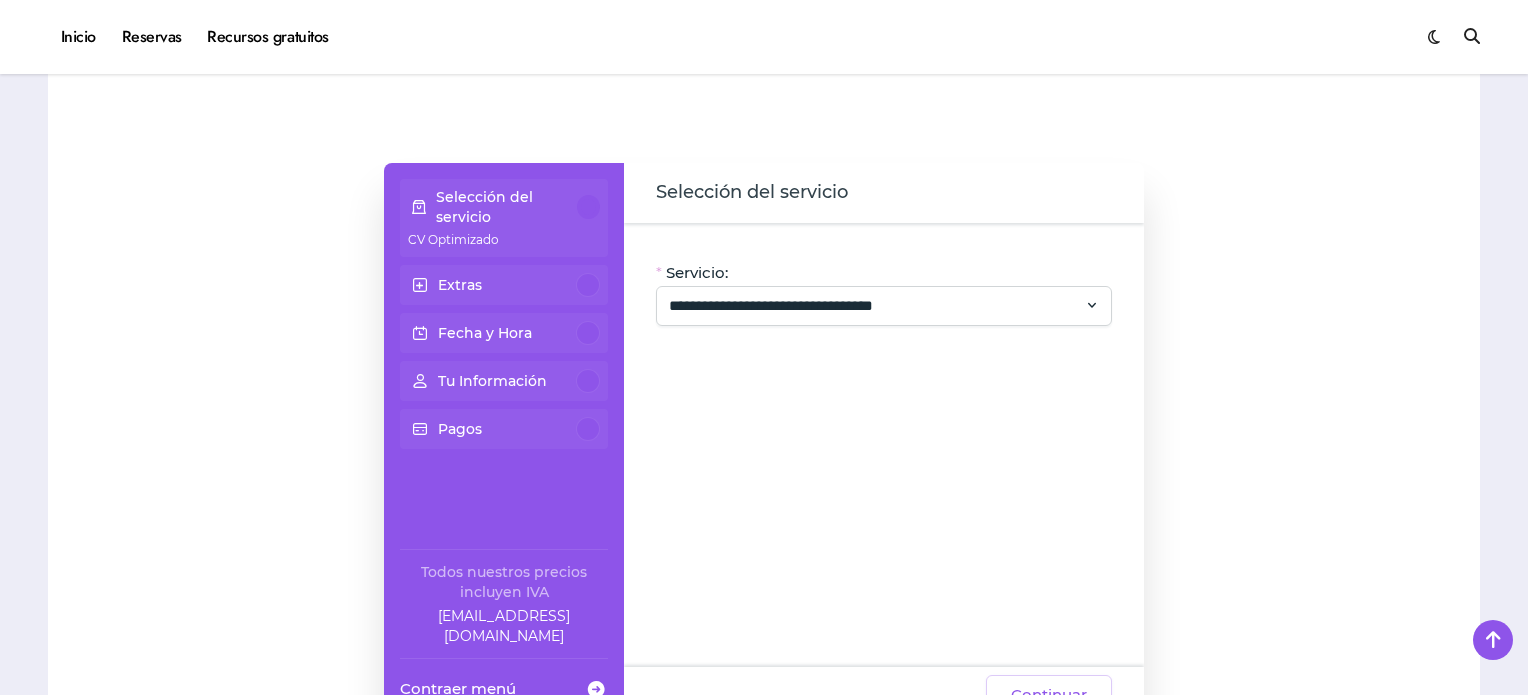 click on "Extras" at bounding box center (504, 285) 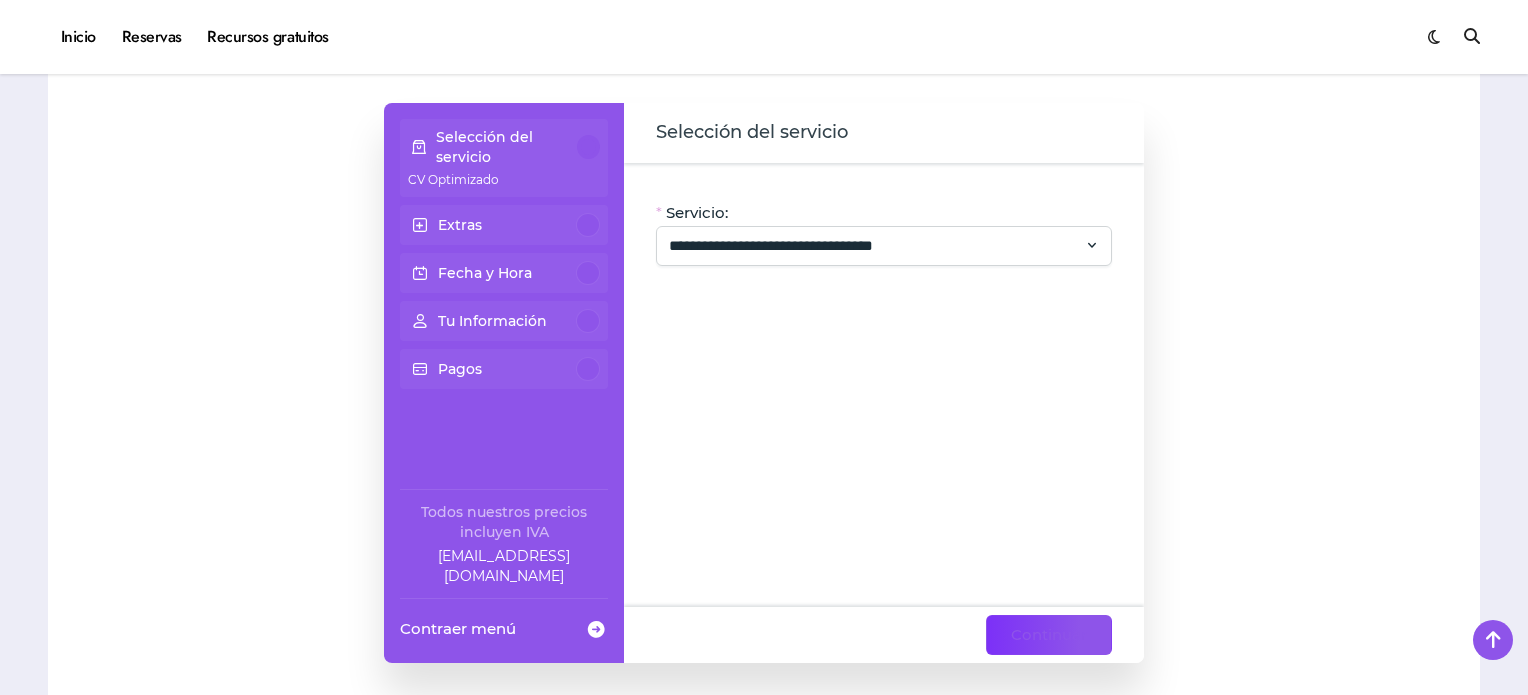 scroll, scrollTop: 400, scrollLeft: 0, axis: vertical 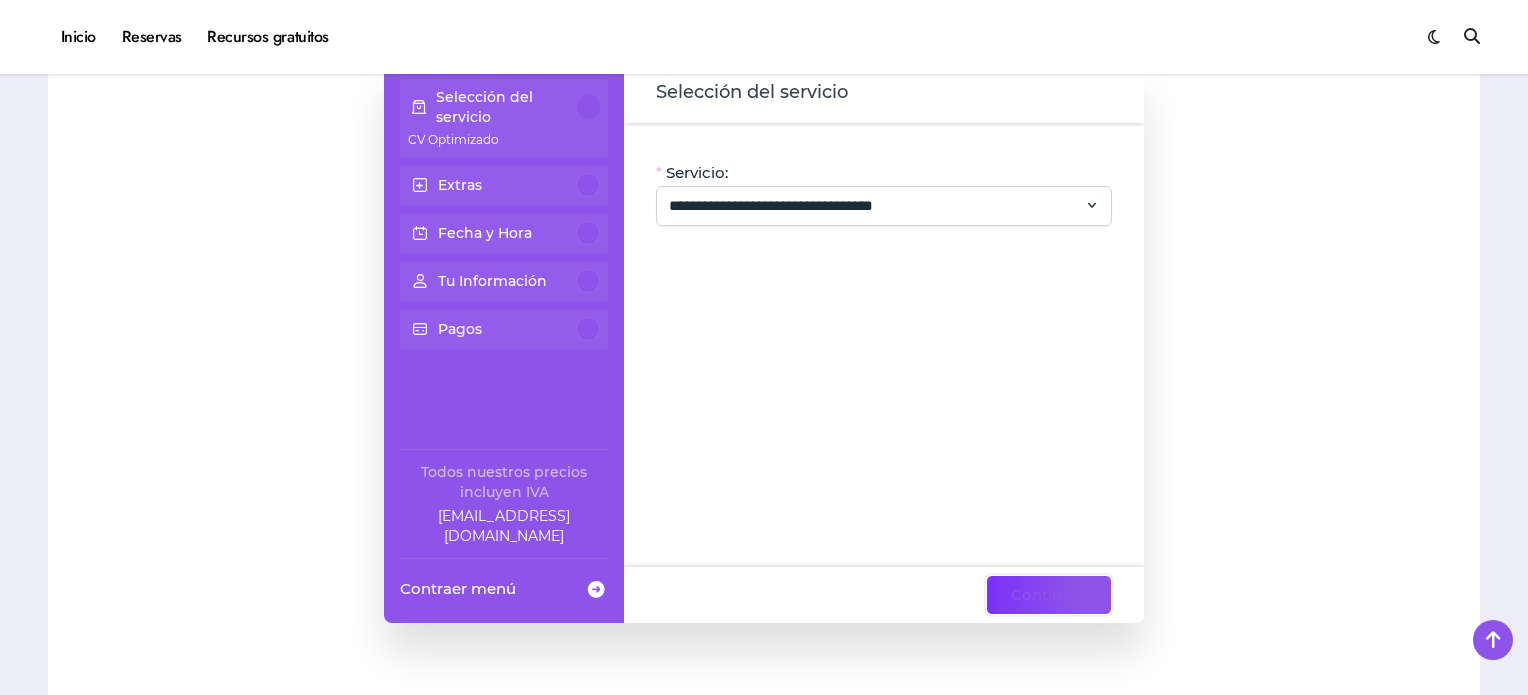 click on "Continuar" at bounding box center [1049, 595] 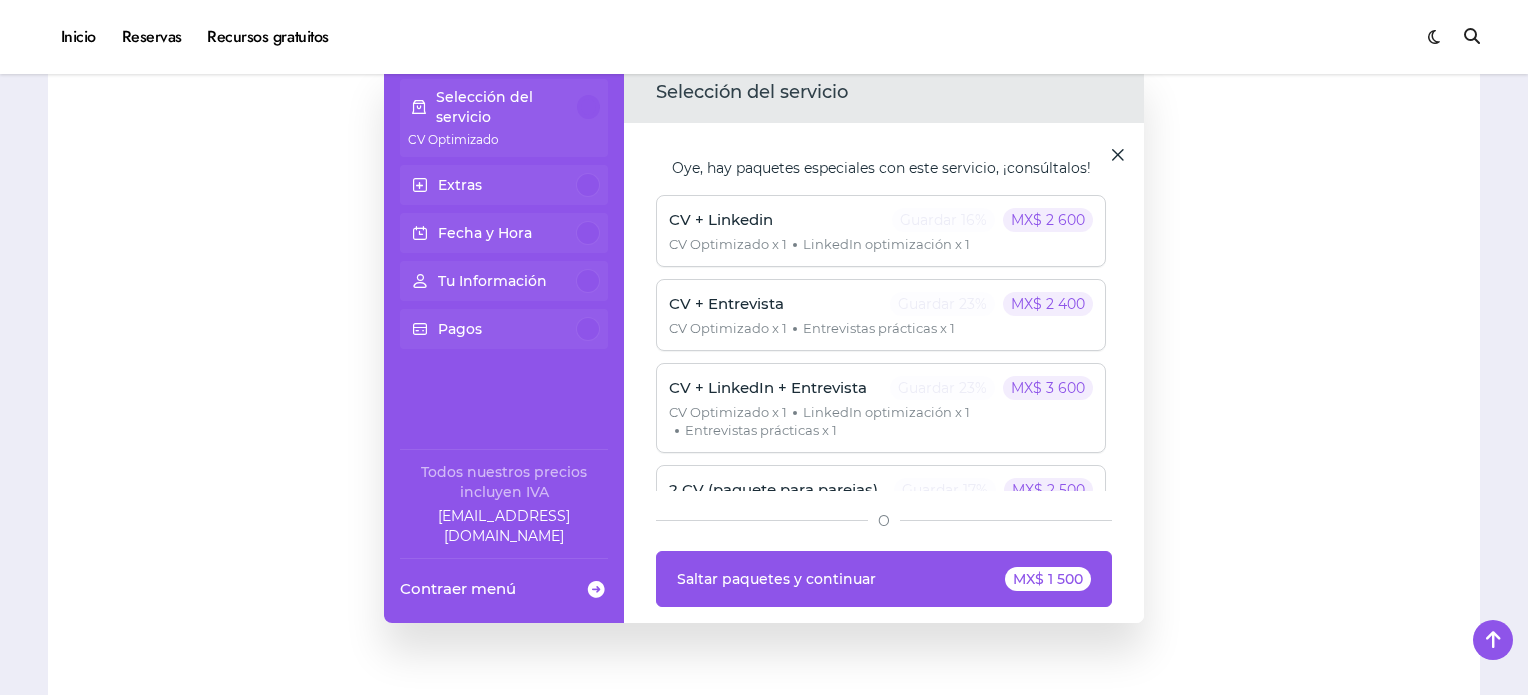 scroll, scrollTop: 44, scrollLeft: 0, axis: vertical 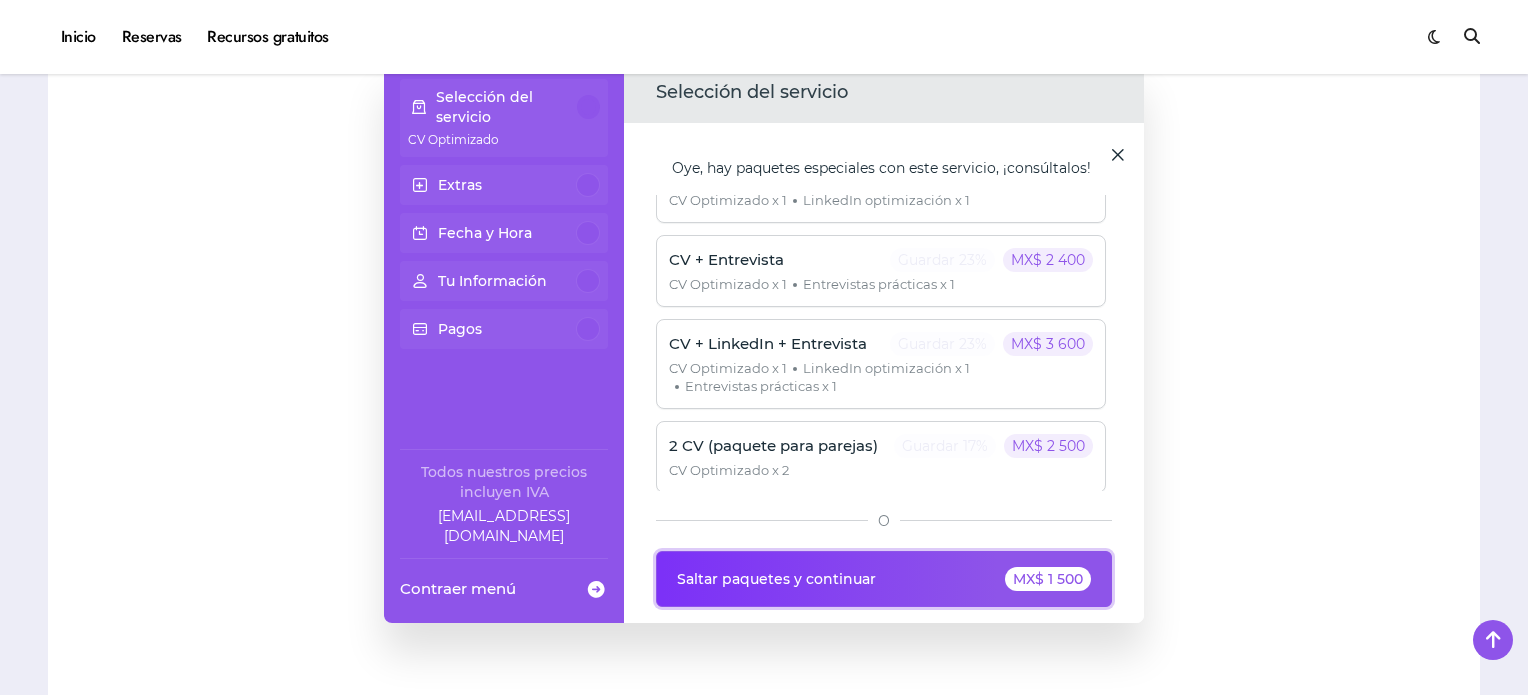 click on "Saltar paquetes y continuar MX$ 1 500" 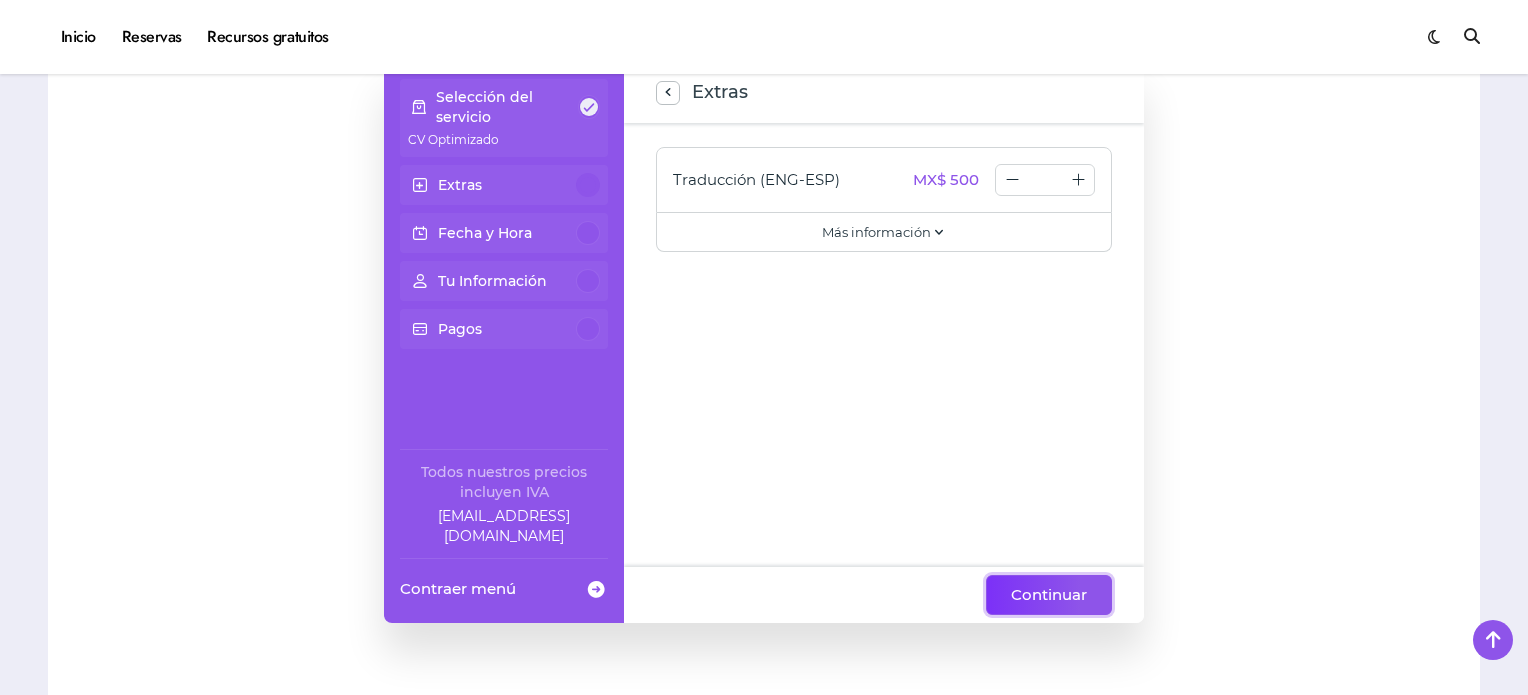 click on "Continuar" at bounding box center (1049, 595) 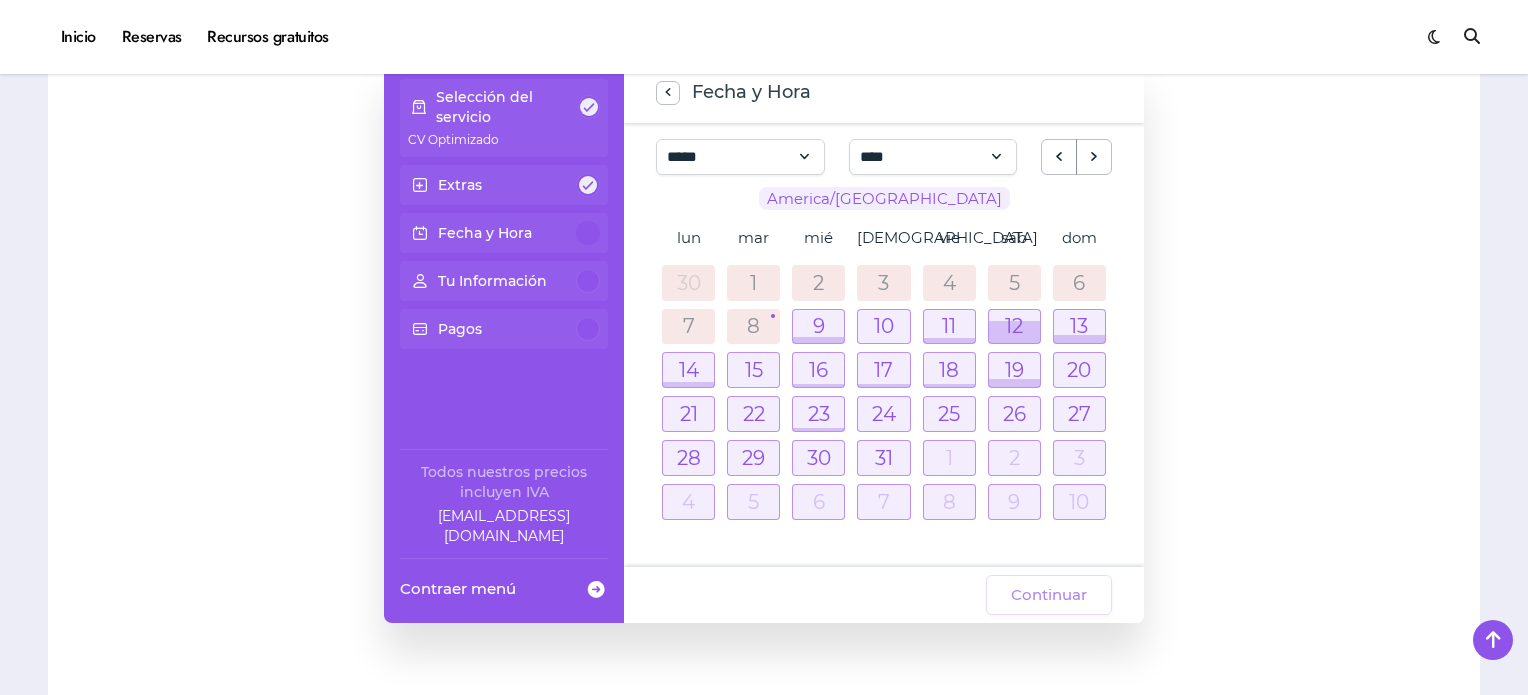 click on "America/[GEOGRAPHIC_DATA]" at bounding box center [884, 198] 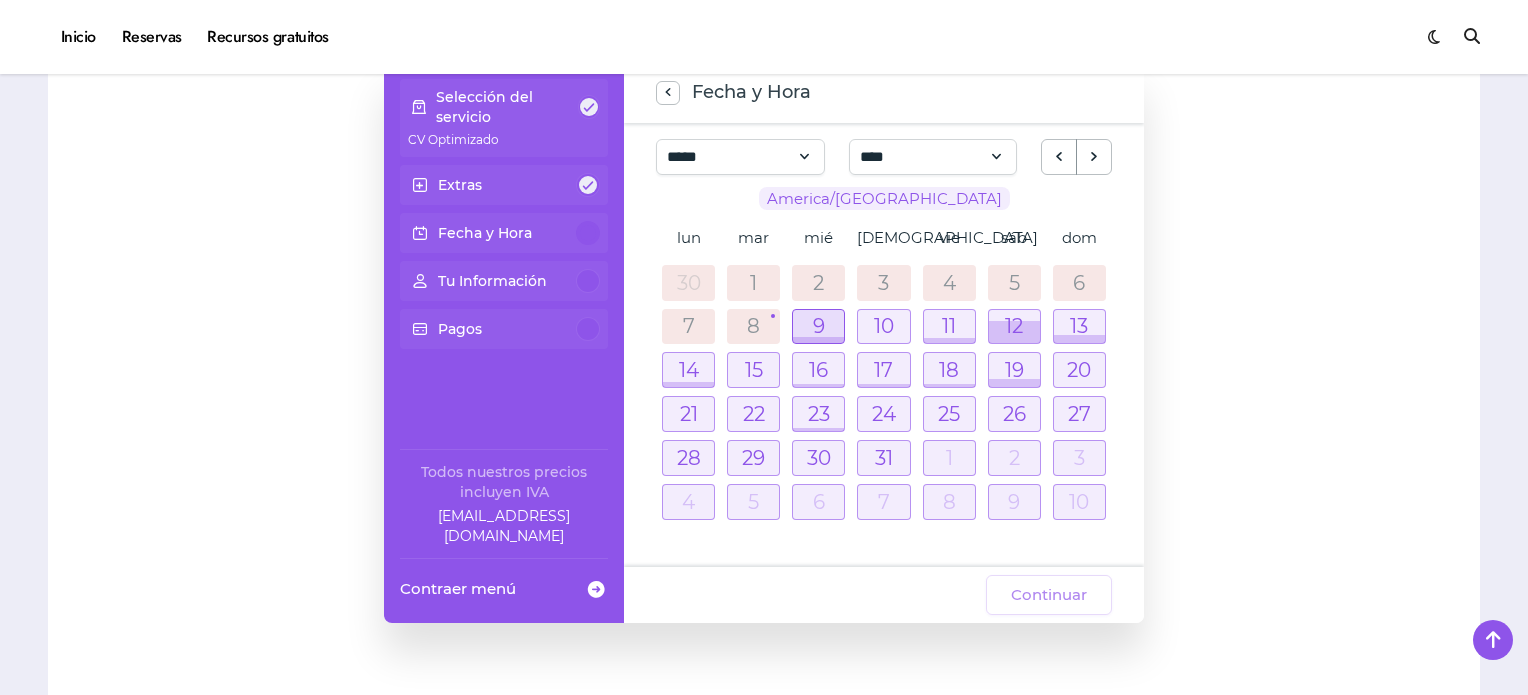 drag, startPoint x: 792, startPoint y: 332, endPoint x: 805, endPoint y: 330, distance: 13.152946 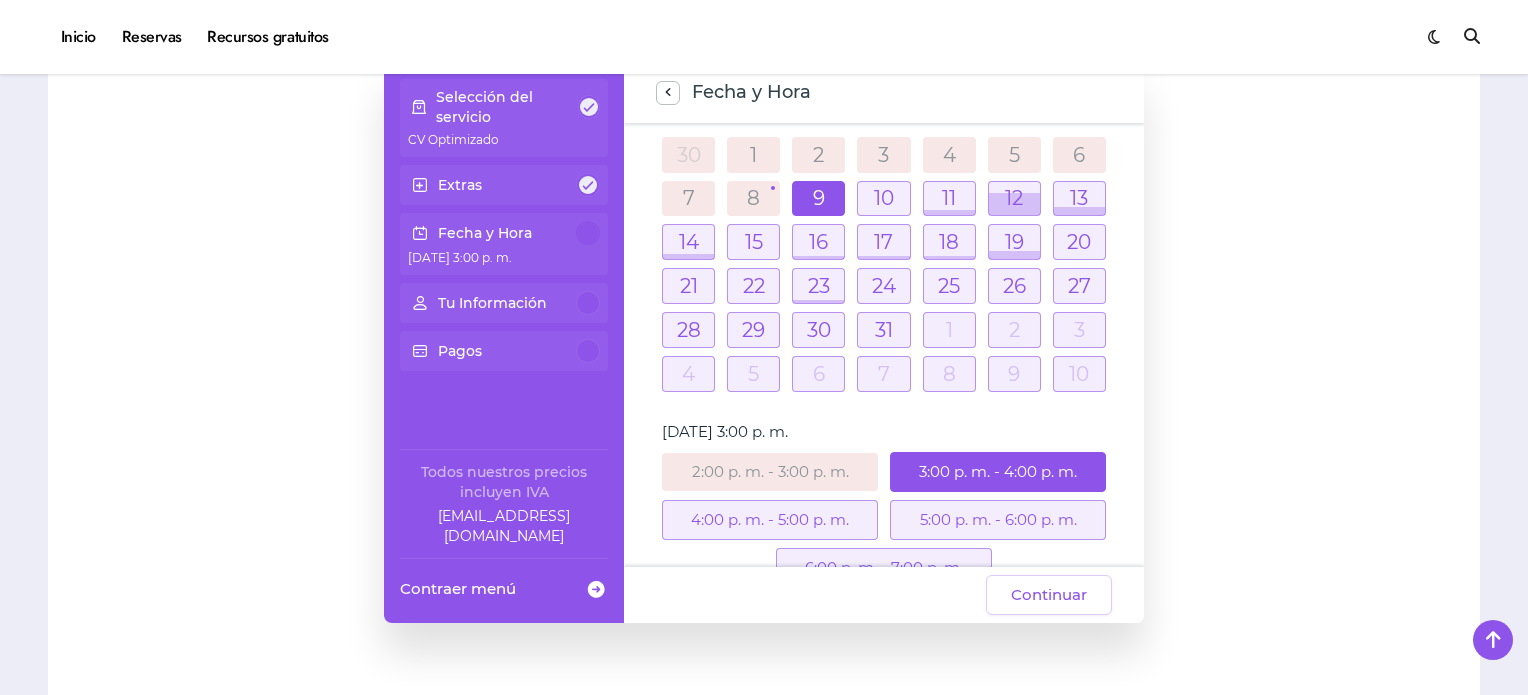 scroll, scrollTop: 172, scrollLeft: 0, axis: vertical 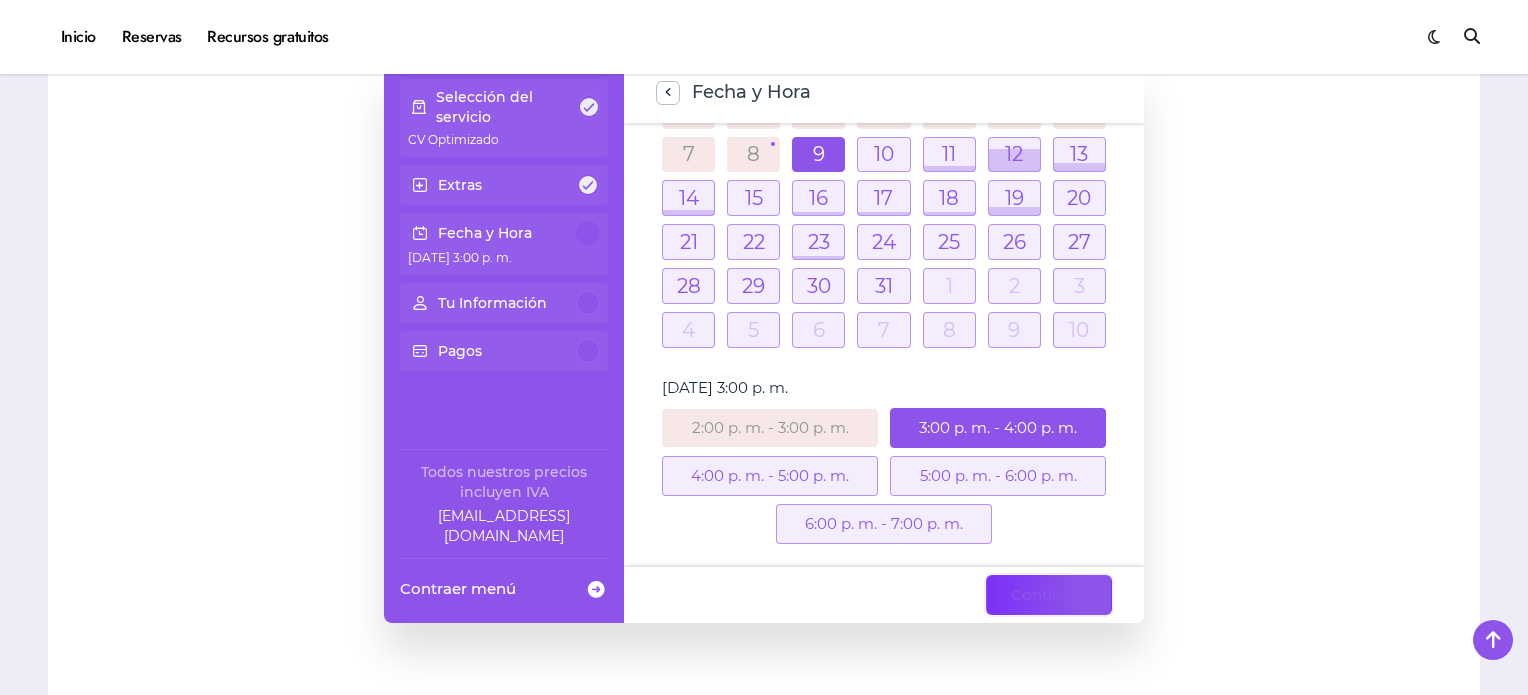 click on "Continuar" 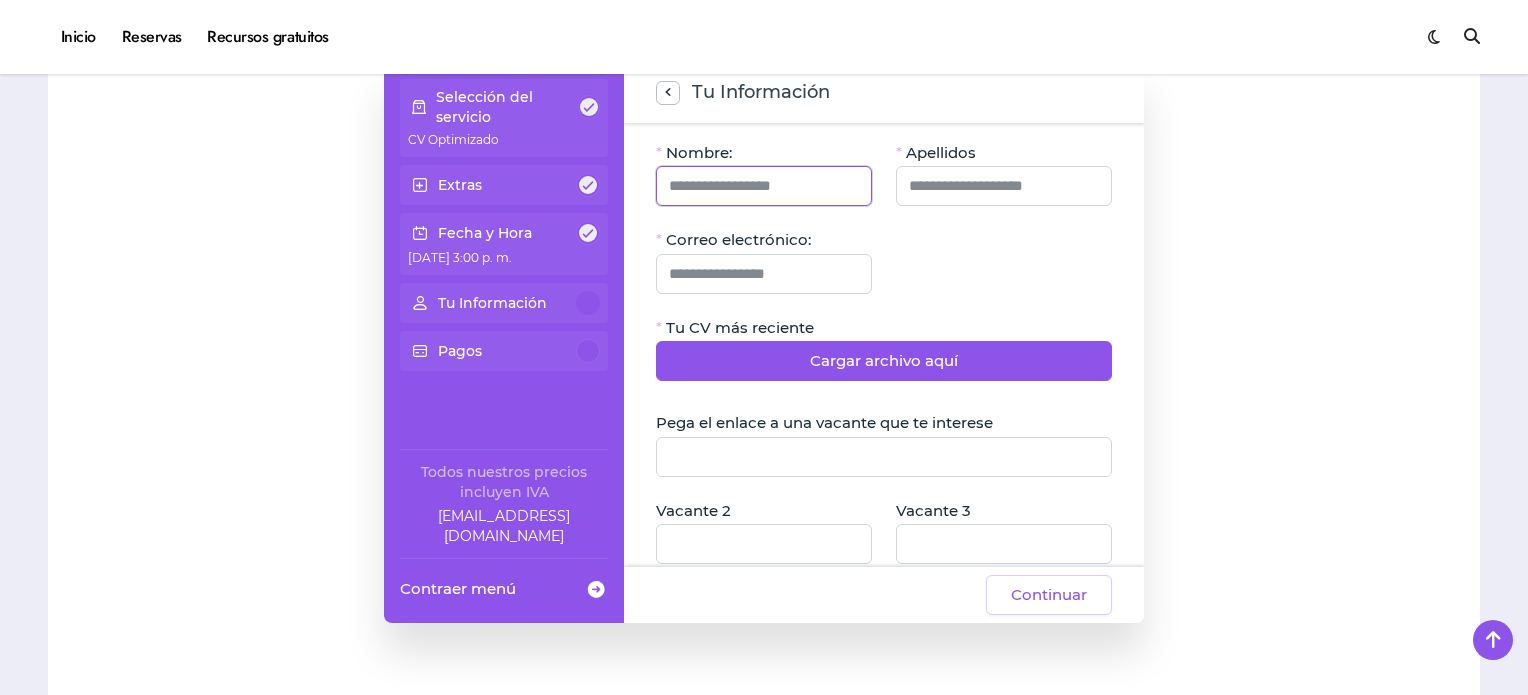 click 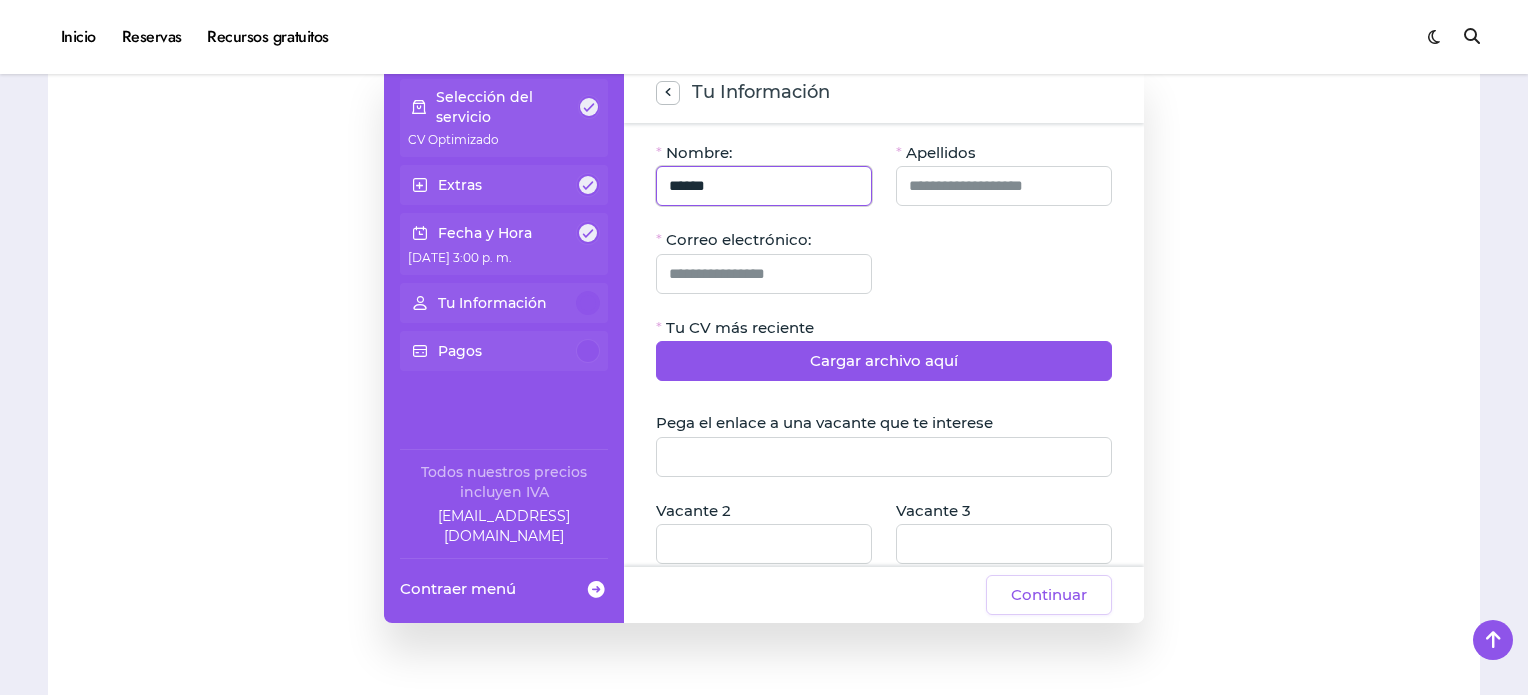 type on "******" 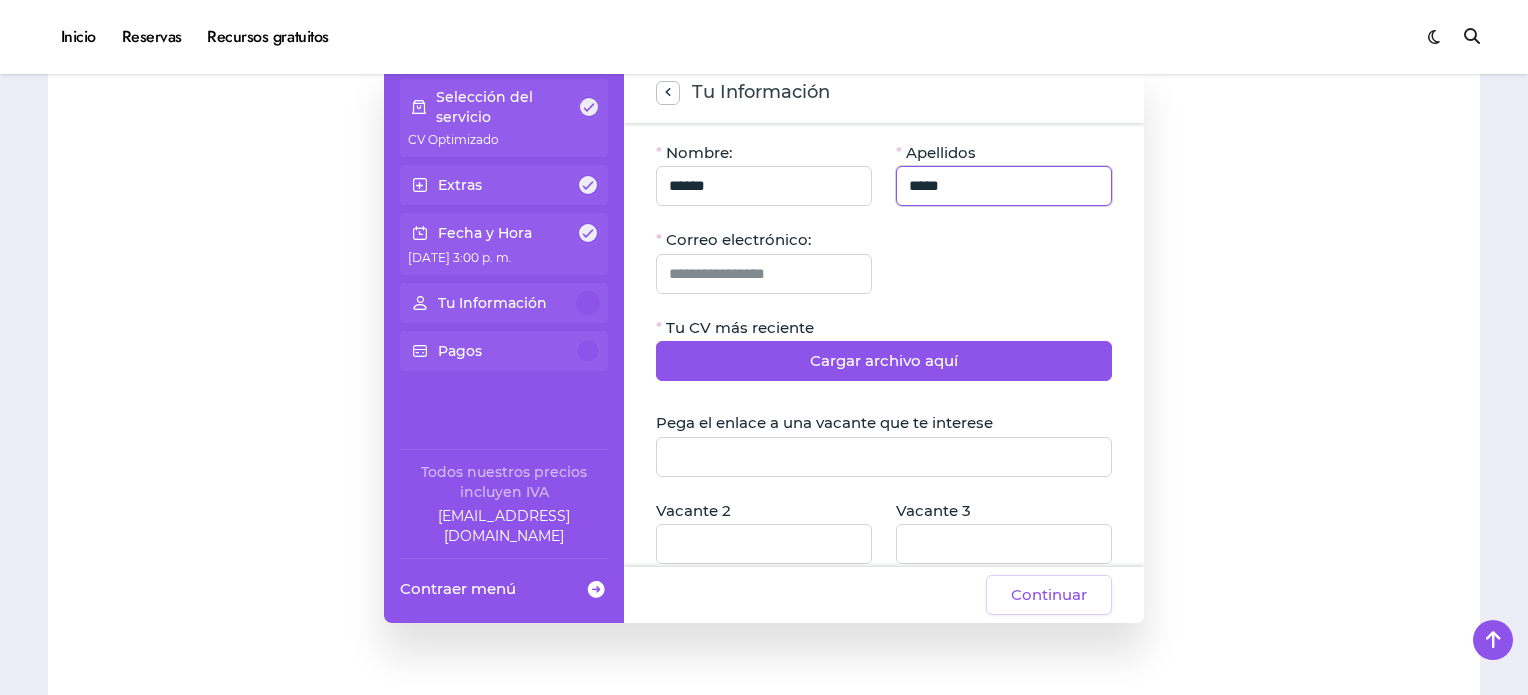 type on "****" 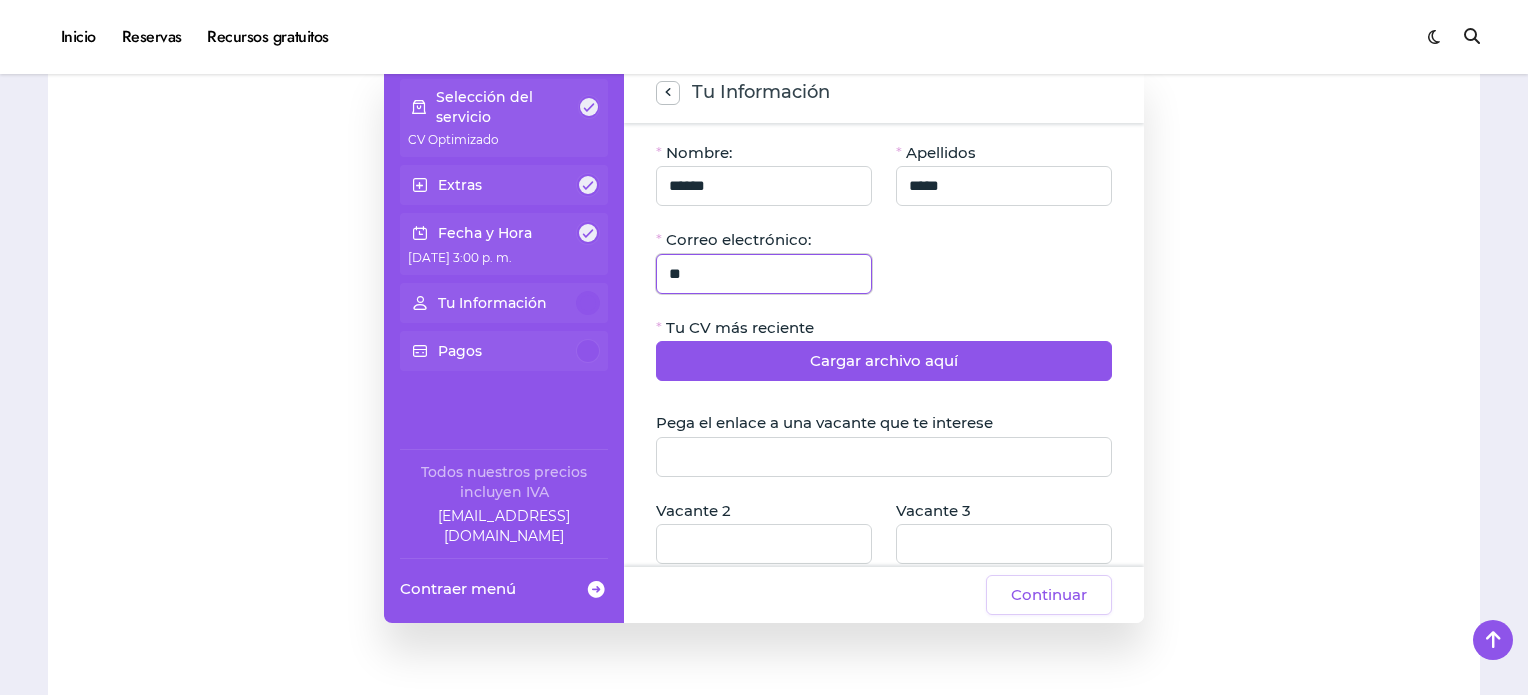 type on "*" 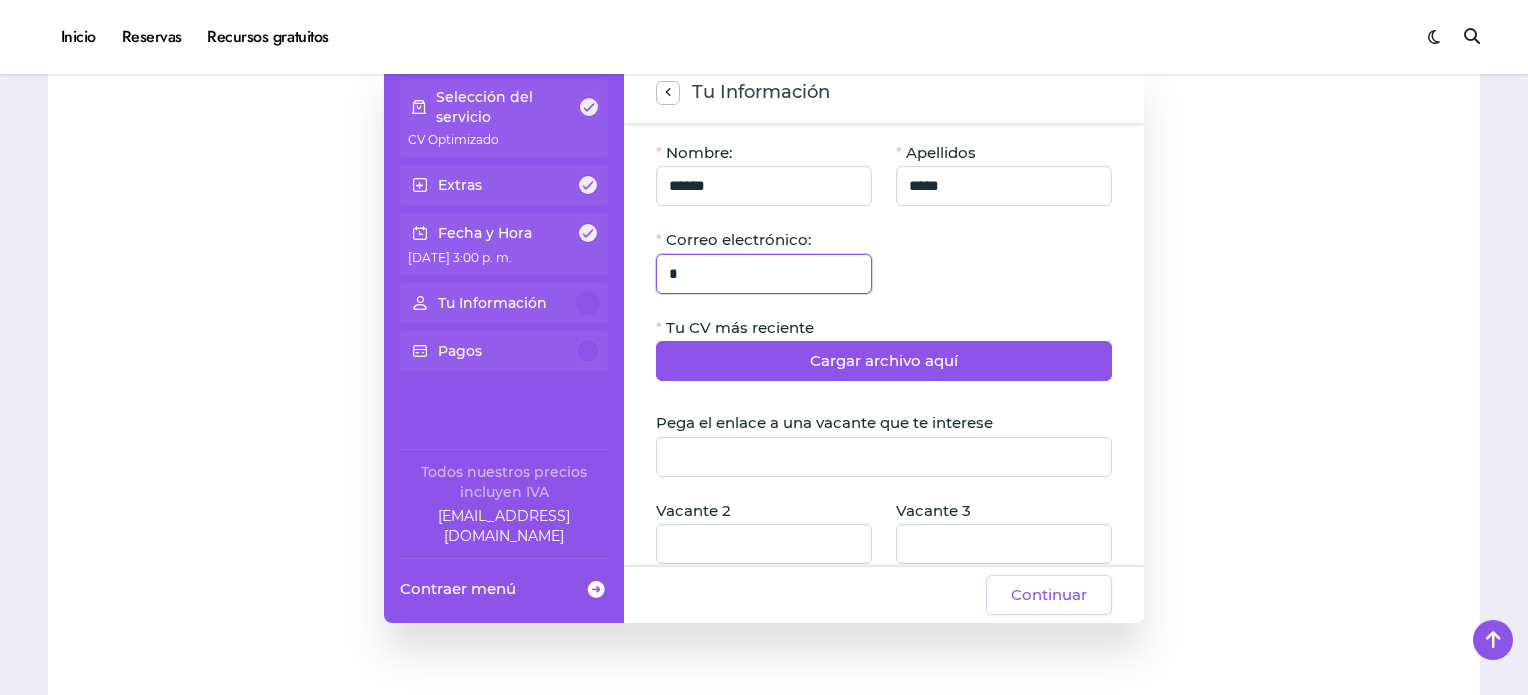 type 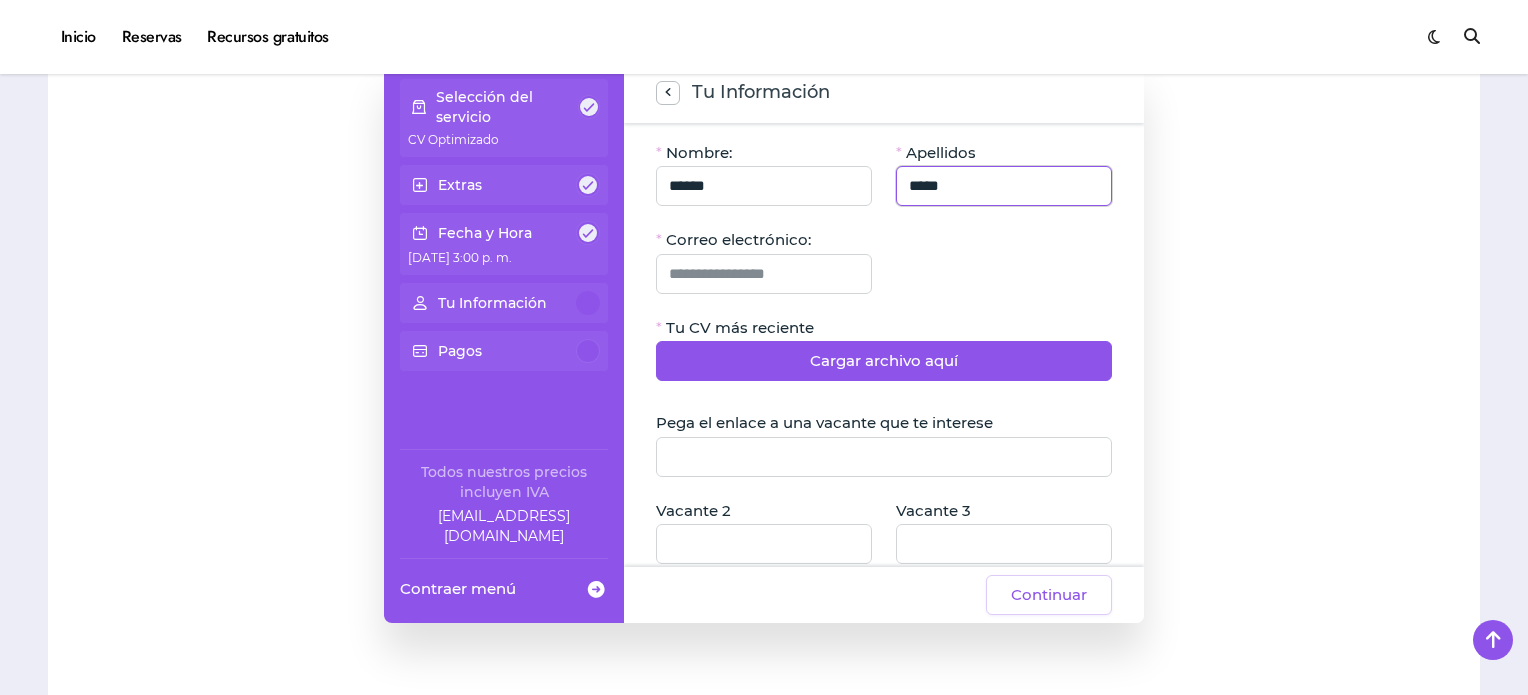 click on "****" 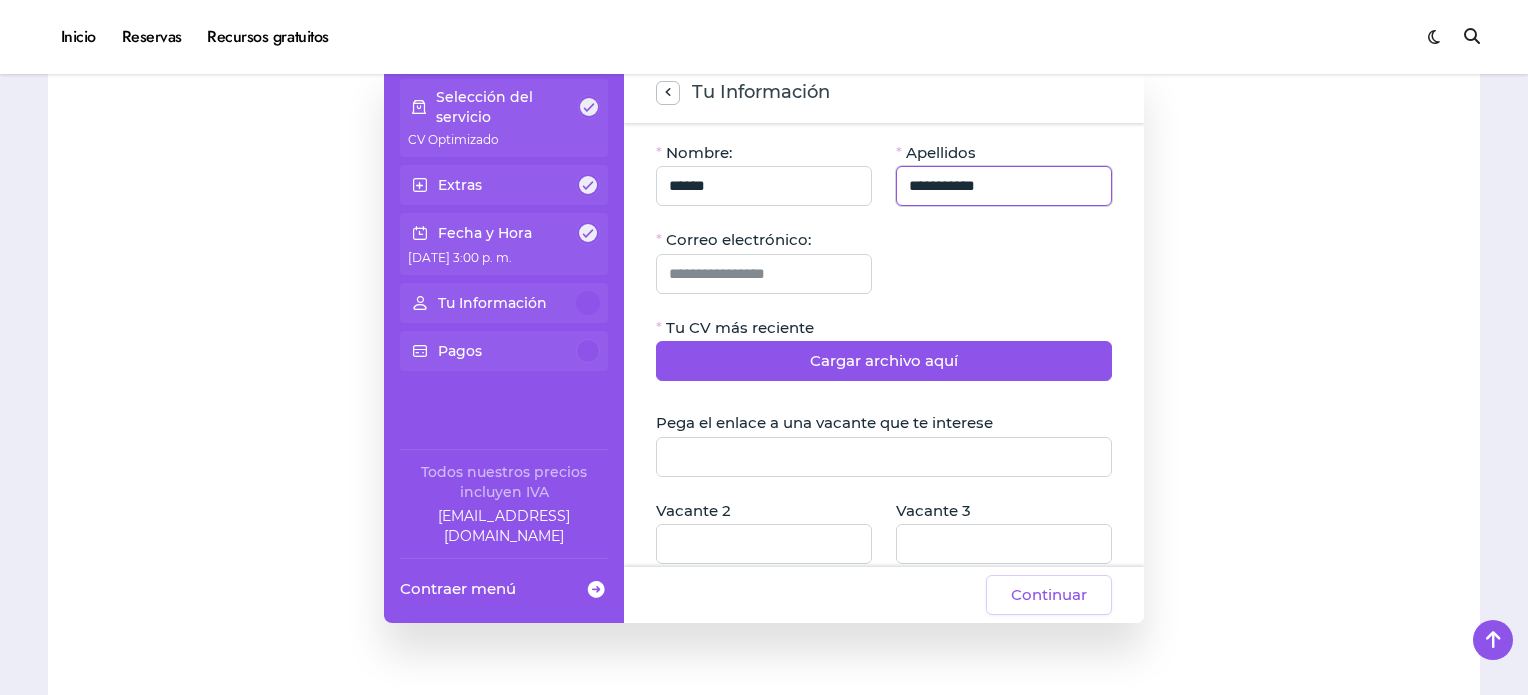 type on "**********" 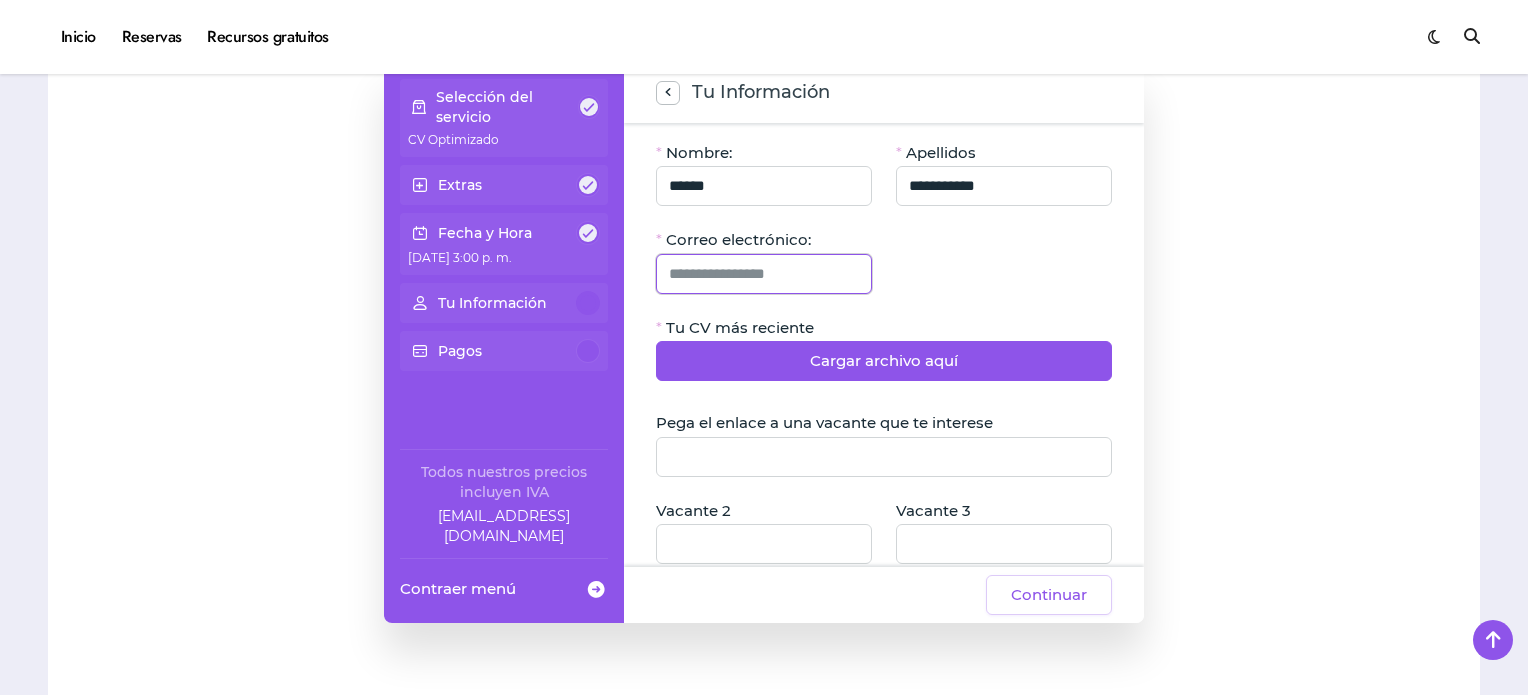 click 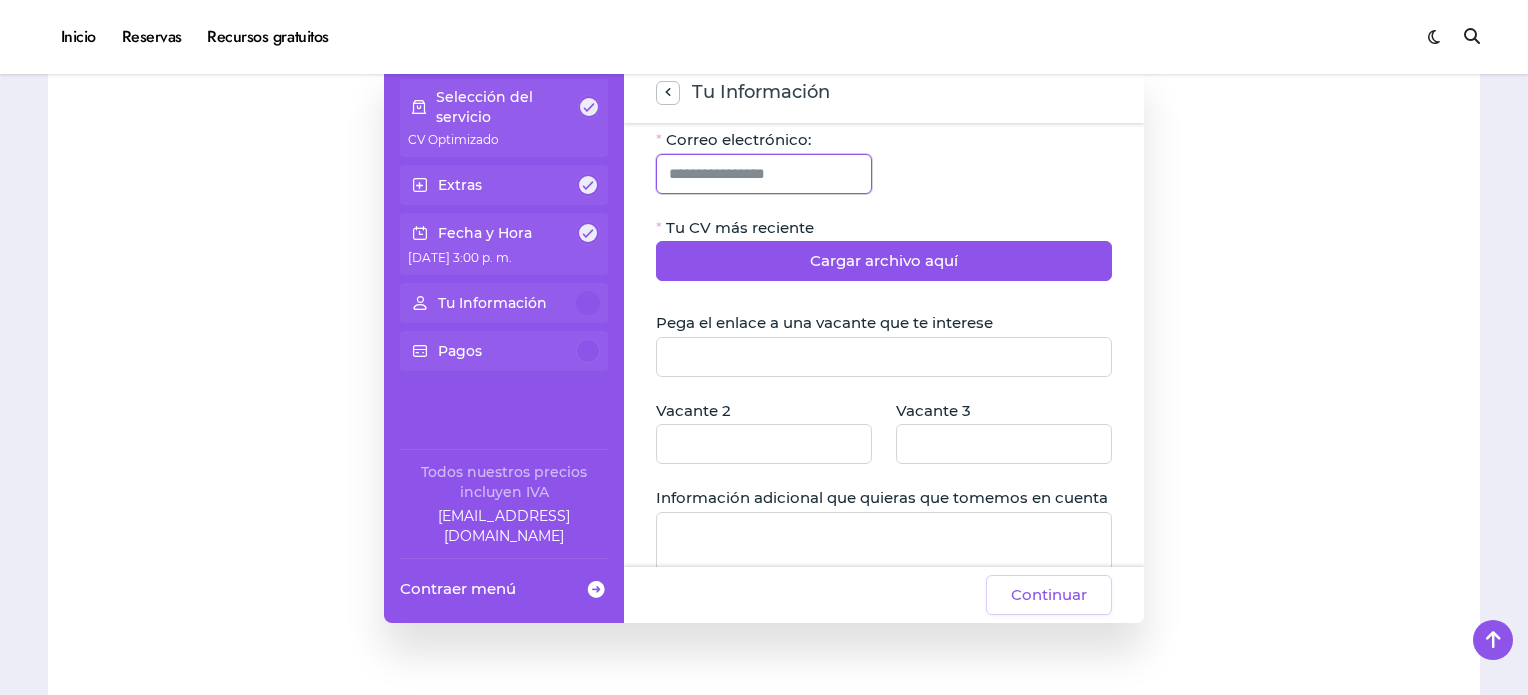 scroll, scrollTop: 0, scrollLeft: 0, axis: both 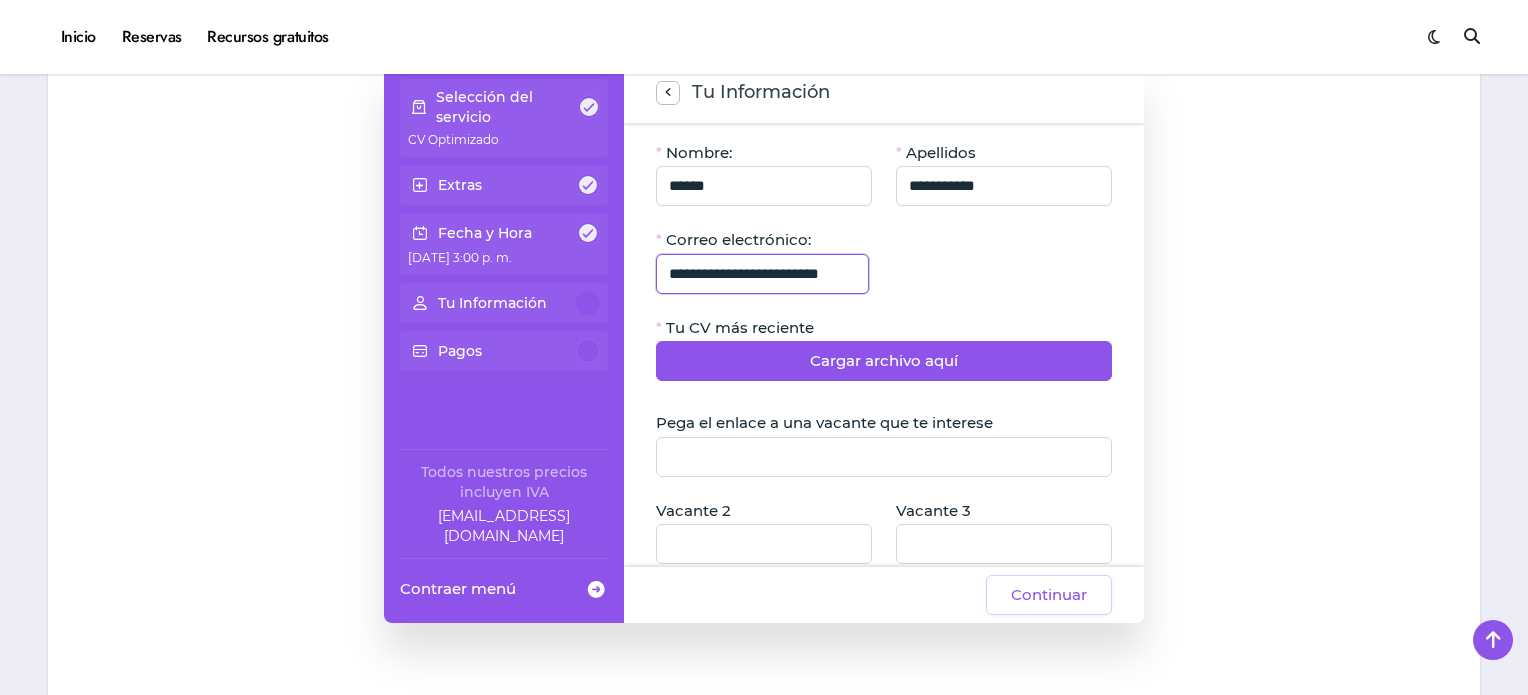 type on "**********" 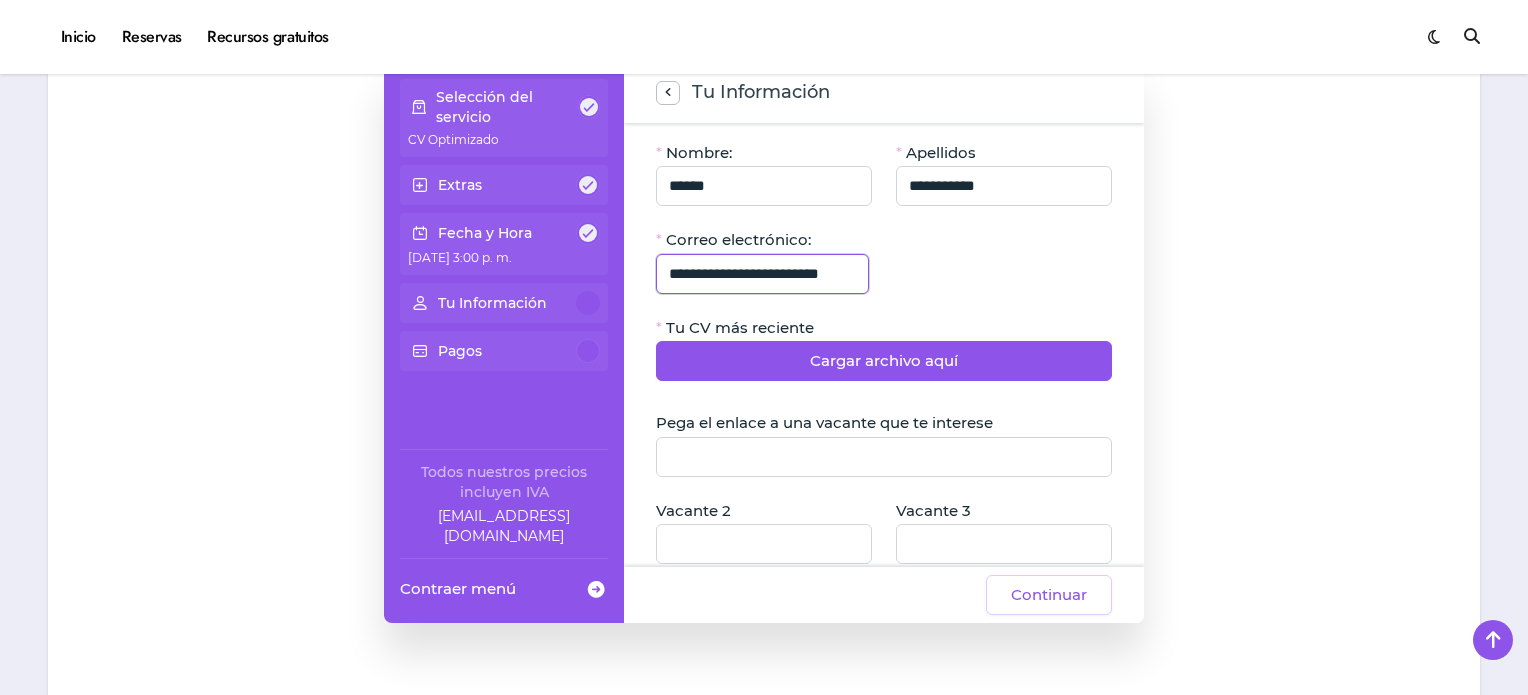 scroll, scrollTop: 0, scrollLeft: 0, axis: both 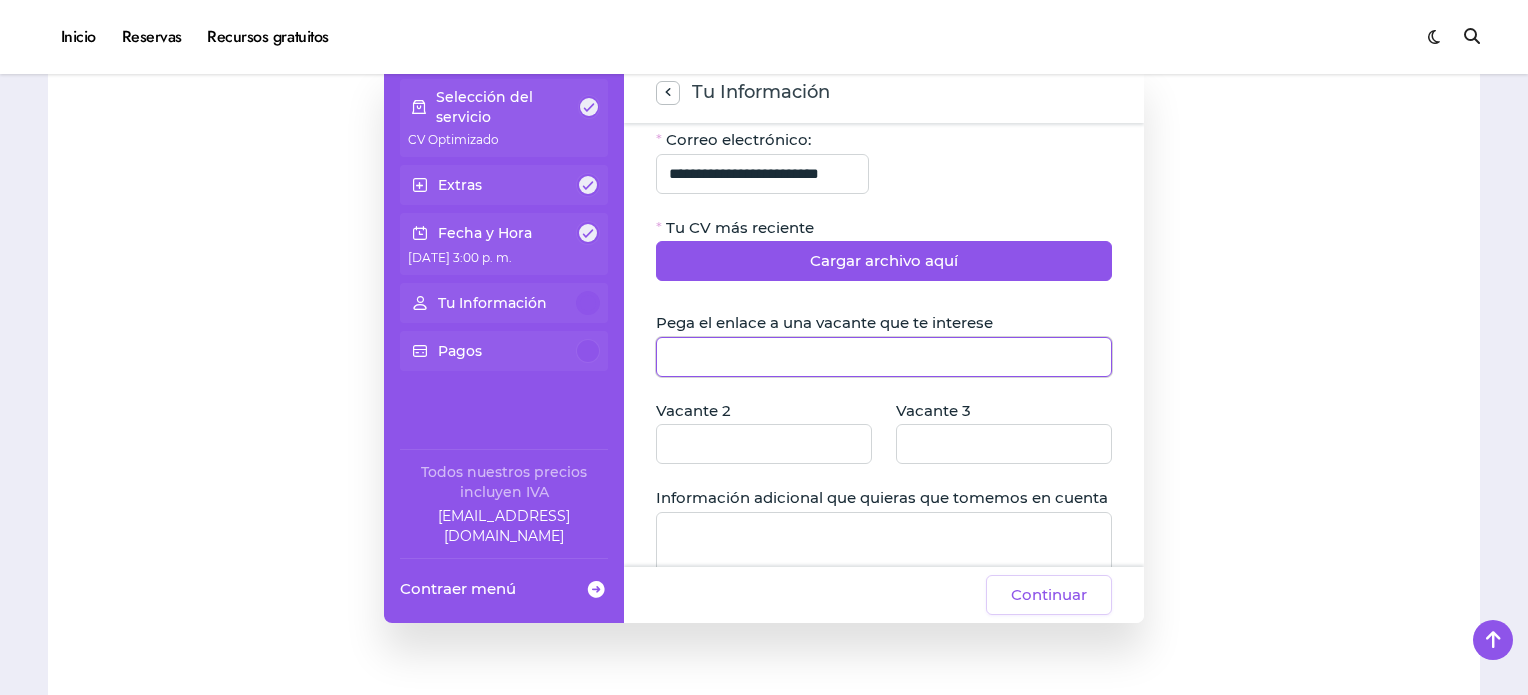 click 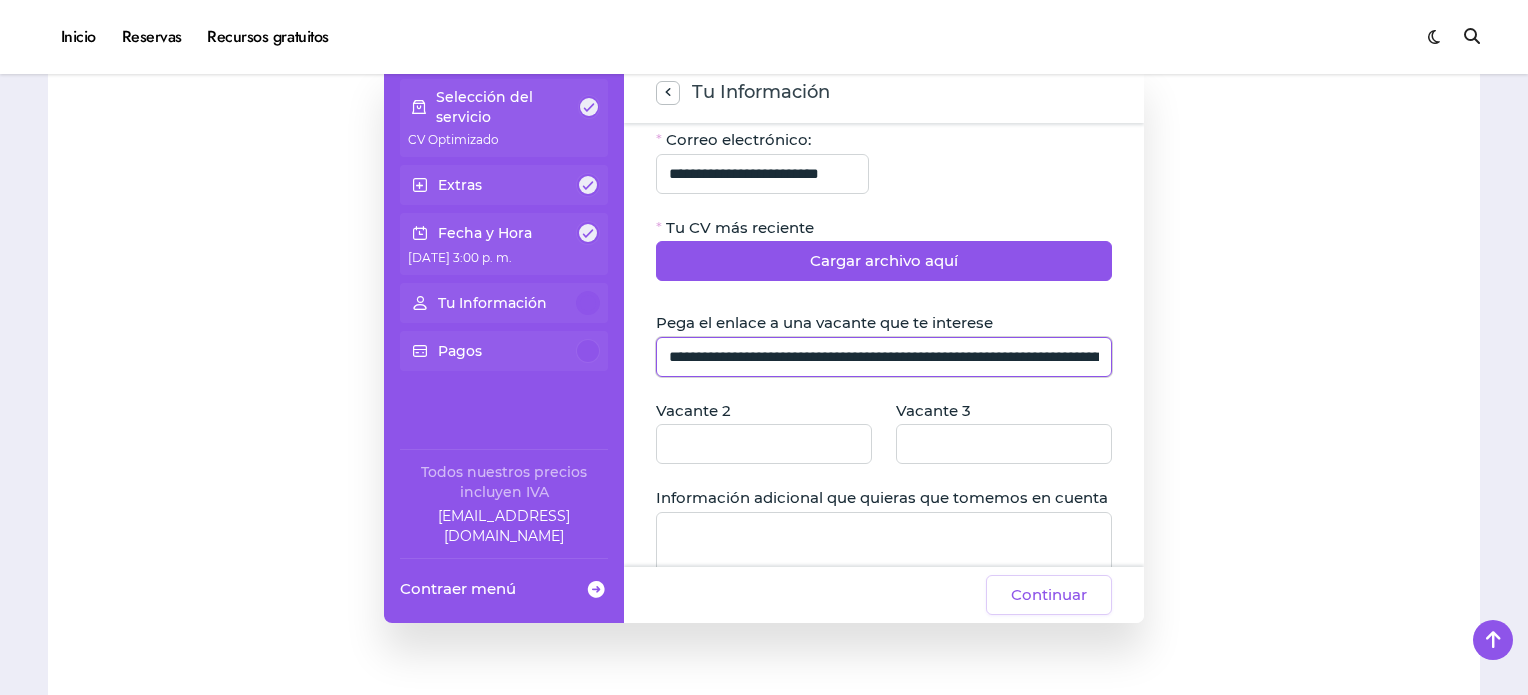 scroll, scrollTop: 0, scrollLeft: 4111, axis: horizontal 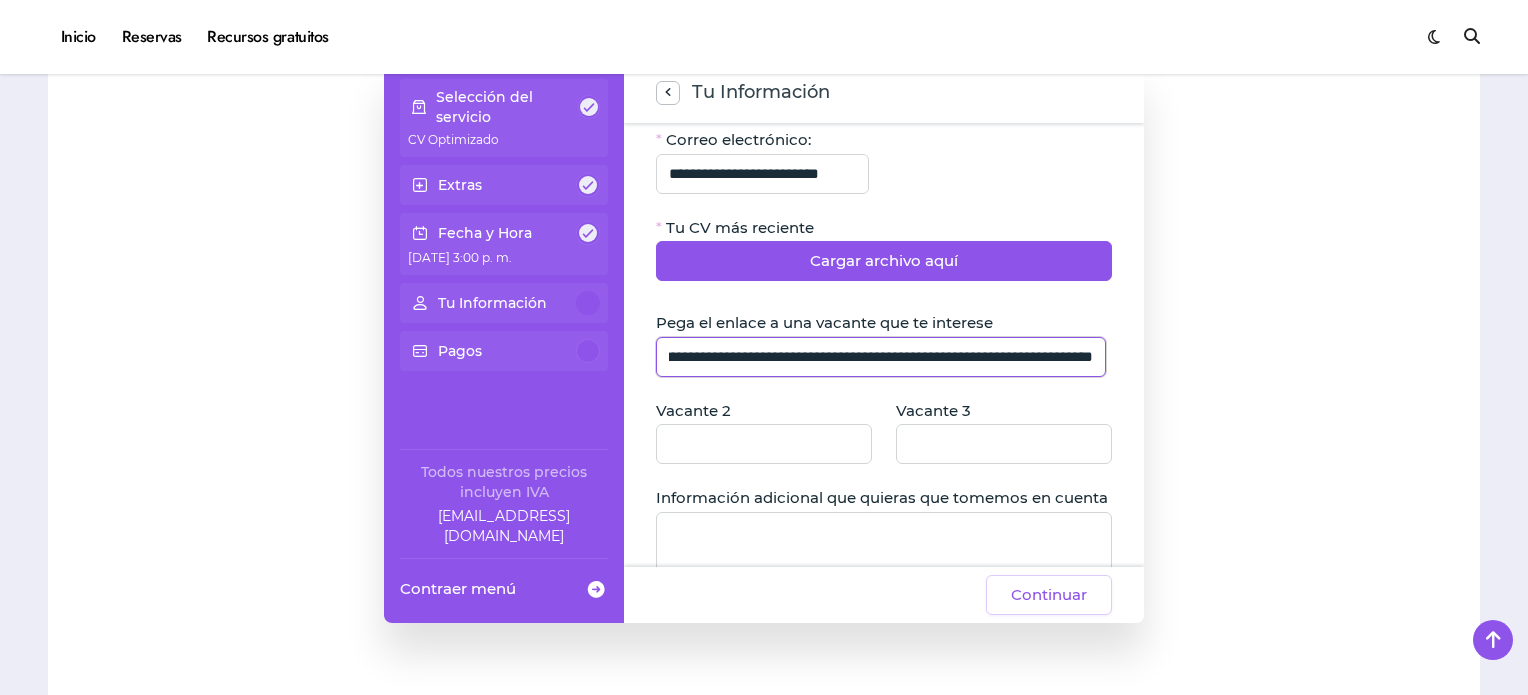 type on "**********" 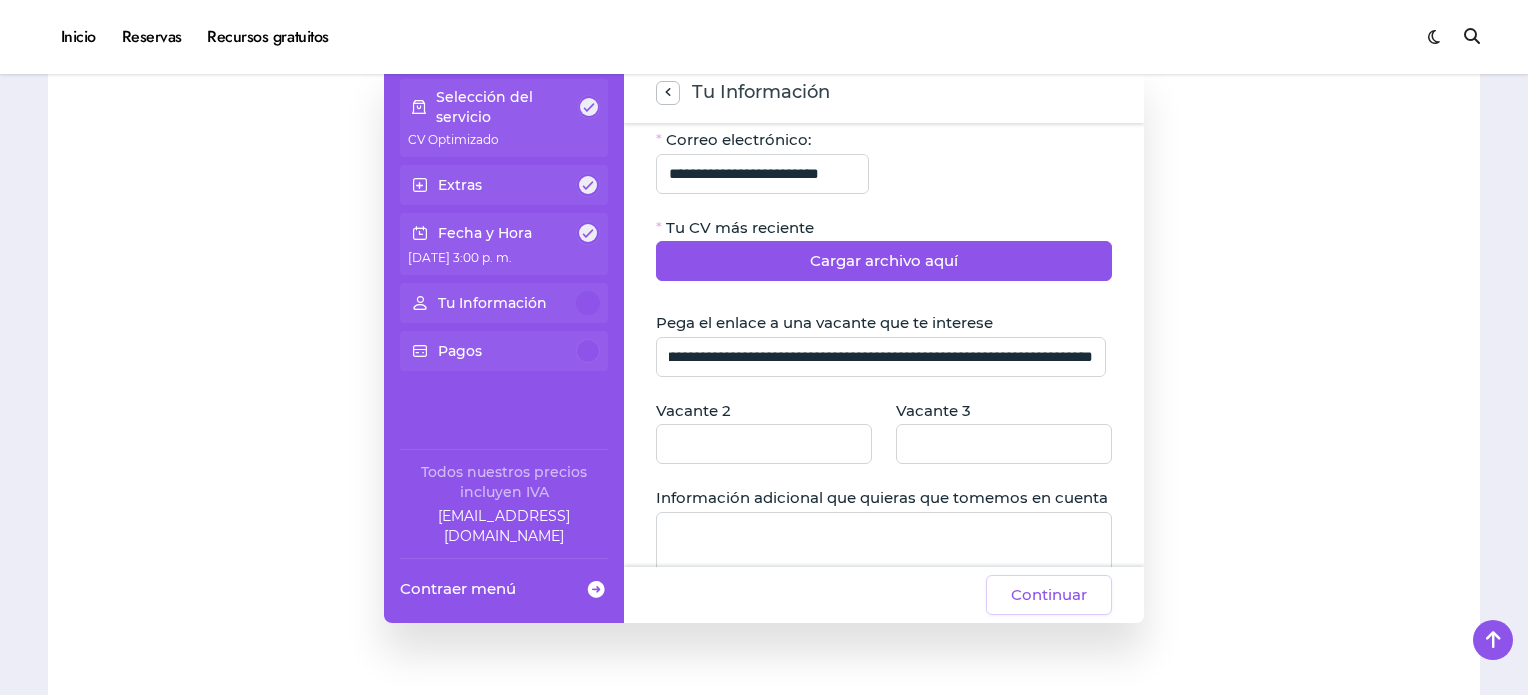 scroll, scrollTop: 0, scrollLeft: 0, axis: both 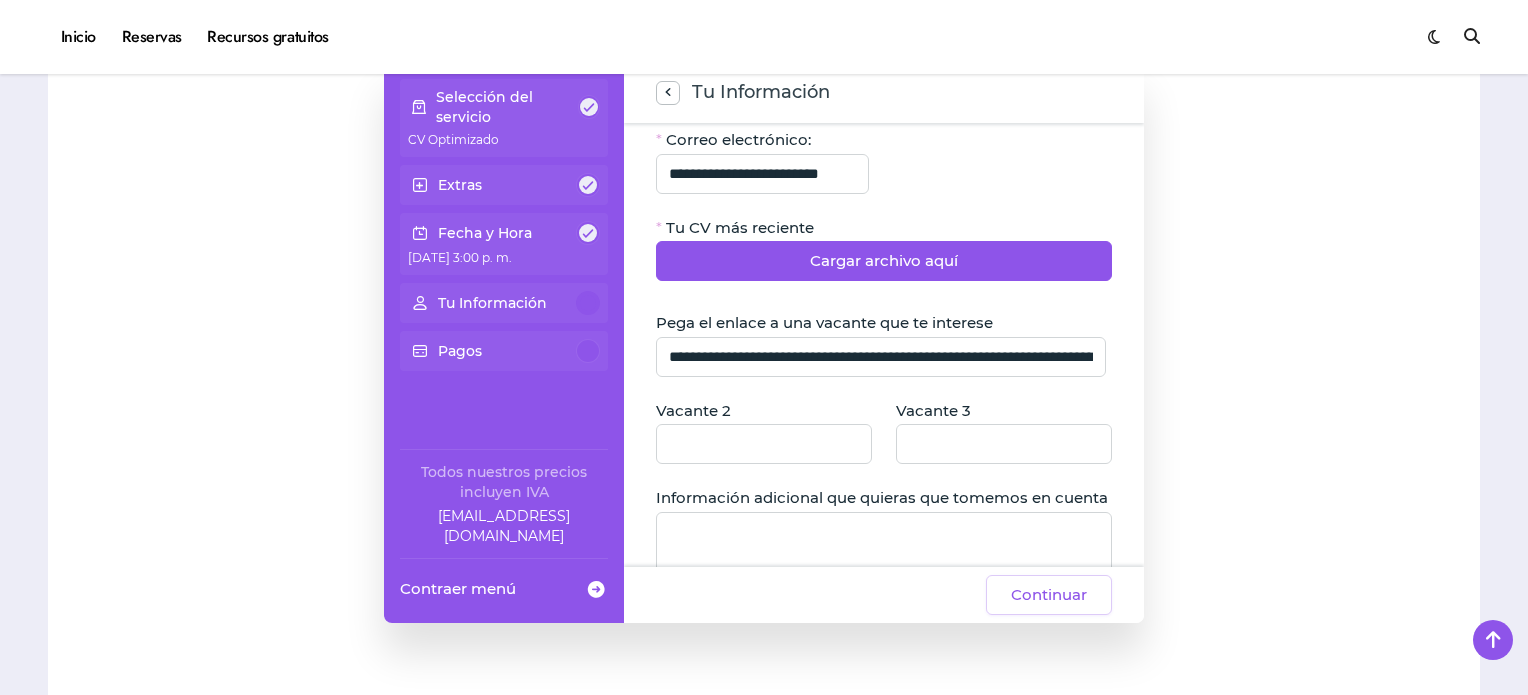 click on "Vacante 2" 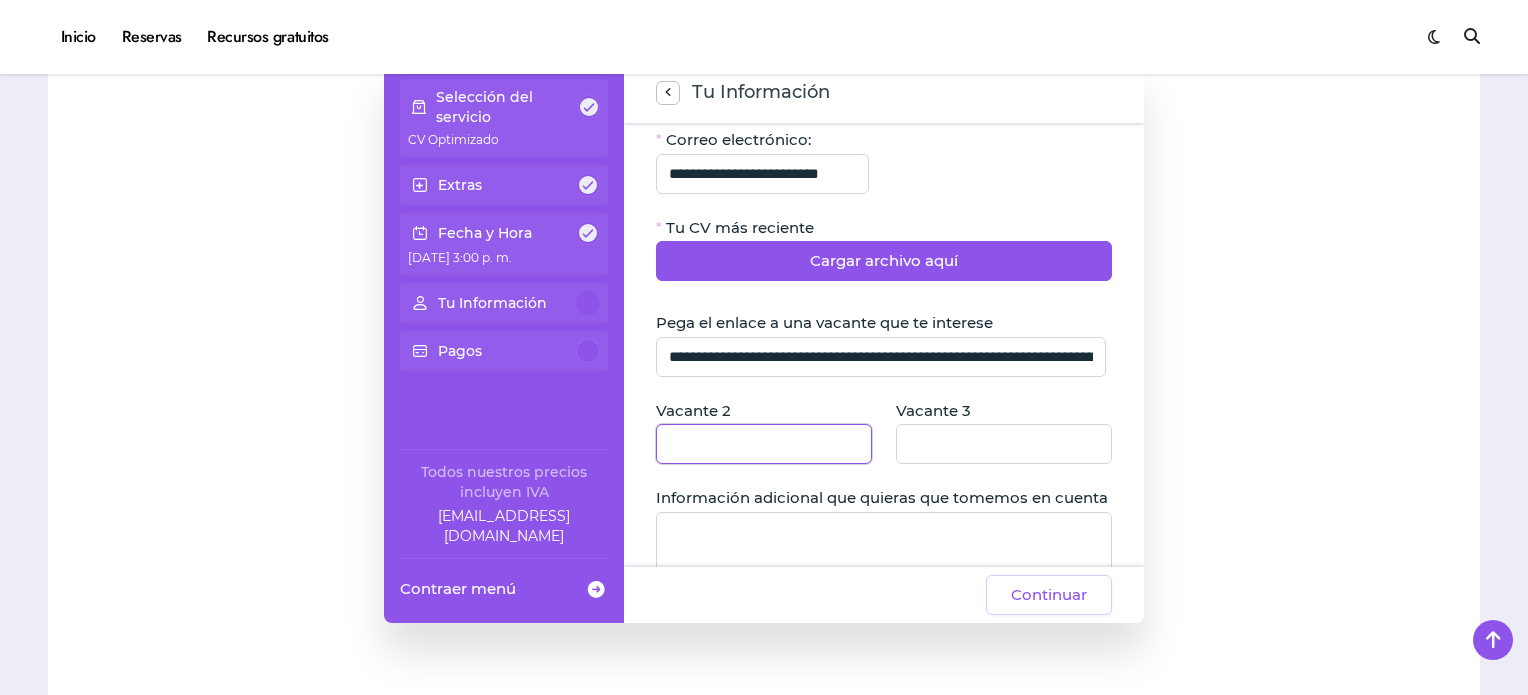 click 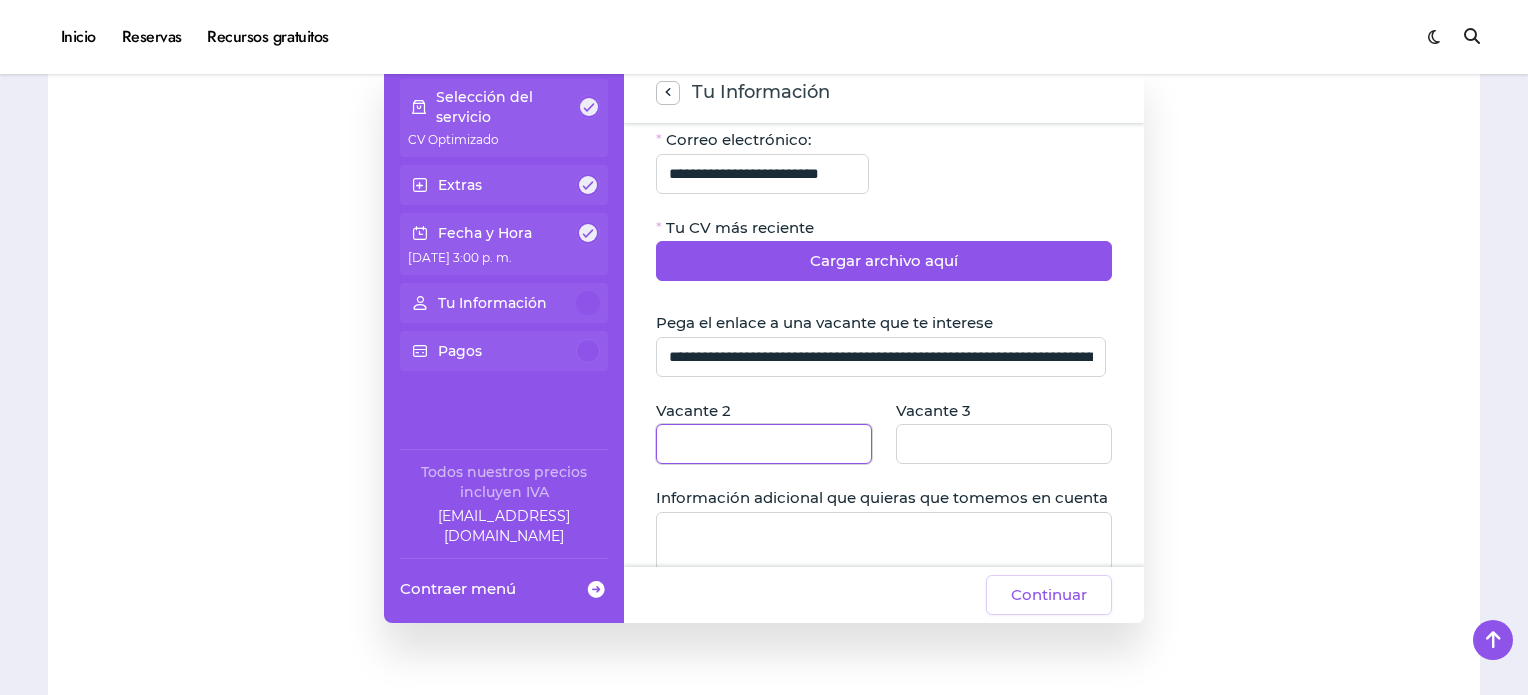 click 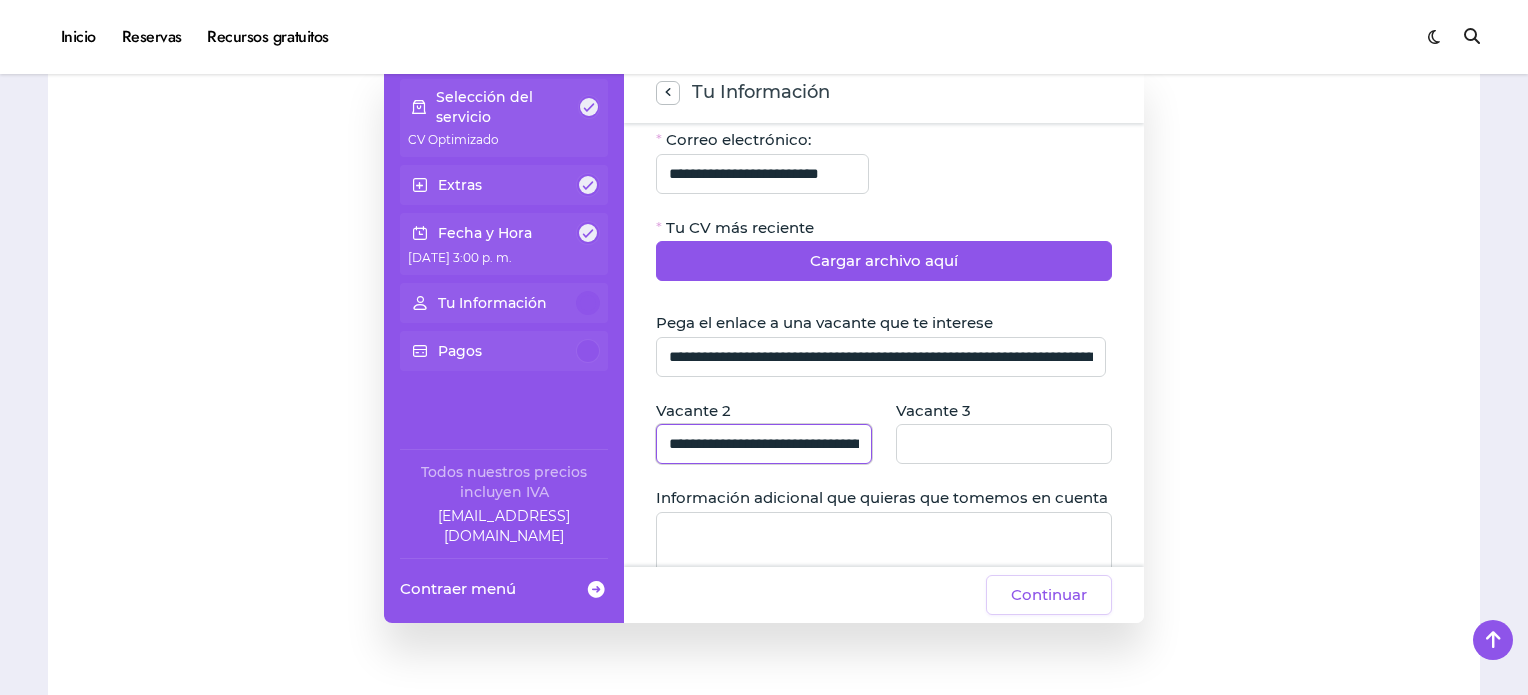 scroll, scrollTop: 0, scrollLeft: 3149, axis: horizontal 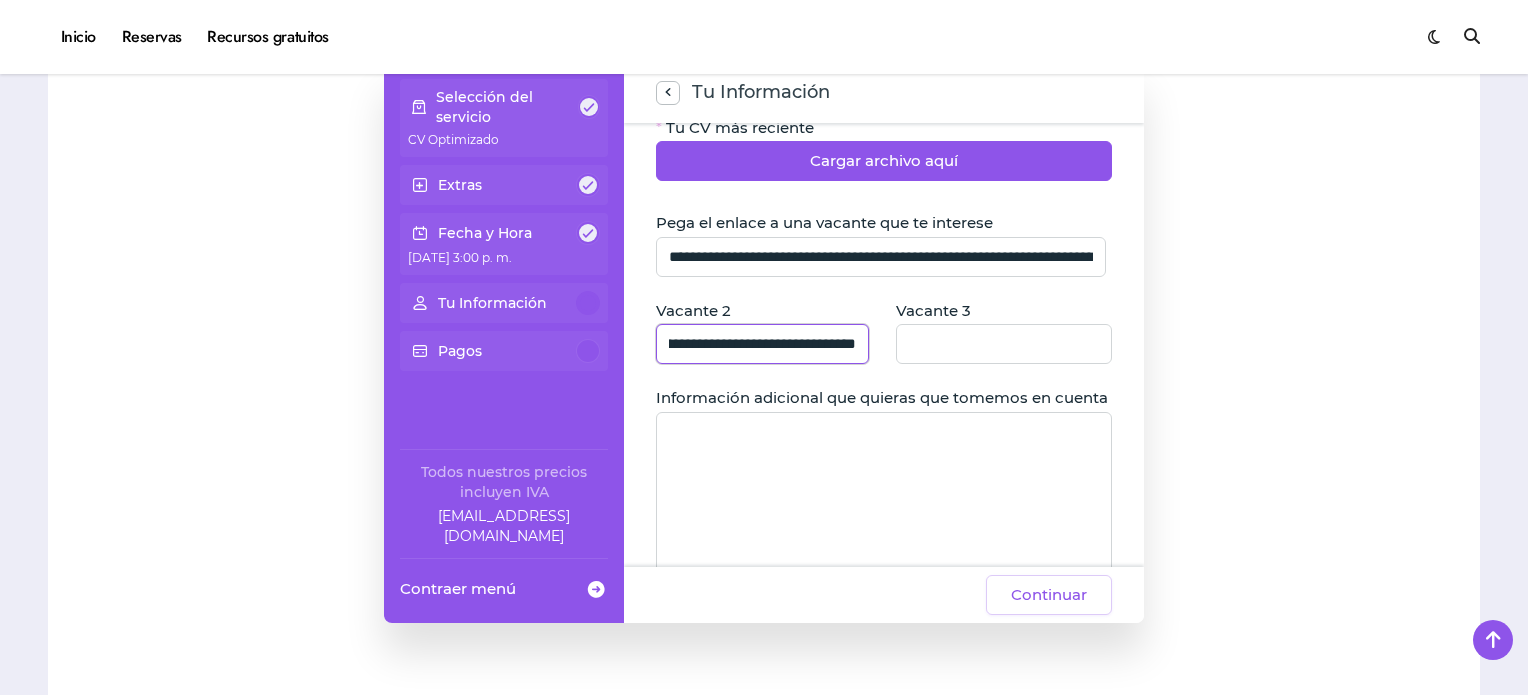 type on "**********" 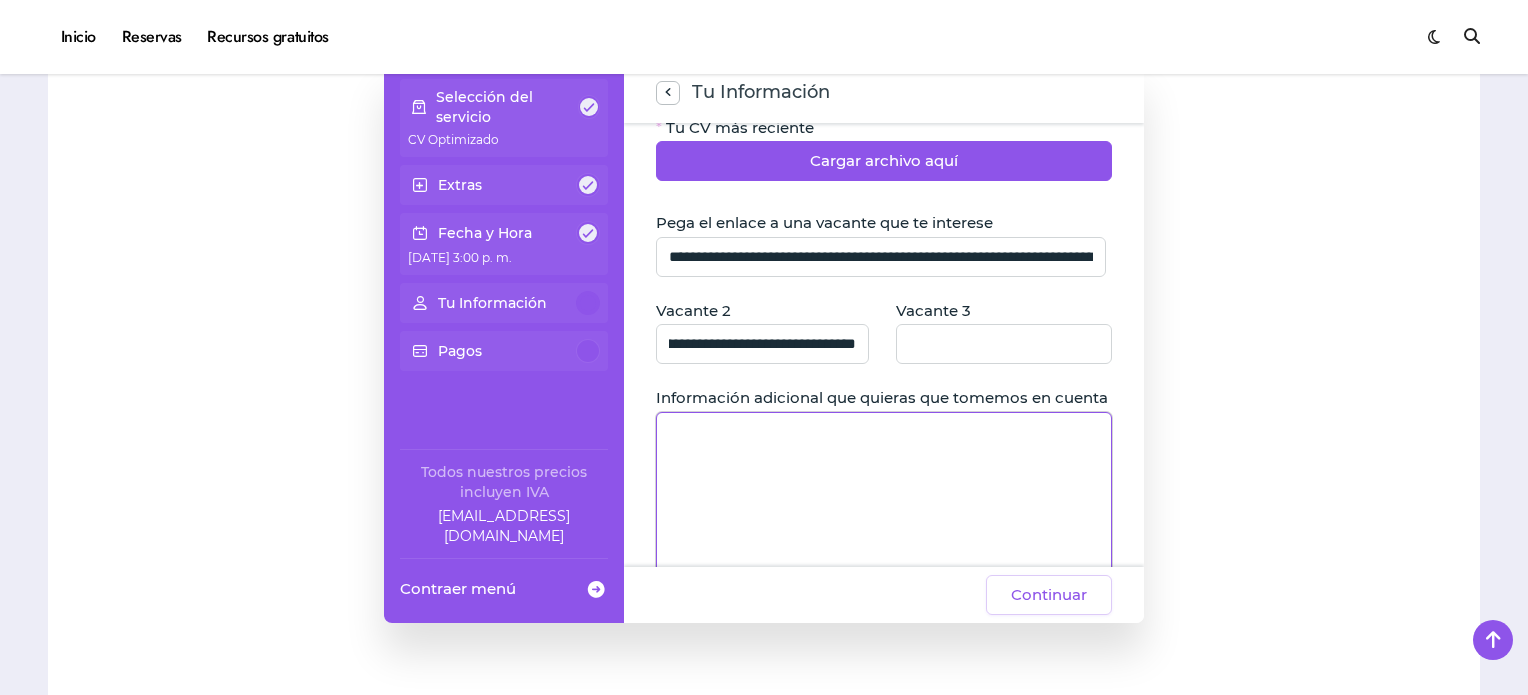 scroll, scrollTop: 0, scrollLeft: 0, axis: both 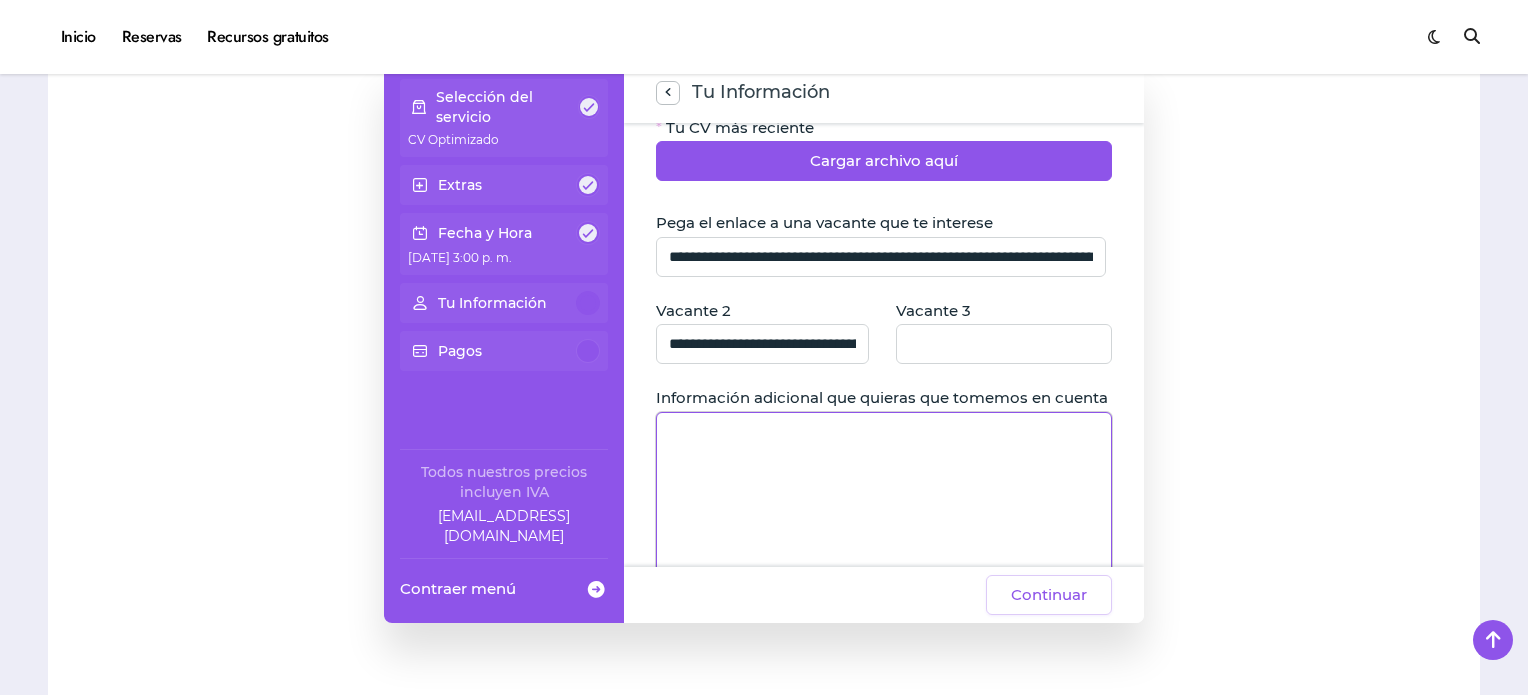 click 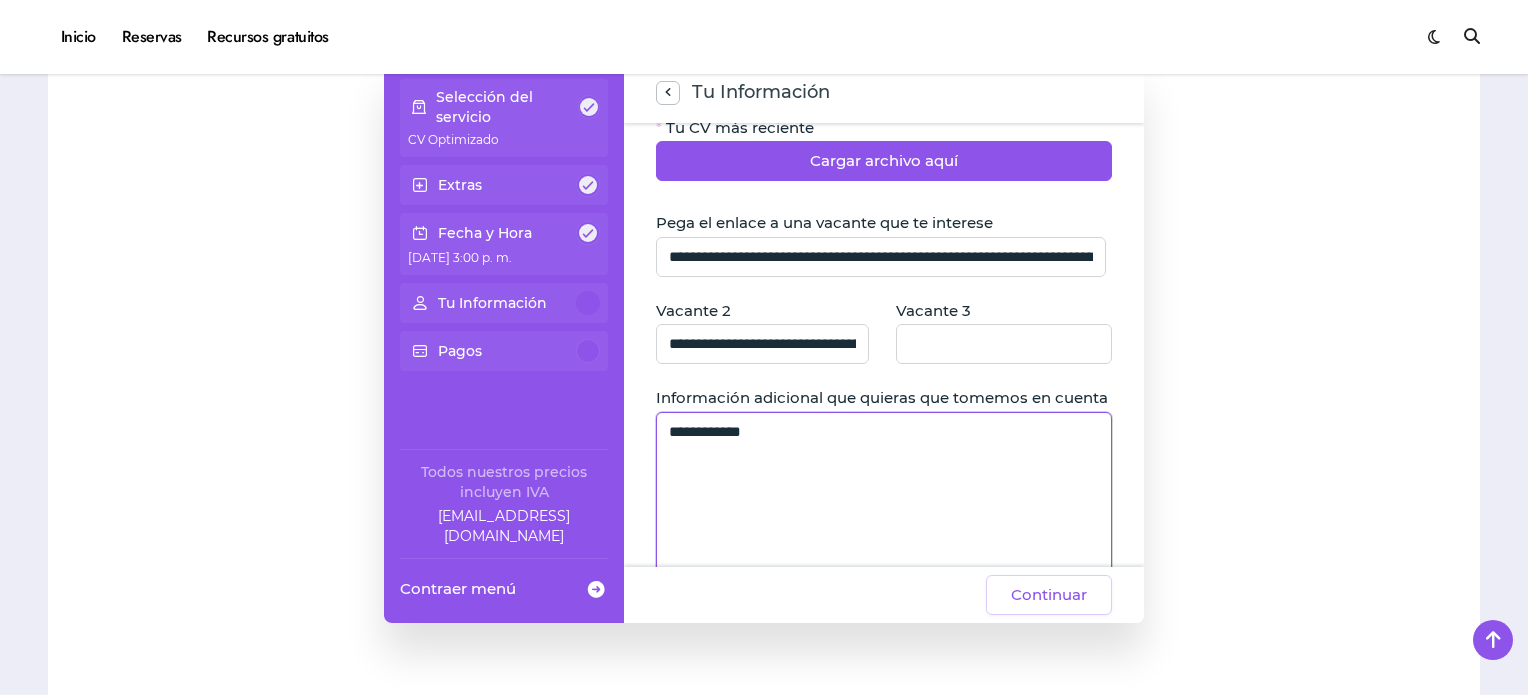 paste on "**********" 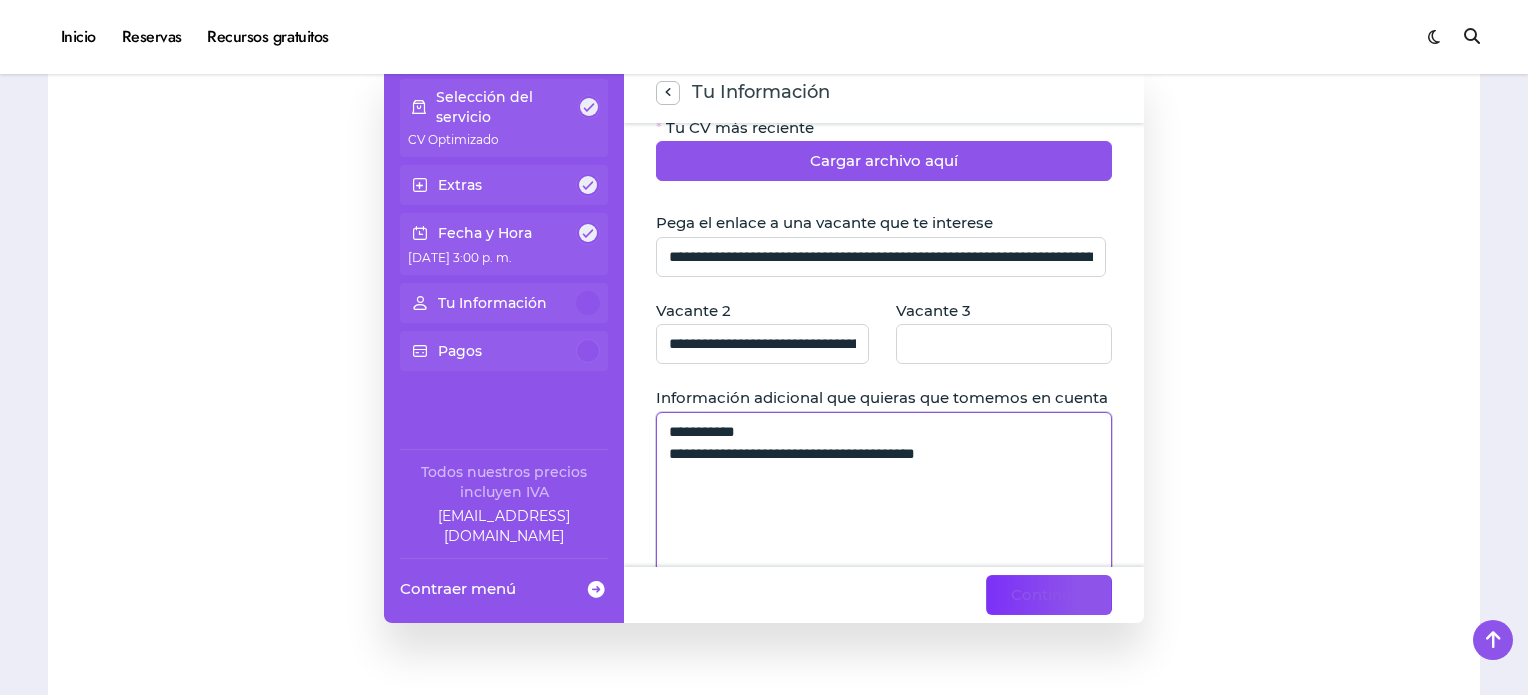 type on "**********" 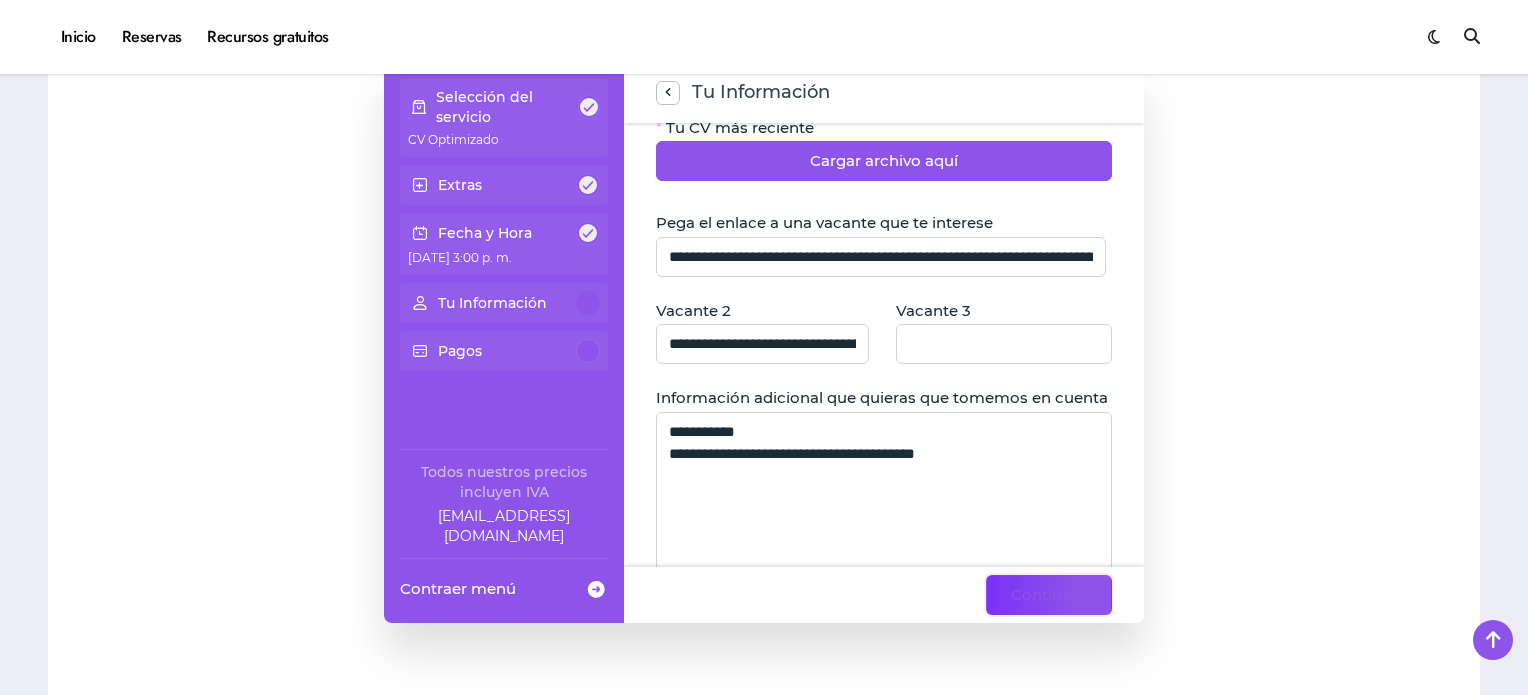click on "Continuar" at bounding box center [1049, 595] 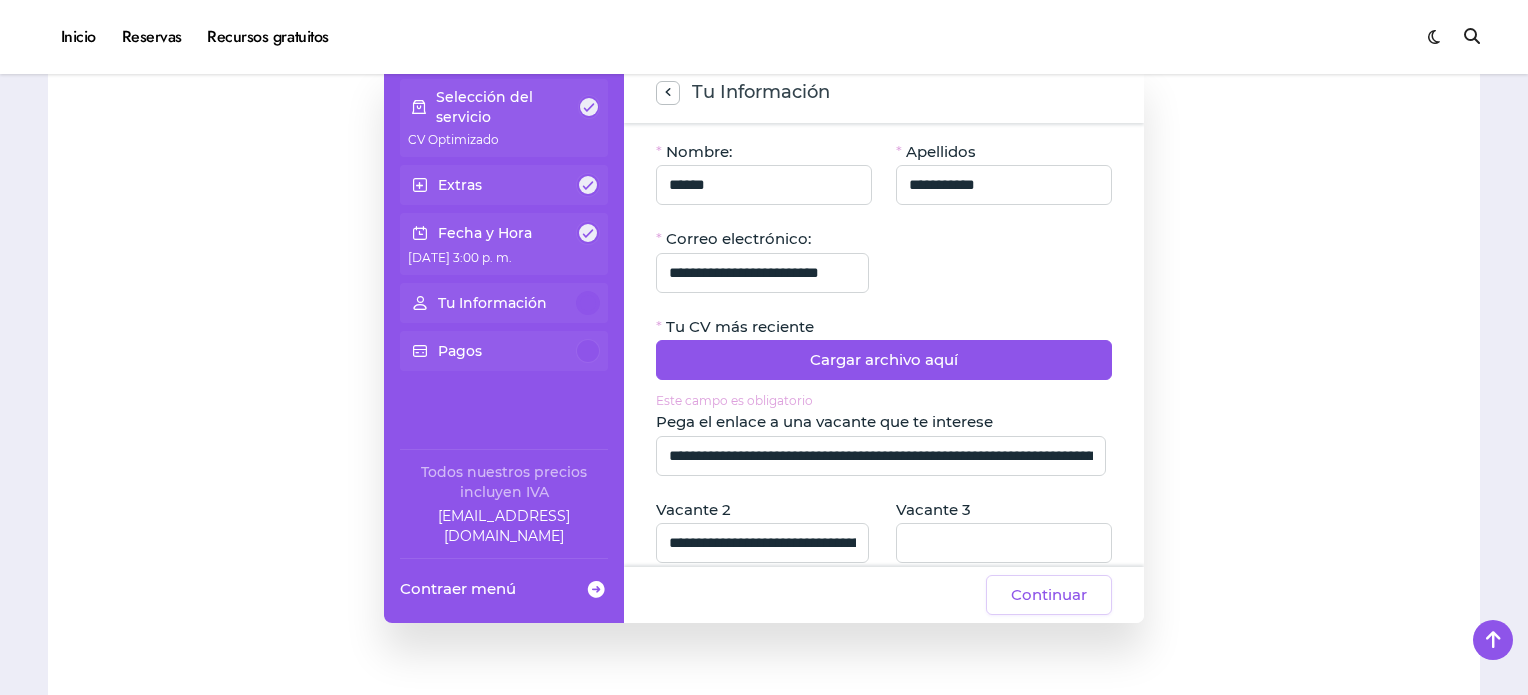 scroll, scrollTop: 0, scrollLeft: 0, axis: both 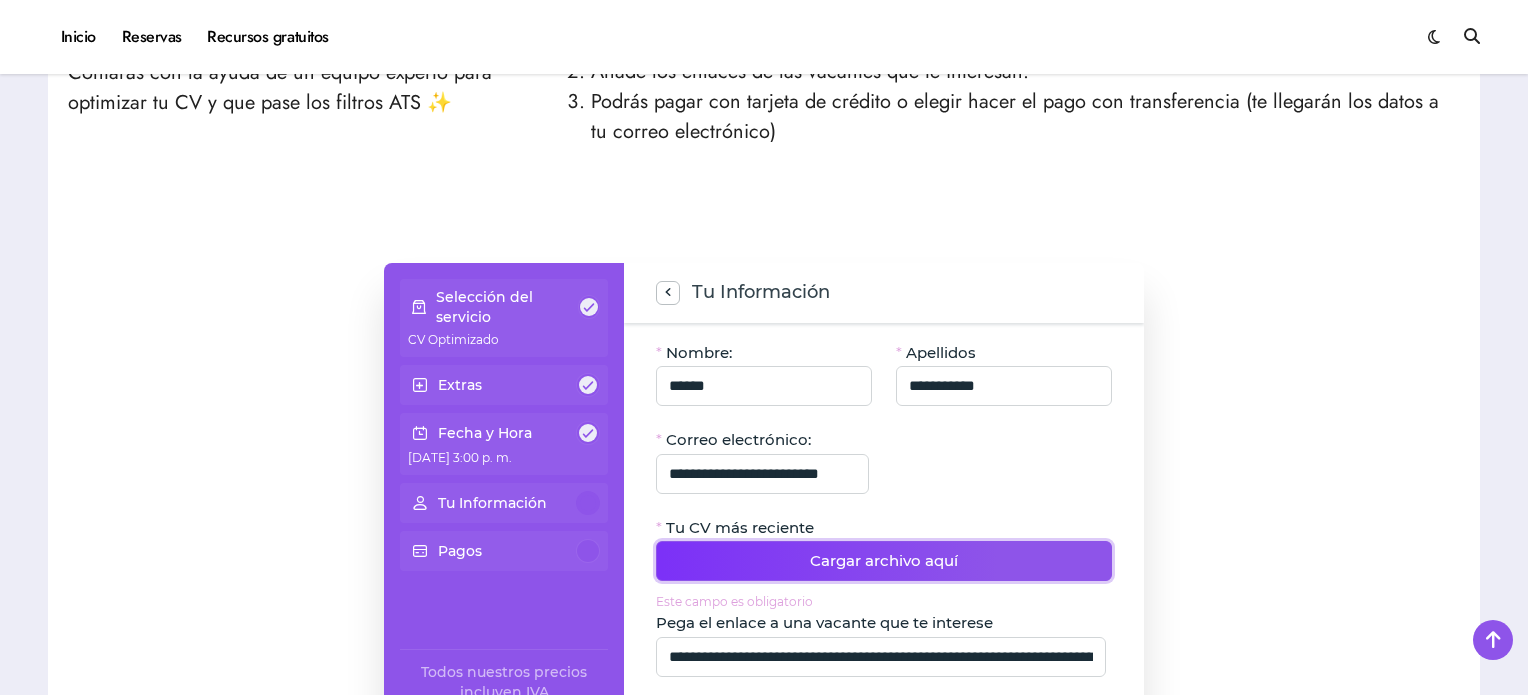 click on "Cargar archivo aquí" at bounding box center [884, 561] 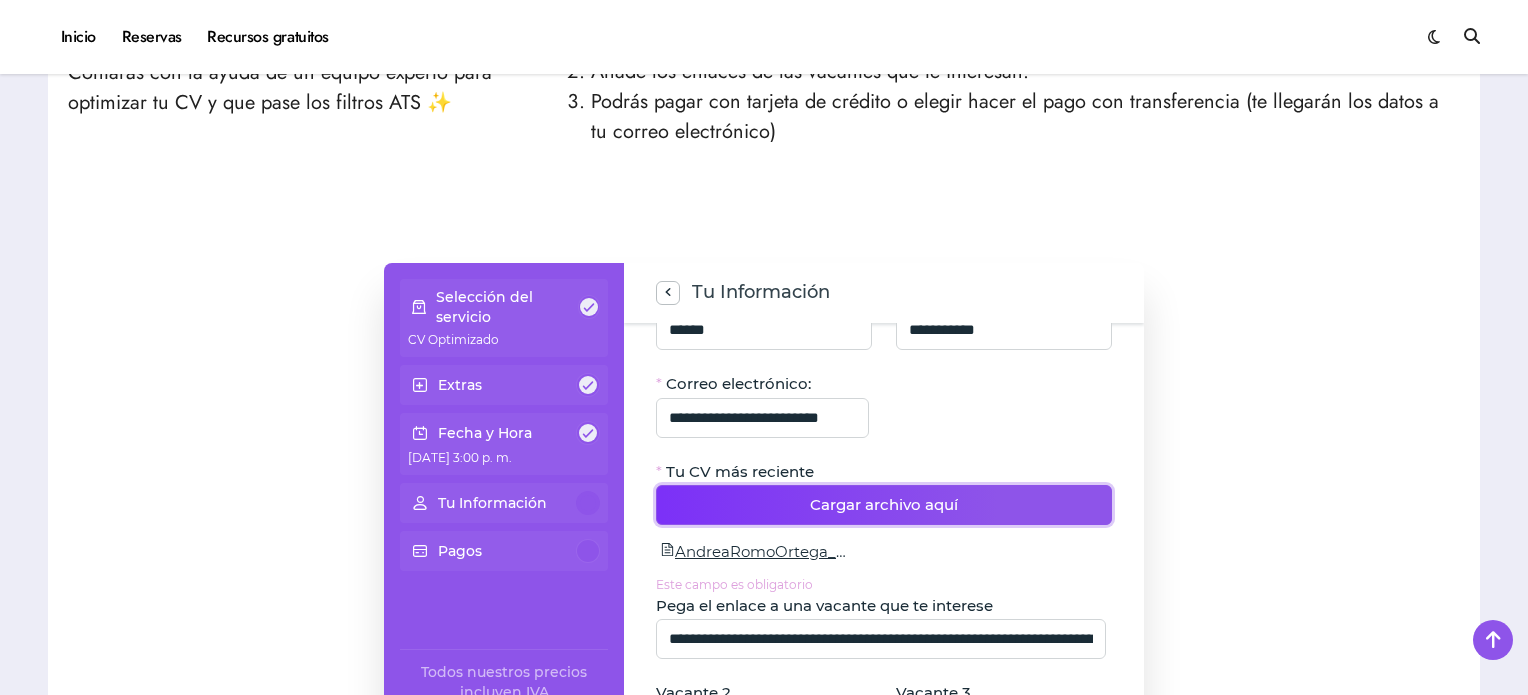 scroll, scrollTop: 100, scrollLeft: 0, axis: vertical 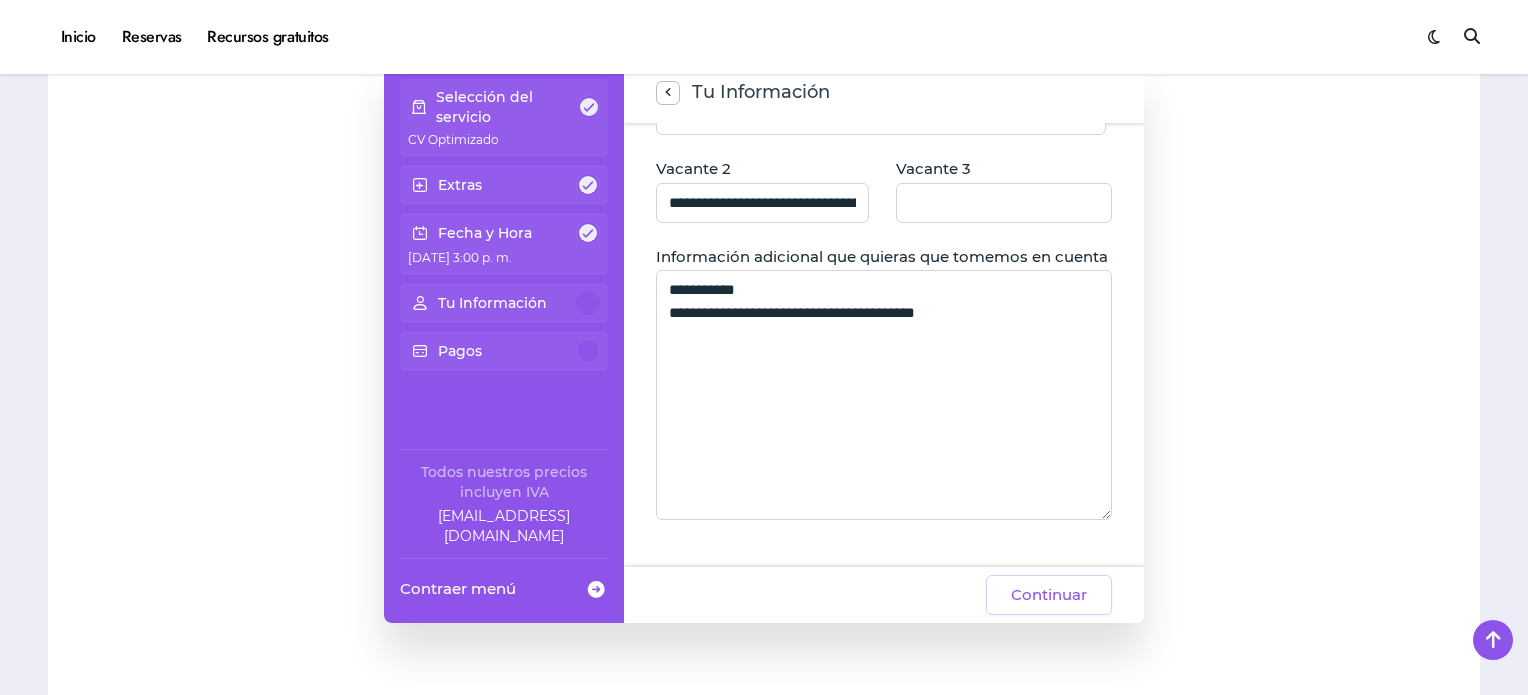 click on "Continuar" 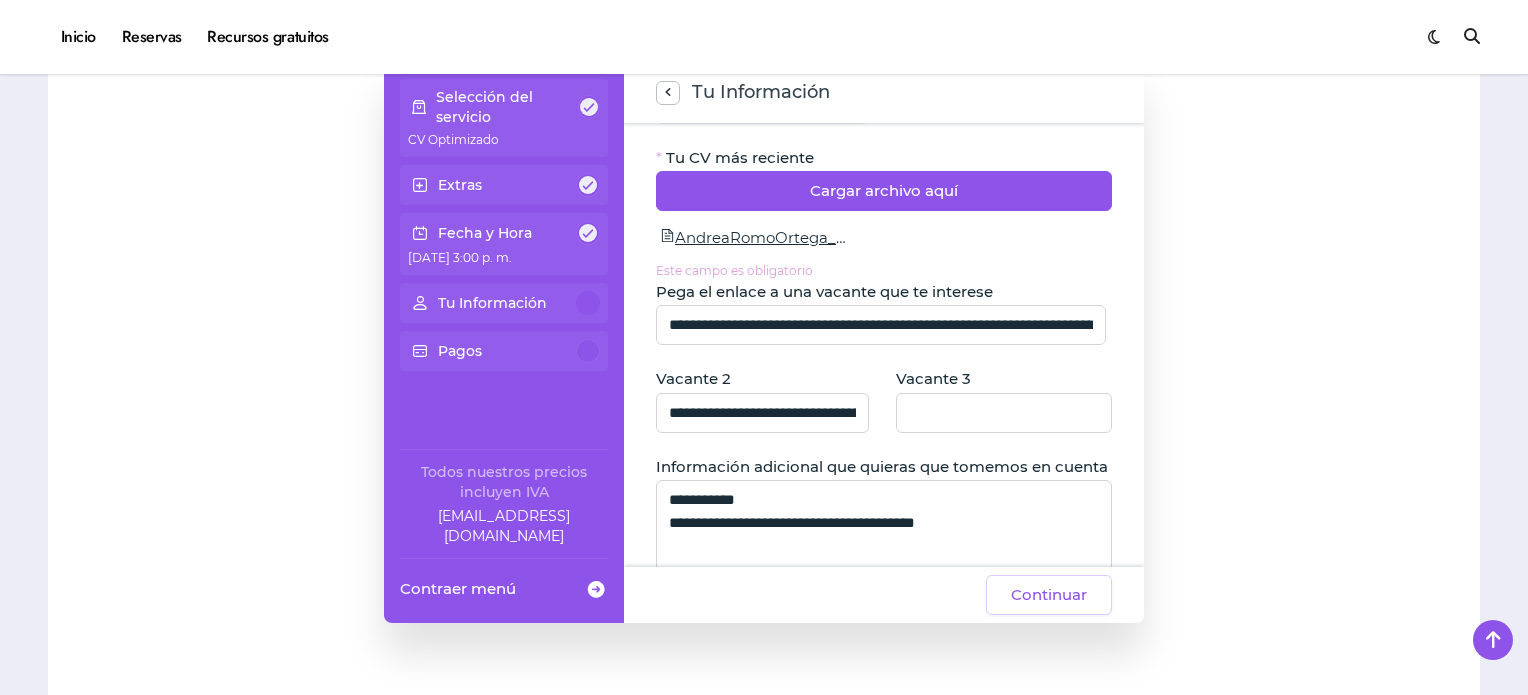 scroll, scrollTop: 200, scrollLeft: 0, axis: vertical 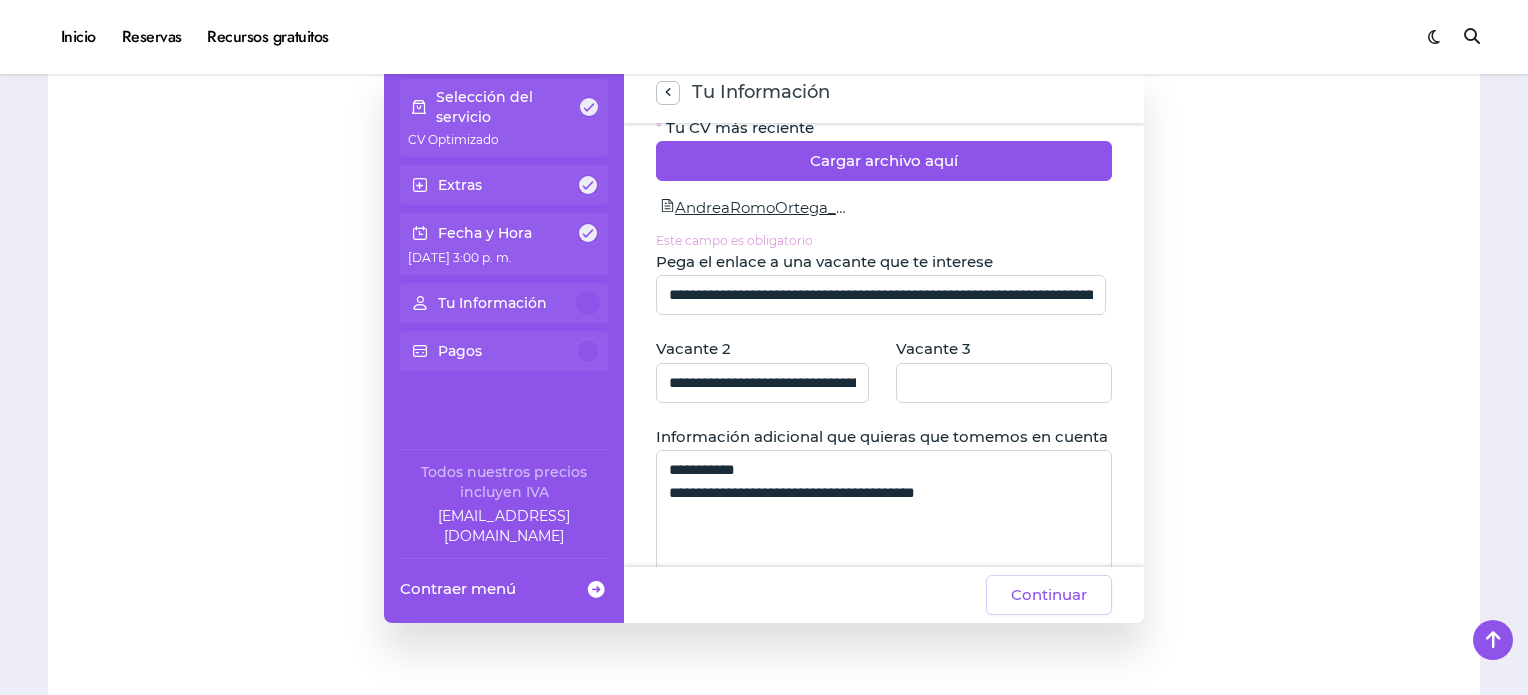 click on "Este campo es obligatorio" 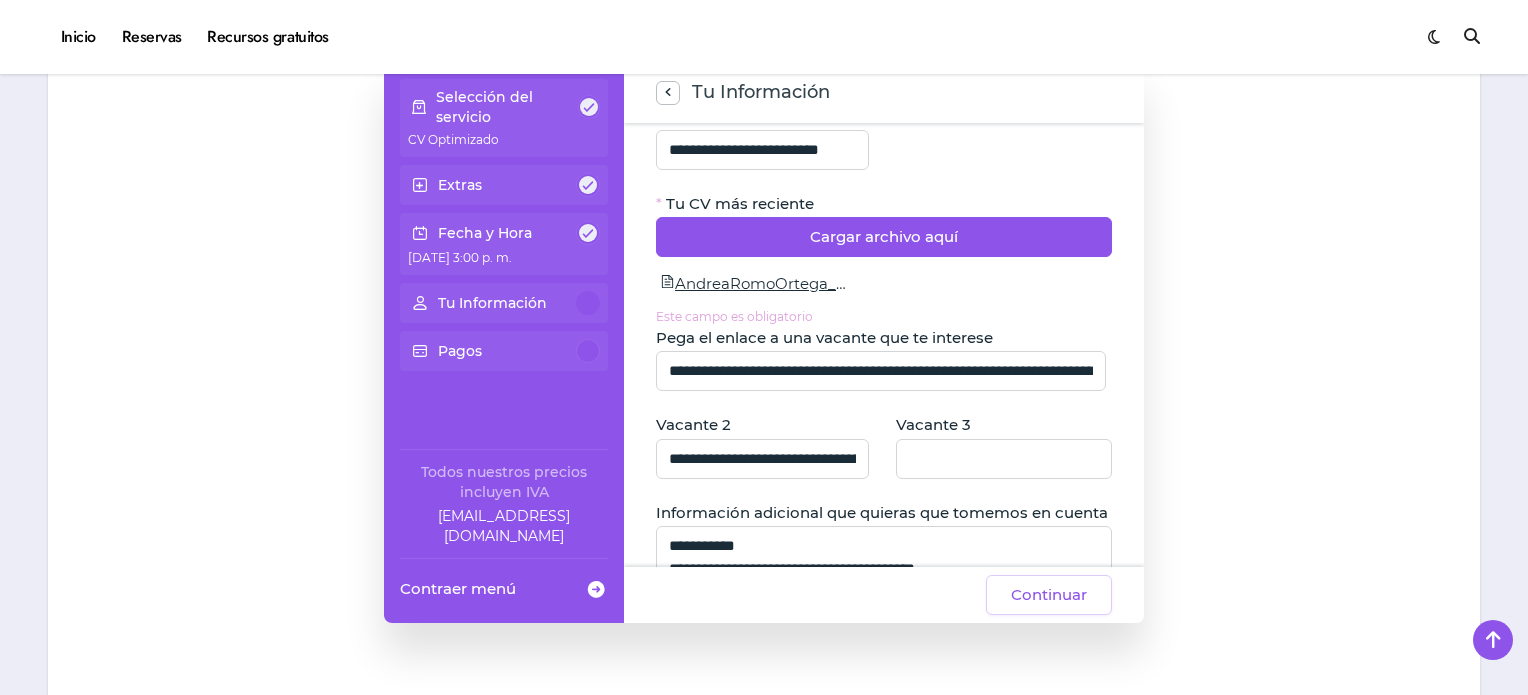 scroll, scrollTop: 100, scrollLeft: 0, axis: vertical 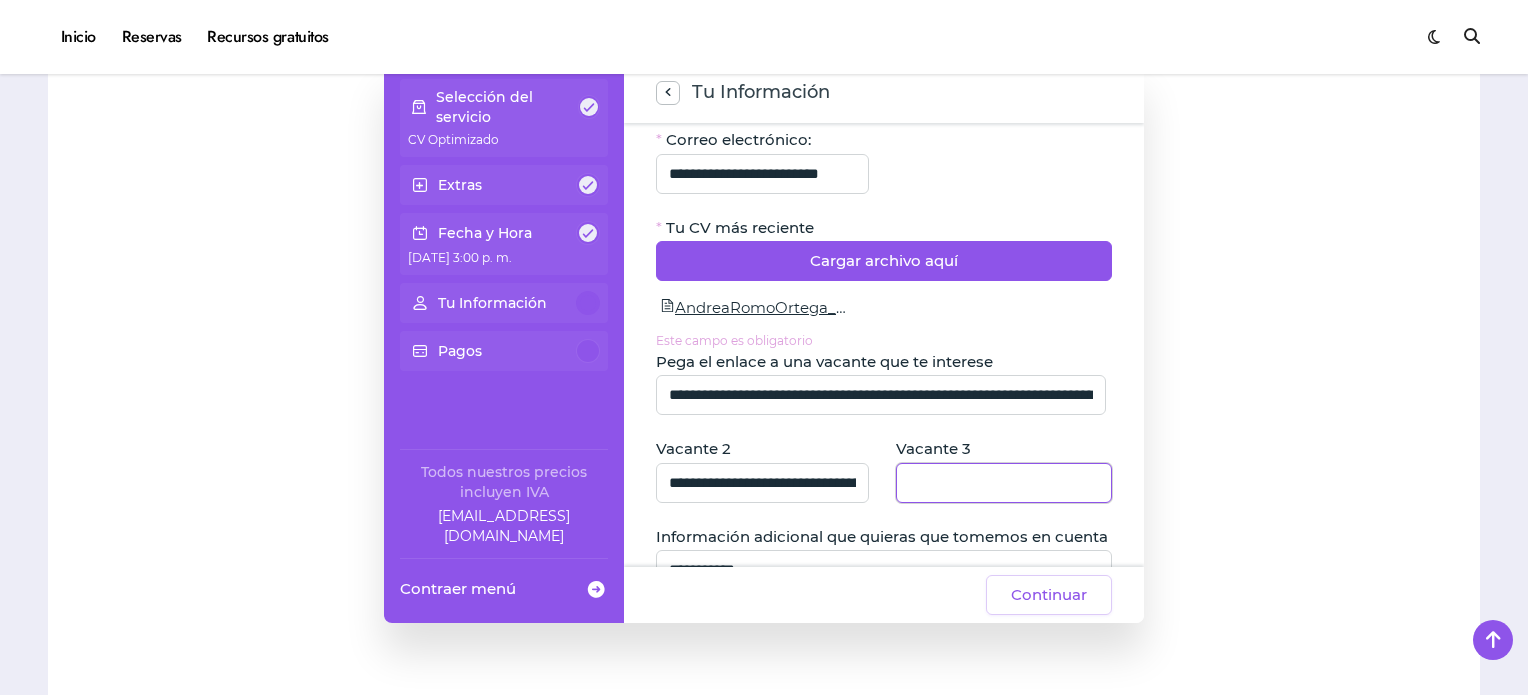 click 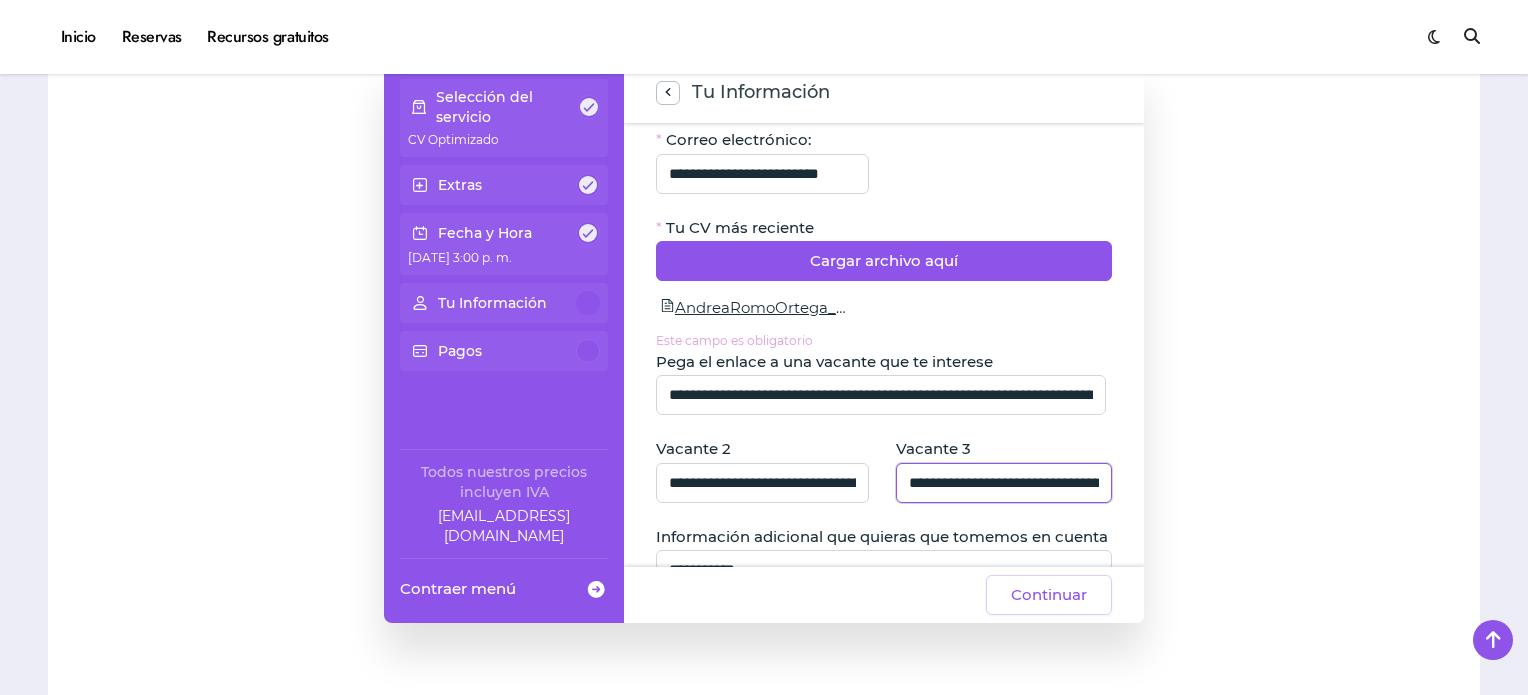 scroll, scrollTop: 0, scrollLeft: 1172, axis: horizontal 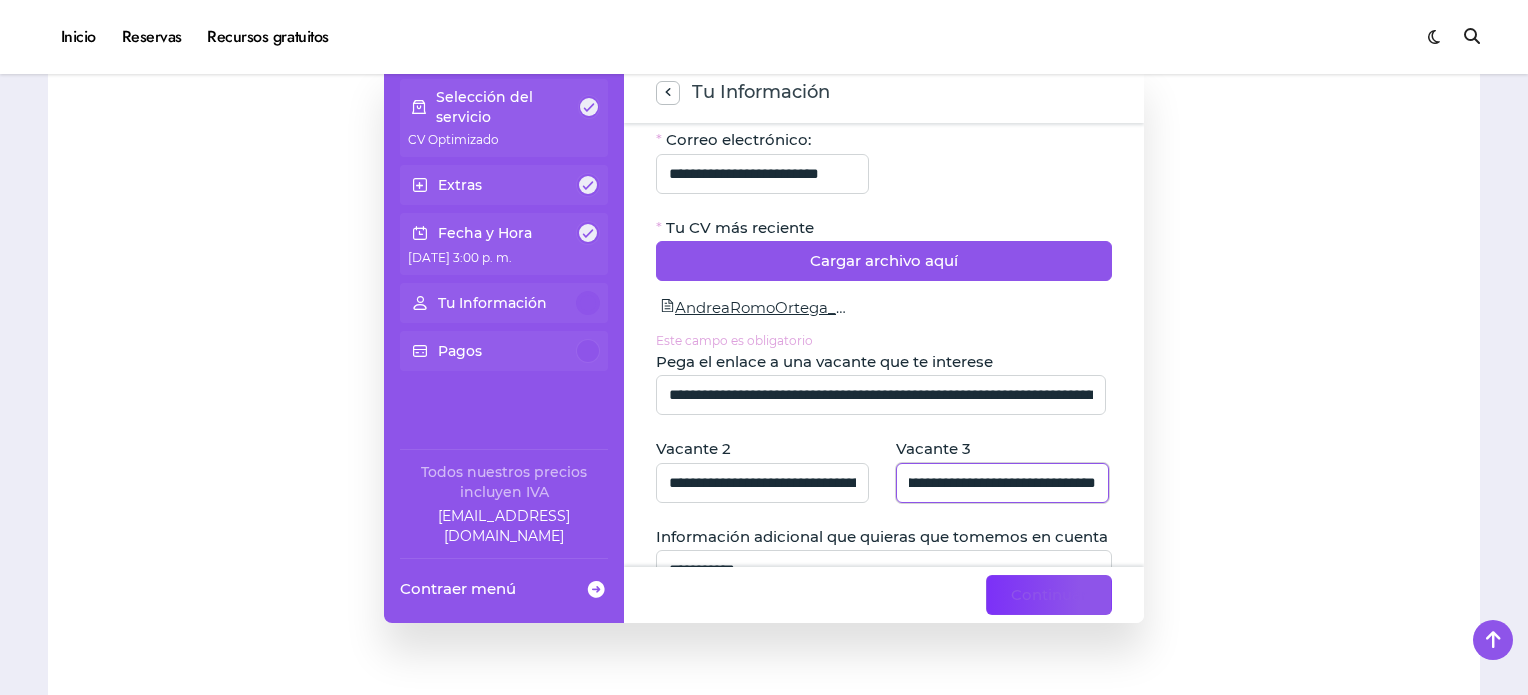 type on "**********" 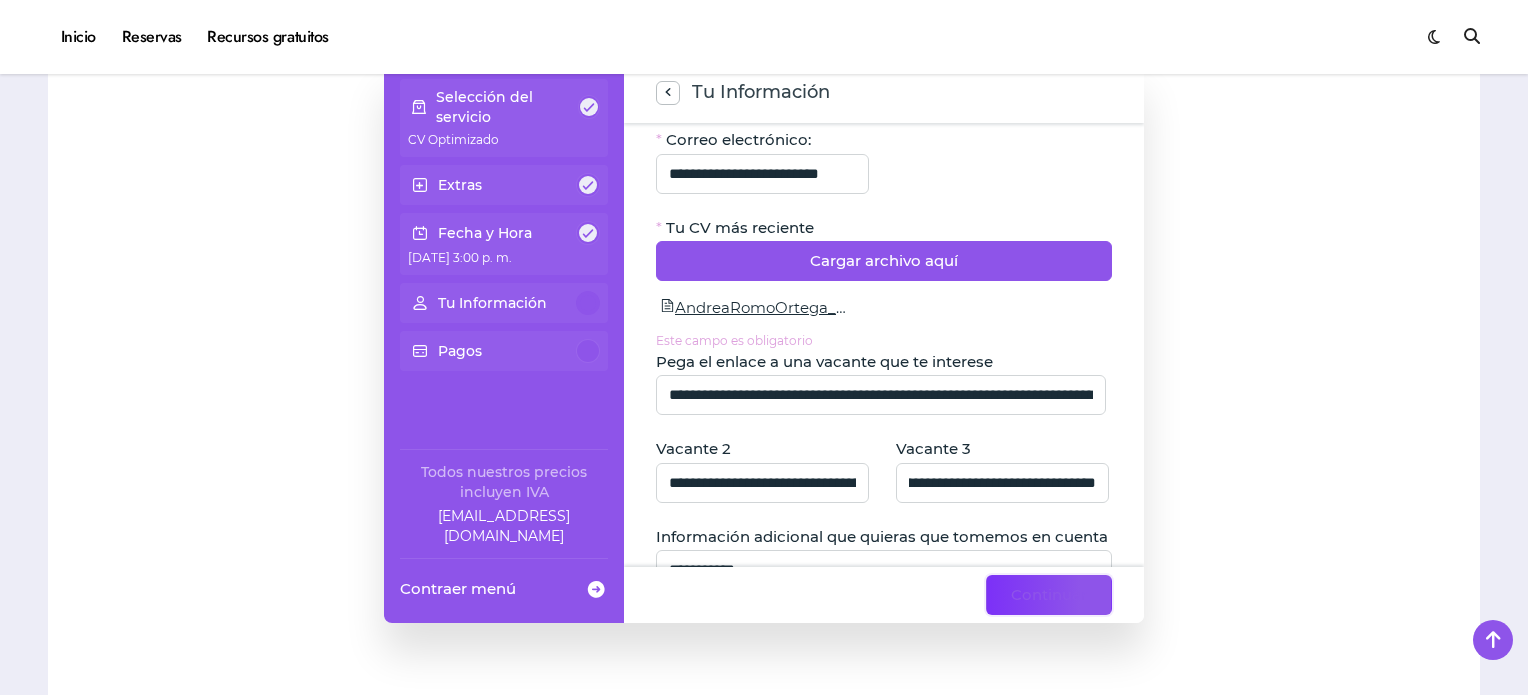 click on "Continuar" at bounding box center (1049, 595) 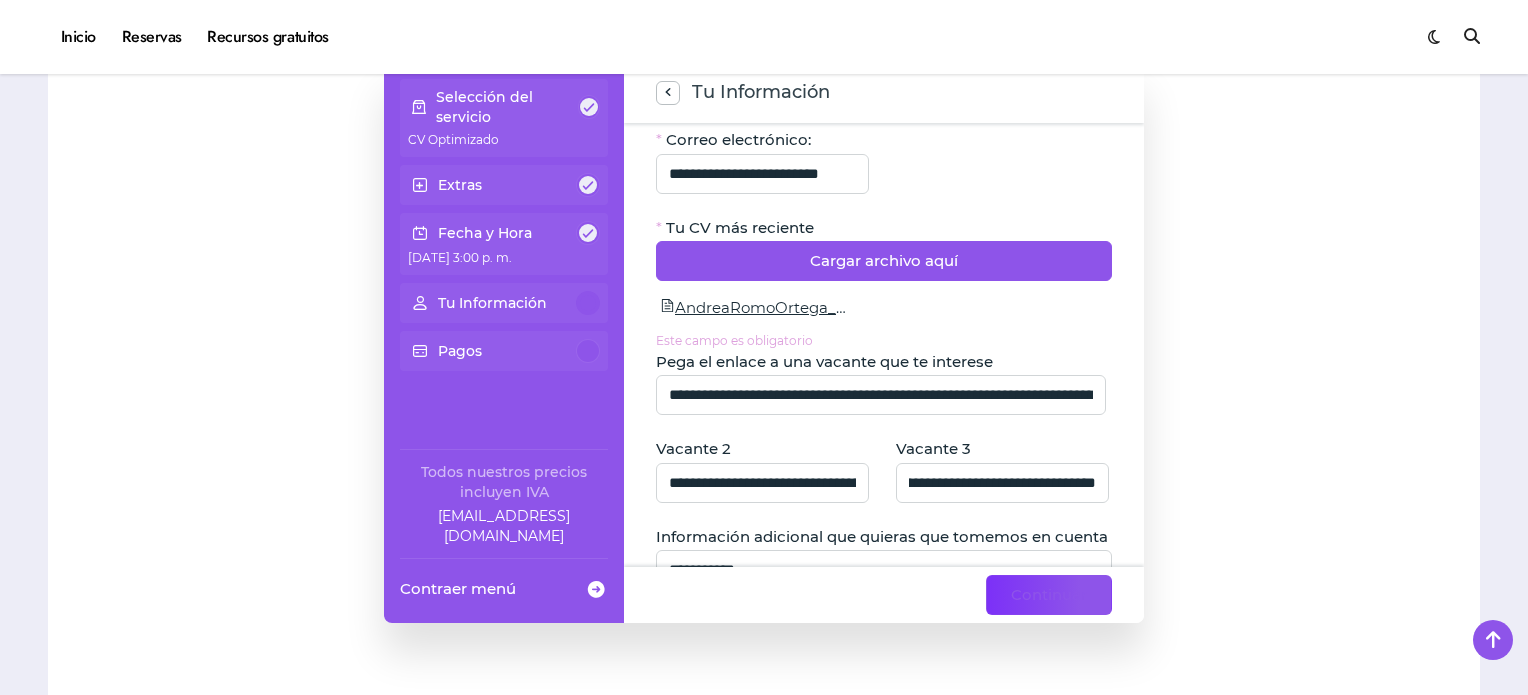 scroll, scrollTop: 0, scrollLeft: 0, axis: both 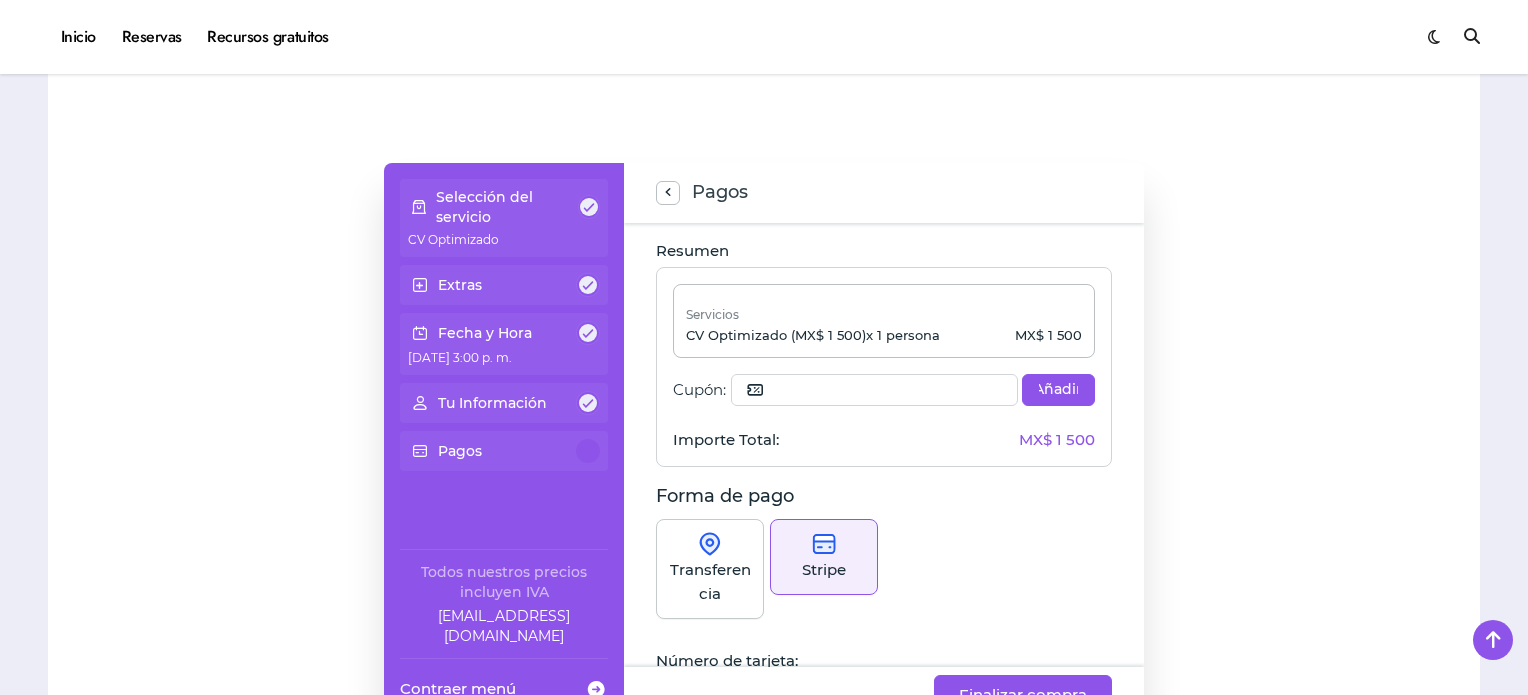 click on "Selección del servicio" at bounding box center [507, 207] 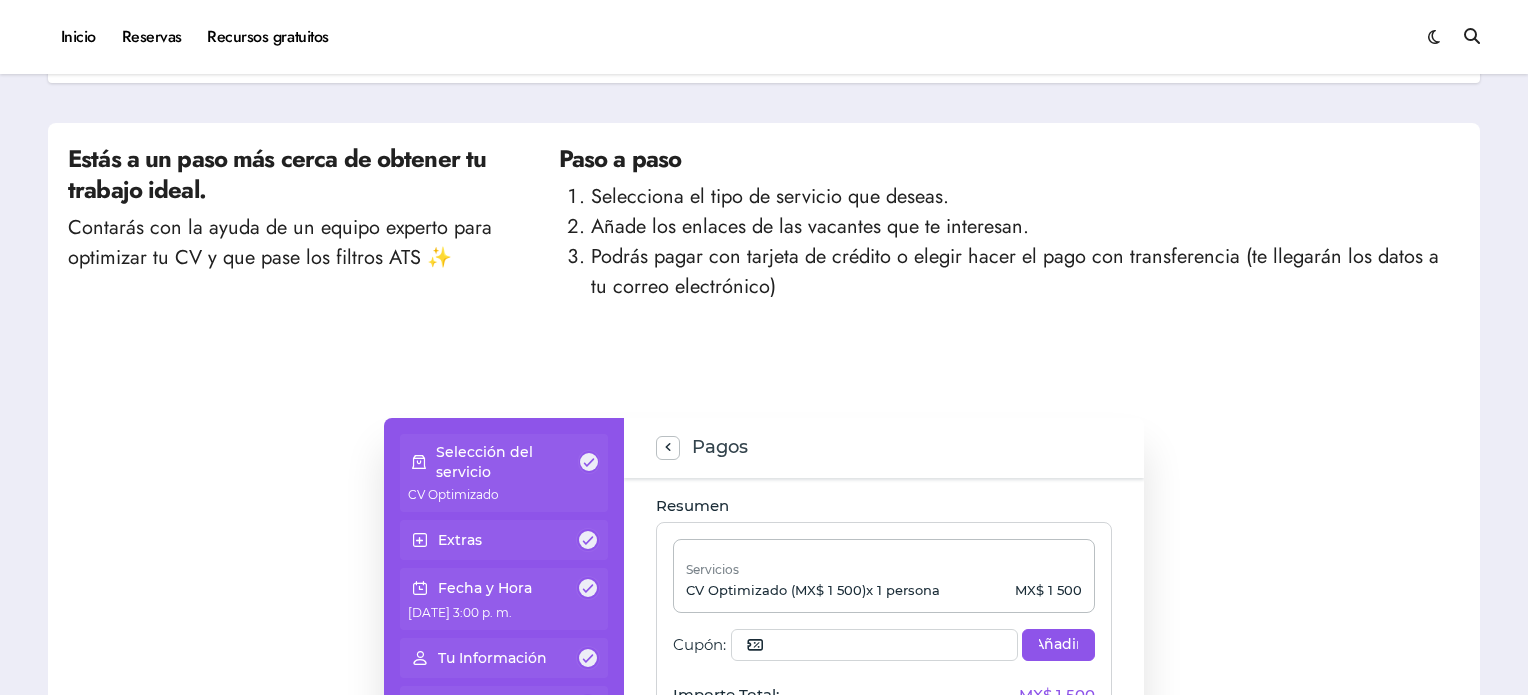 scroll, scrollTop: 0, scrollLeft: 0, axis: both 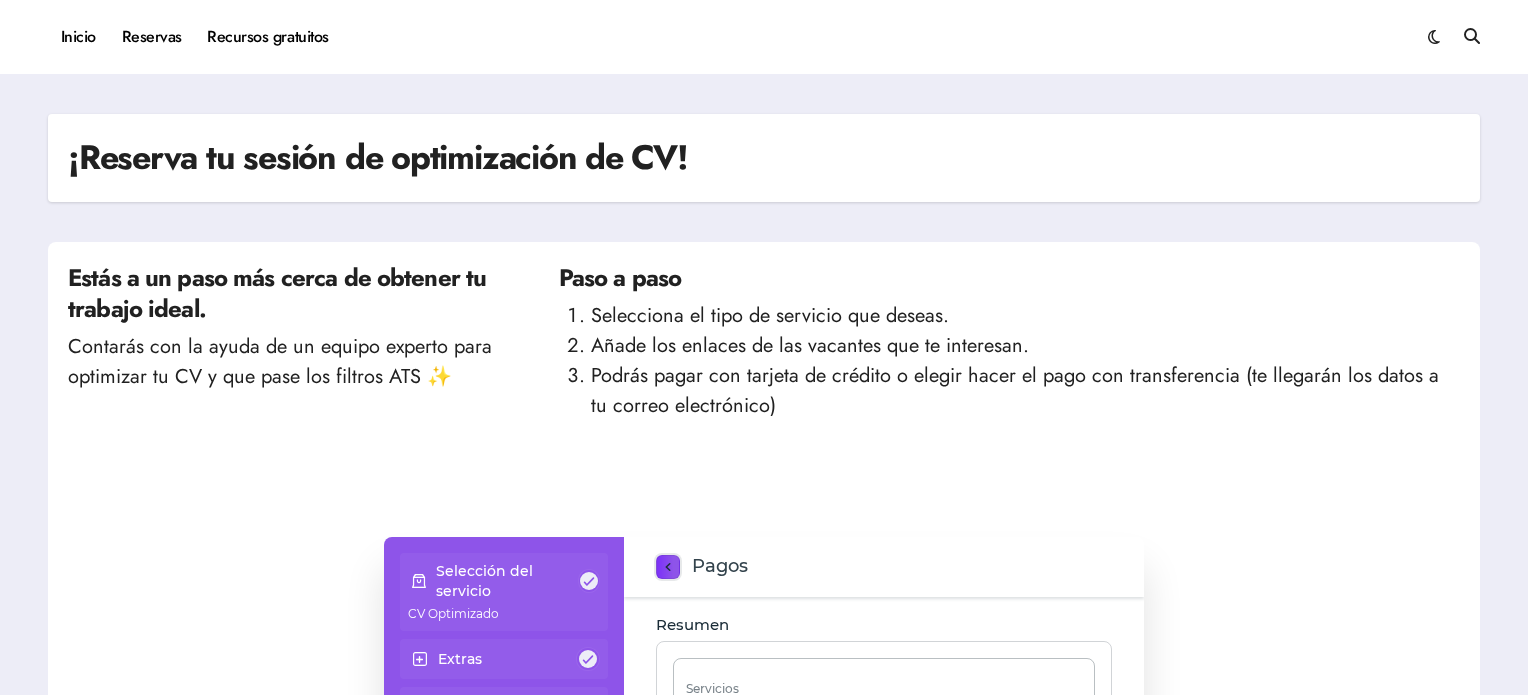 click 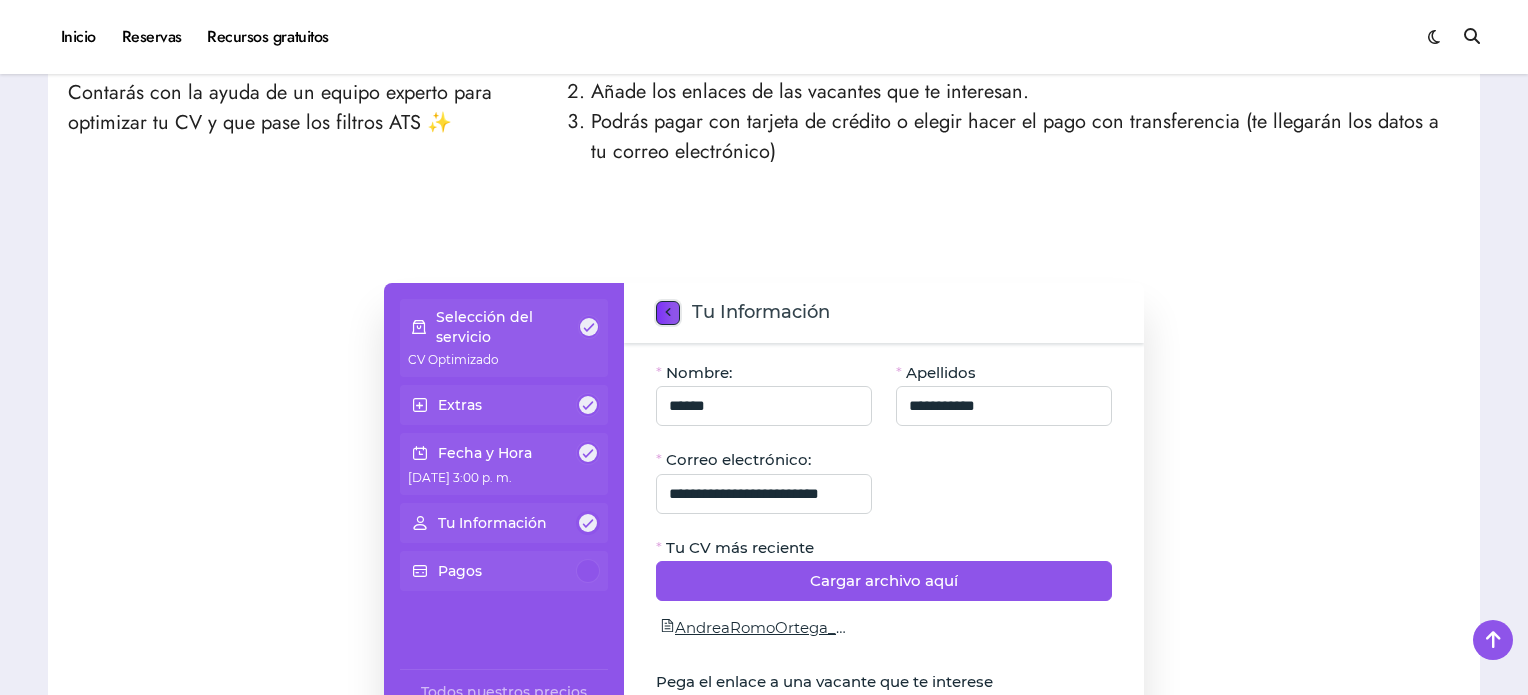 scroll, scrollTop: 200, scrollLeft: 0, axis: vertical 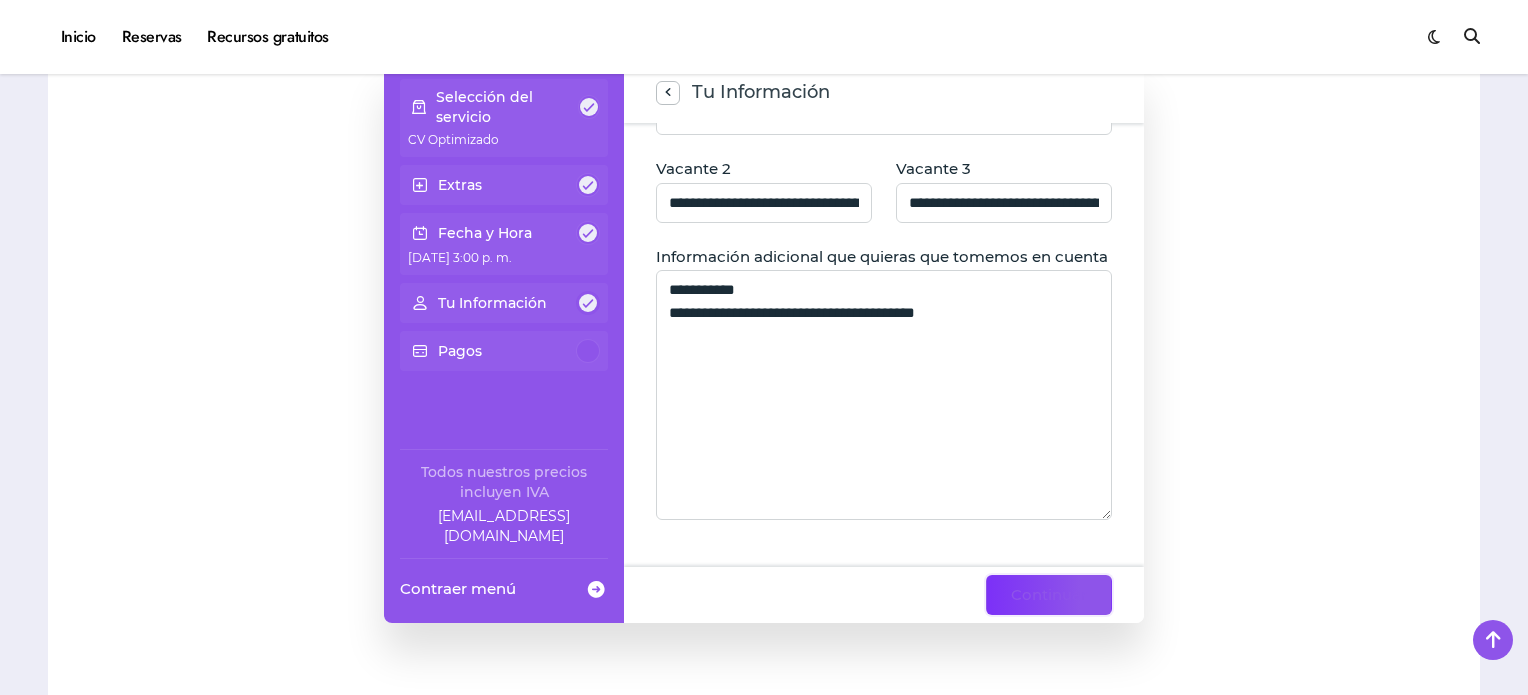 click on "Continuar" at bounding box center [1049, 595] 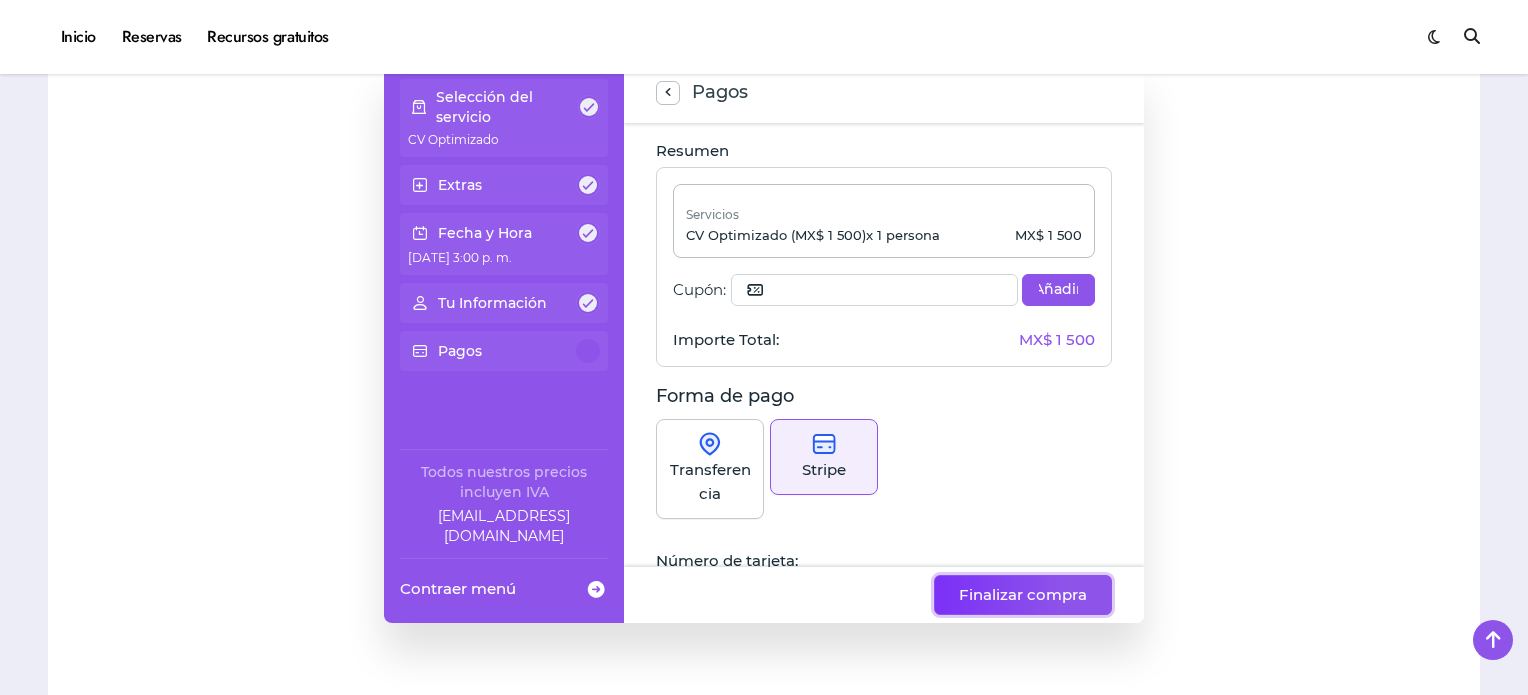 click on "Finalizar compra" at bounding box center (1023, 595) 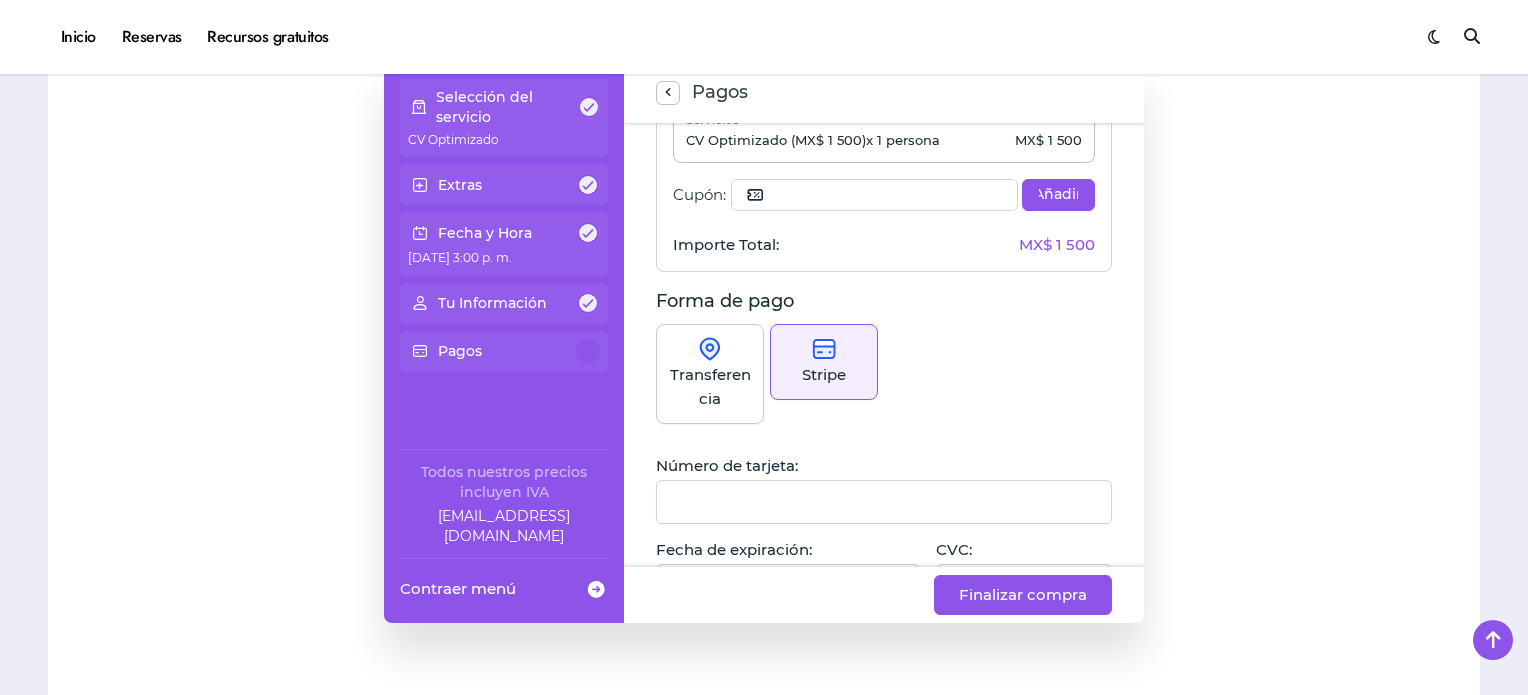 scroll, scrollTop: 251, scrollLeft: 0, axis: vertical 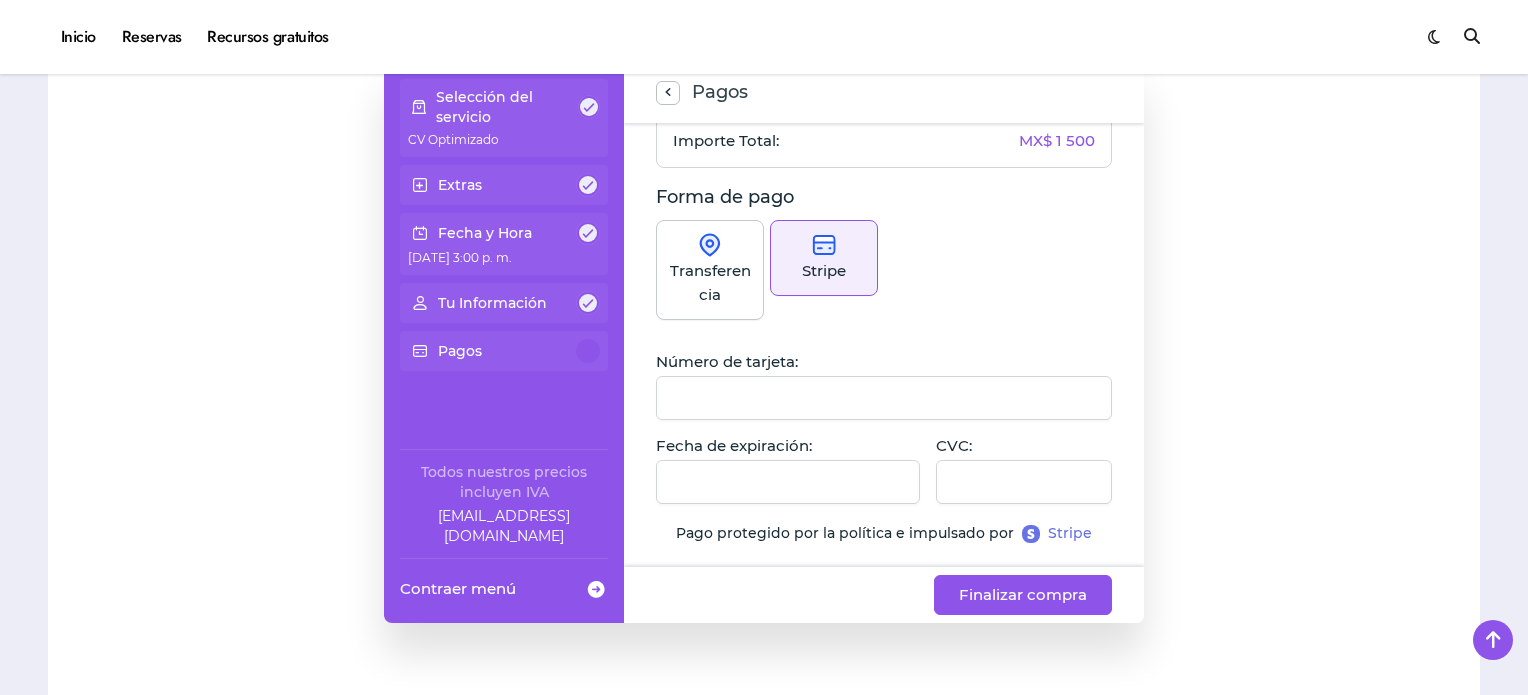 click at bounding box center (788, 482) 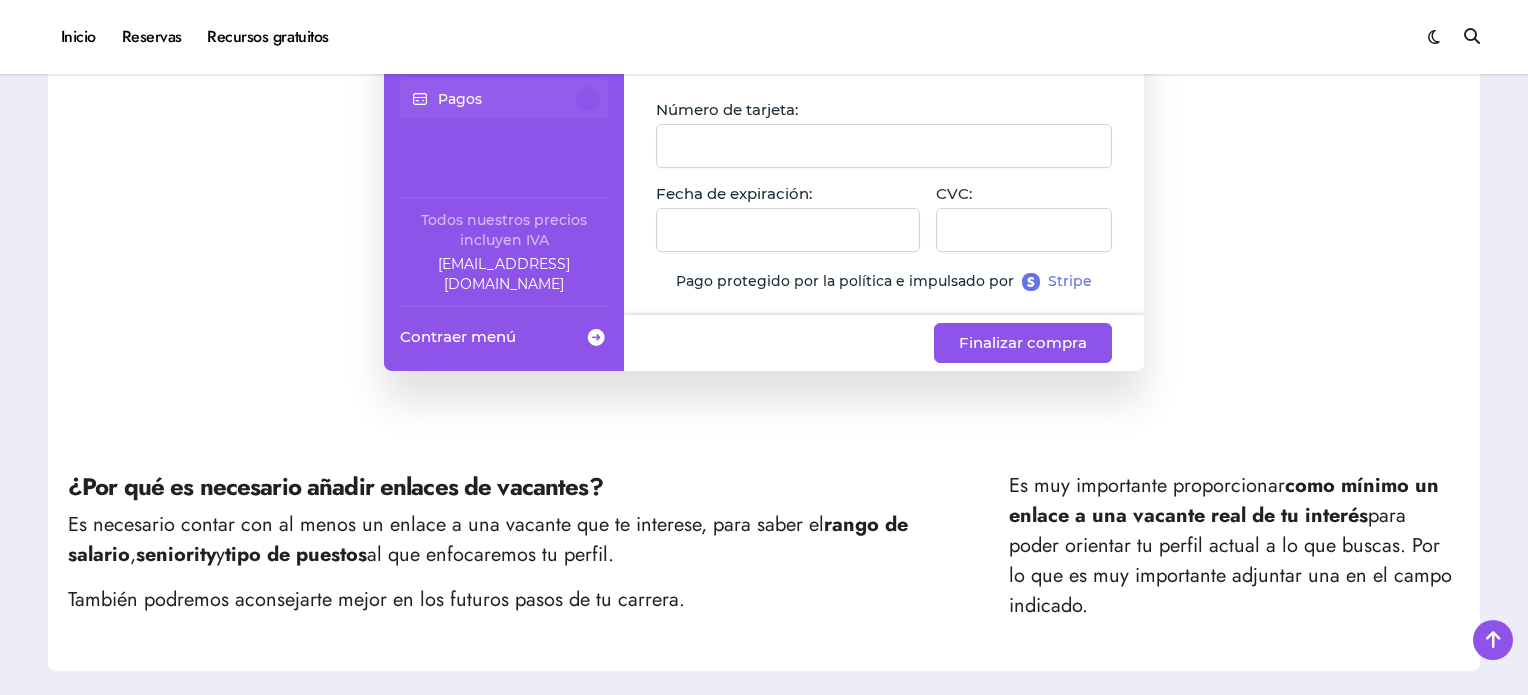 scroll, scrollTop: 700, scrollLeft: 0, axis: vertical 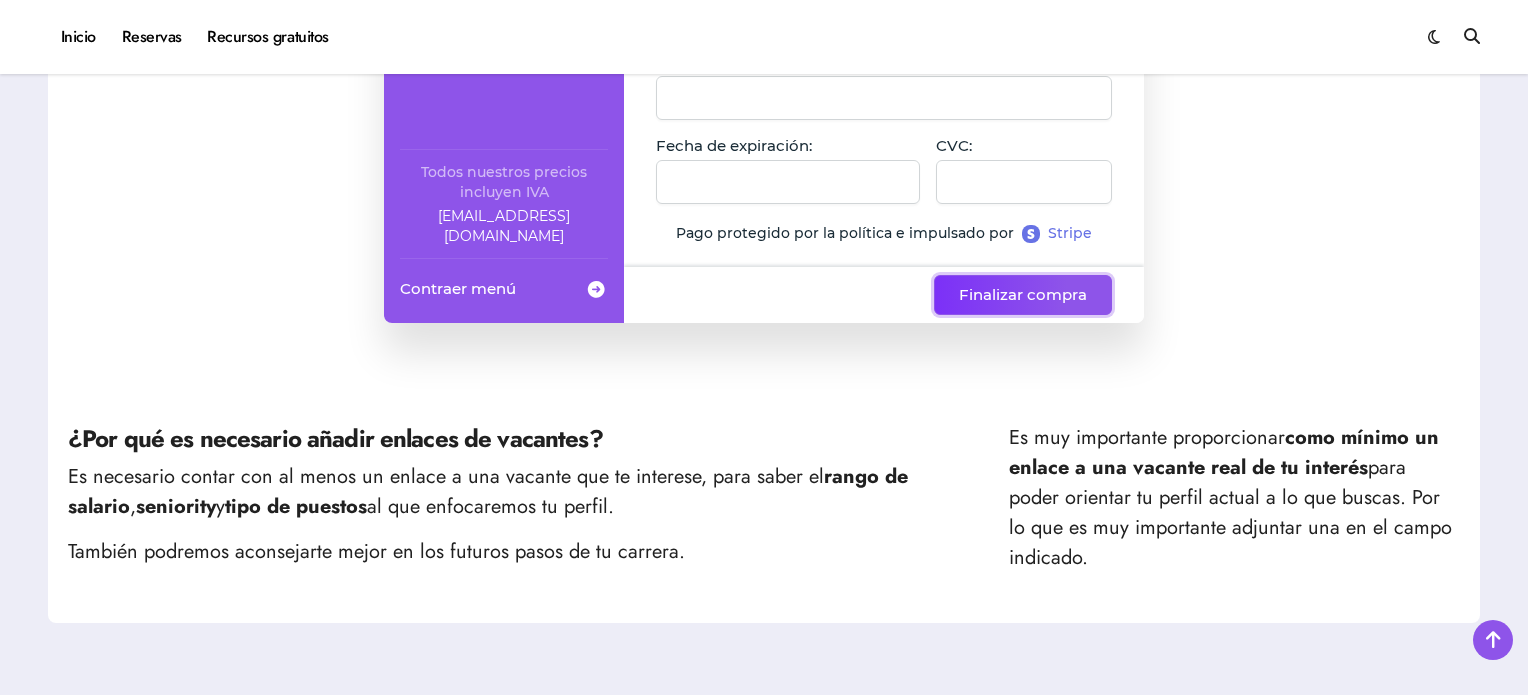click on "Finalizar compra" at bounding box center (1023, 295) 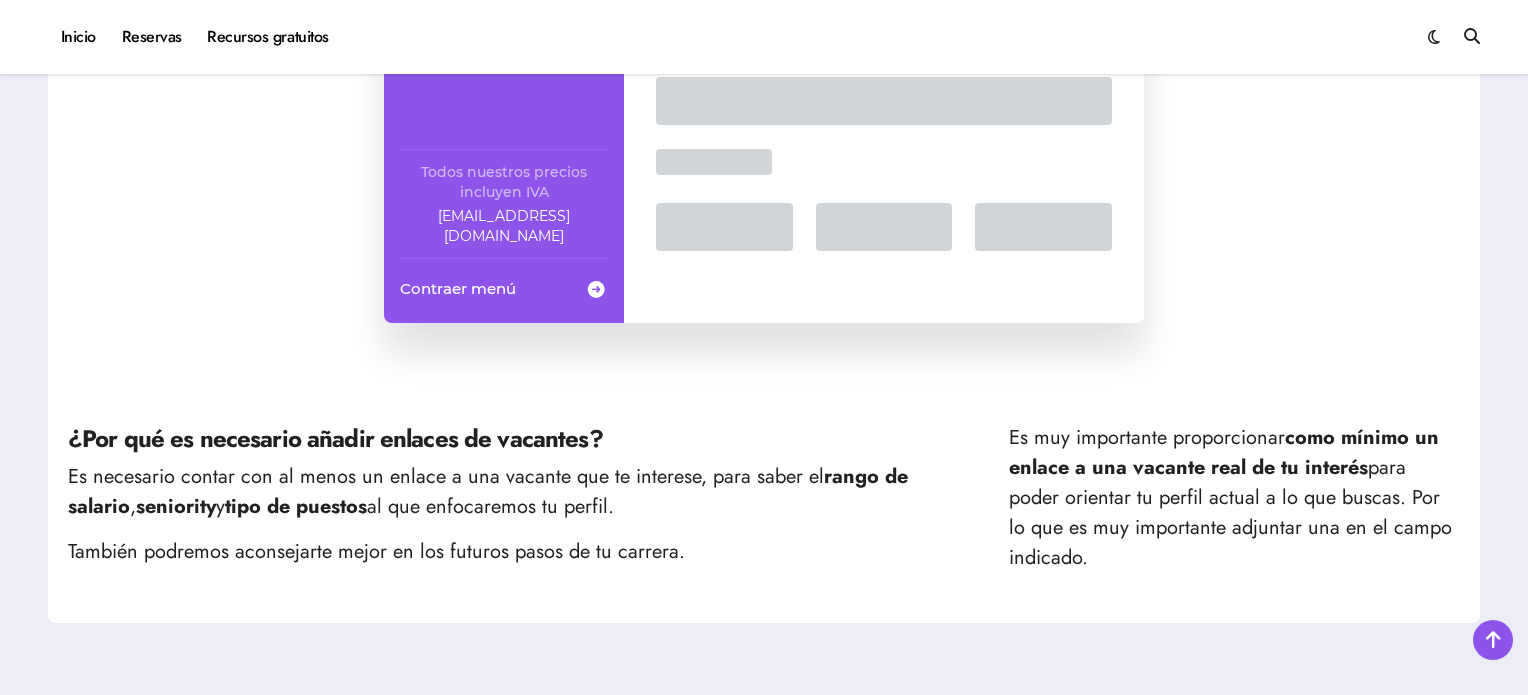 scroll, scrollTop: 132, scrollLeft: 0, axis: vertical 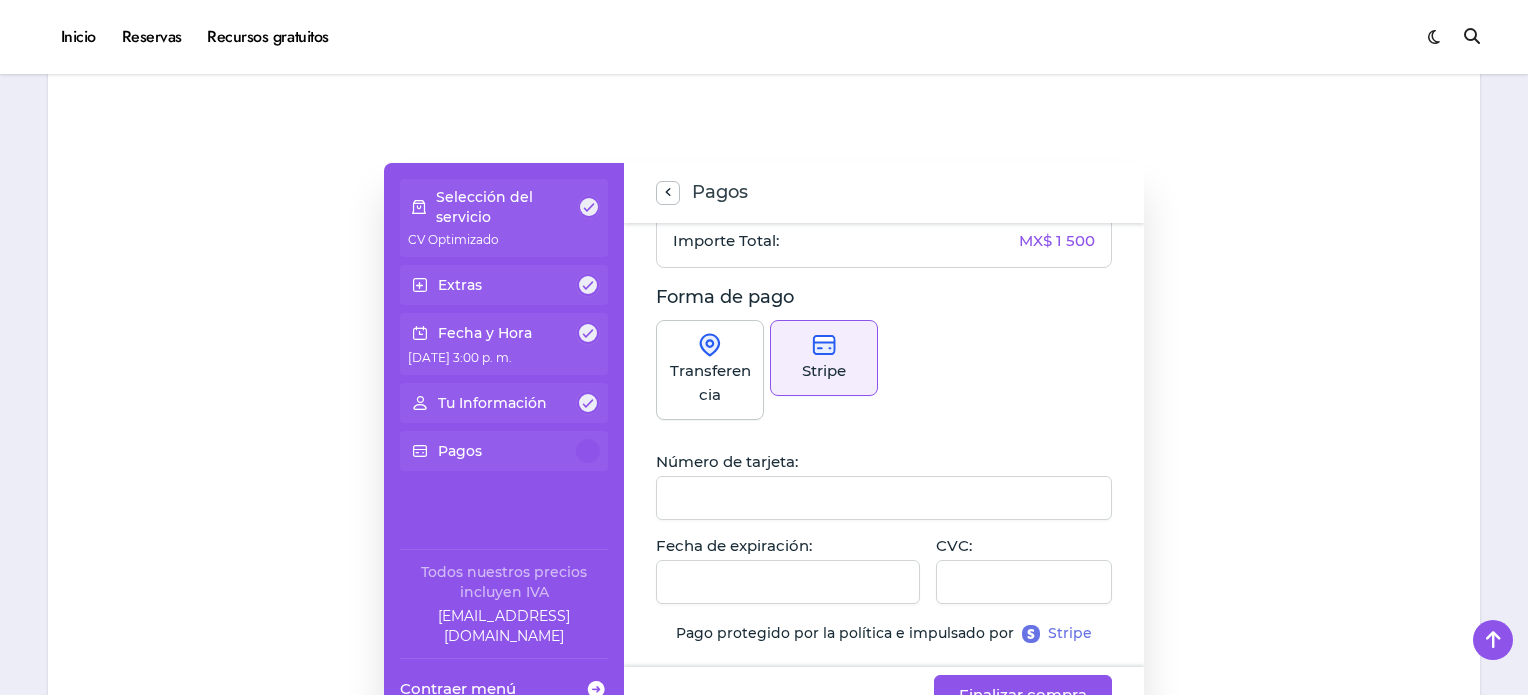 click on "[DATE] 3:00 p. m." at bounding box center [504, 356] 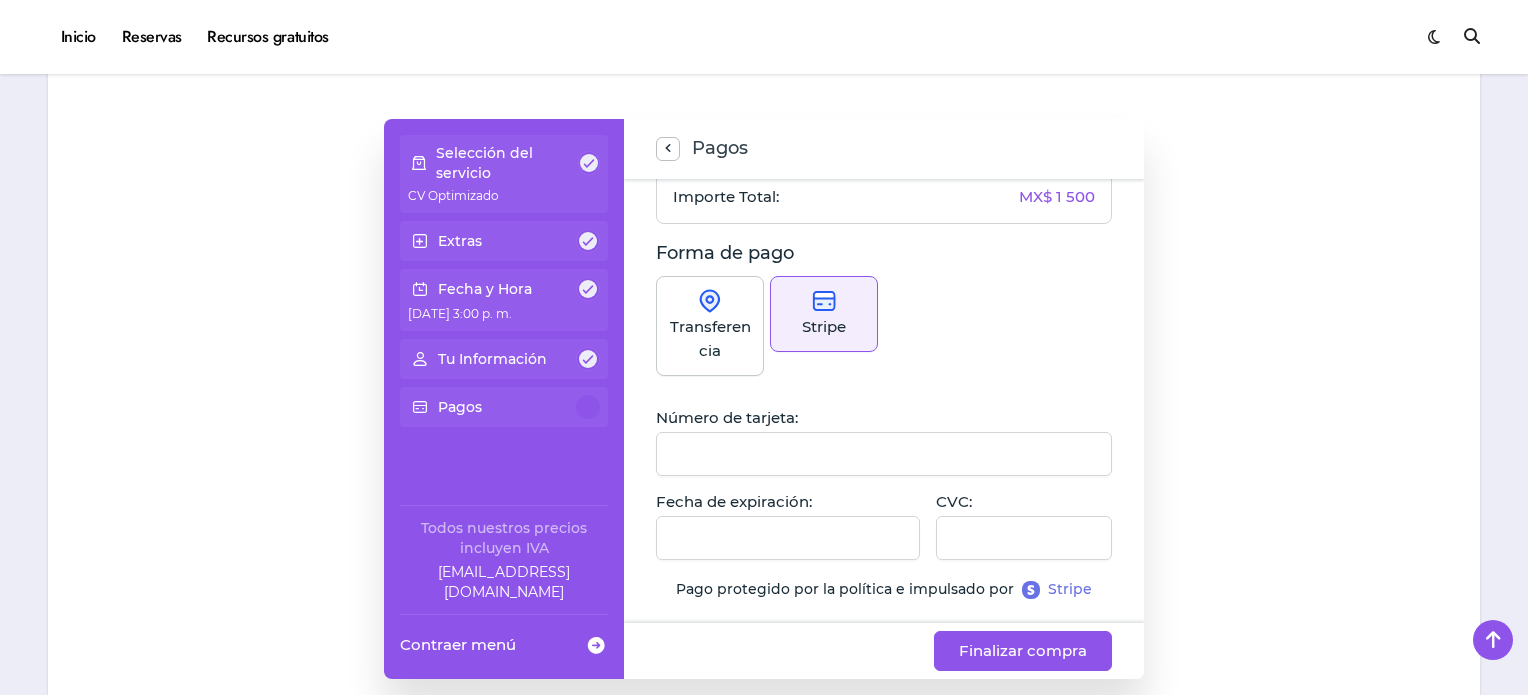 scroll, scrollTop: 400, scrollLeft: 0, axis: vertical 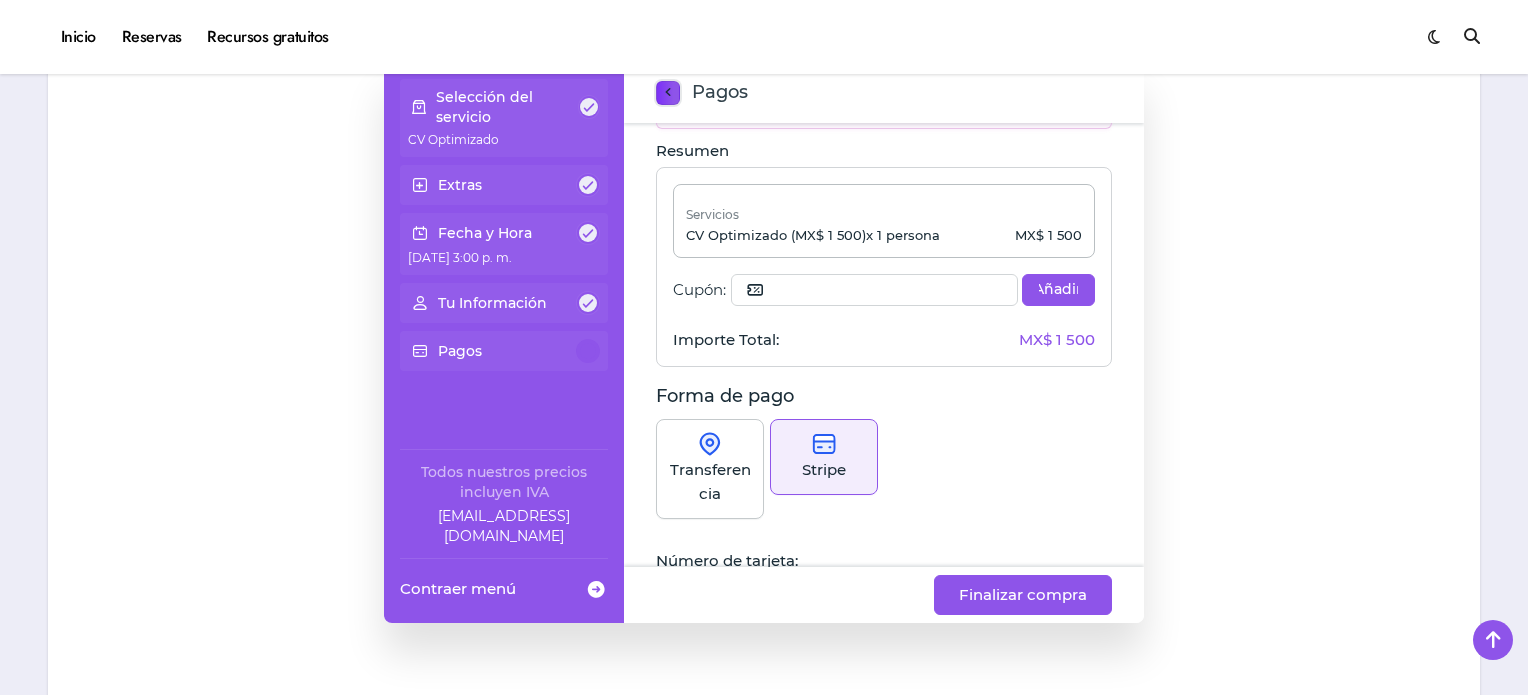 click 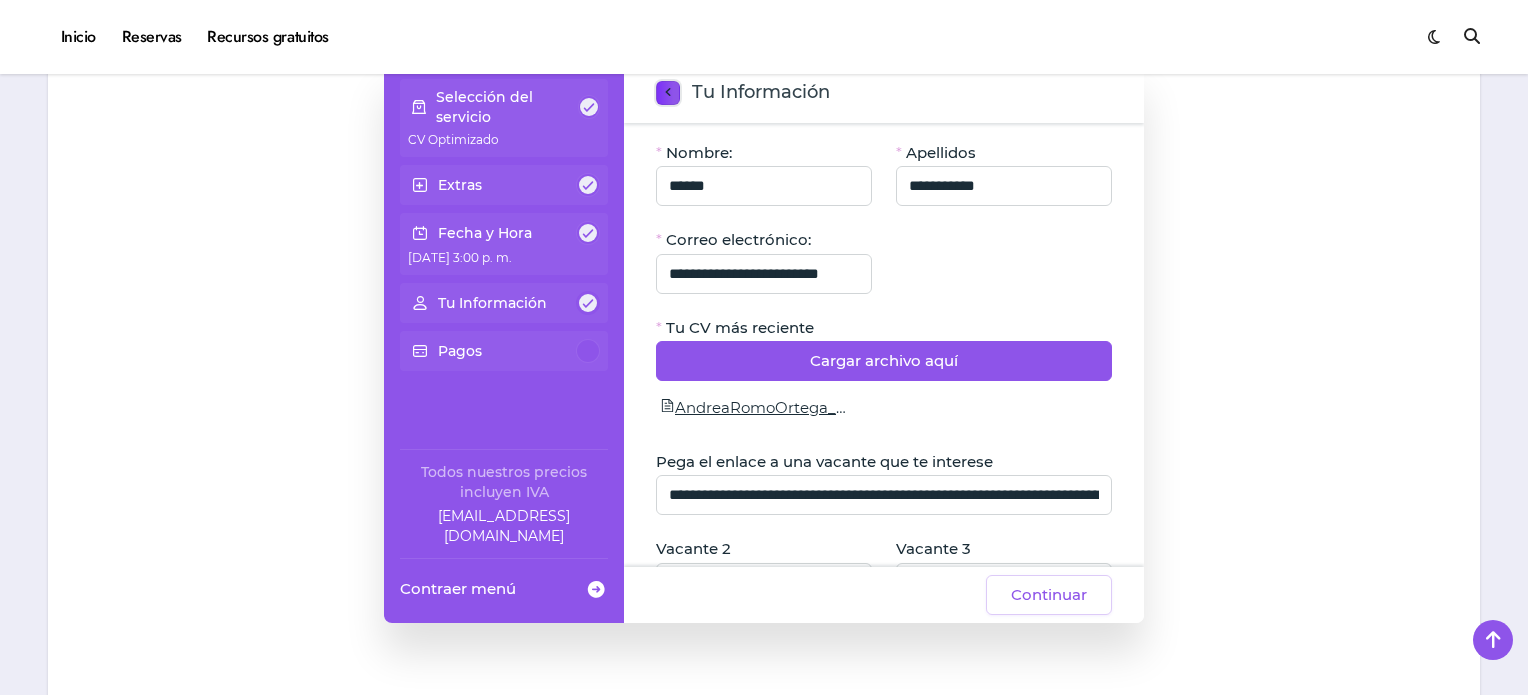 click 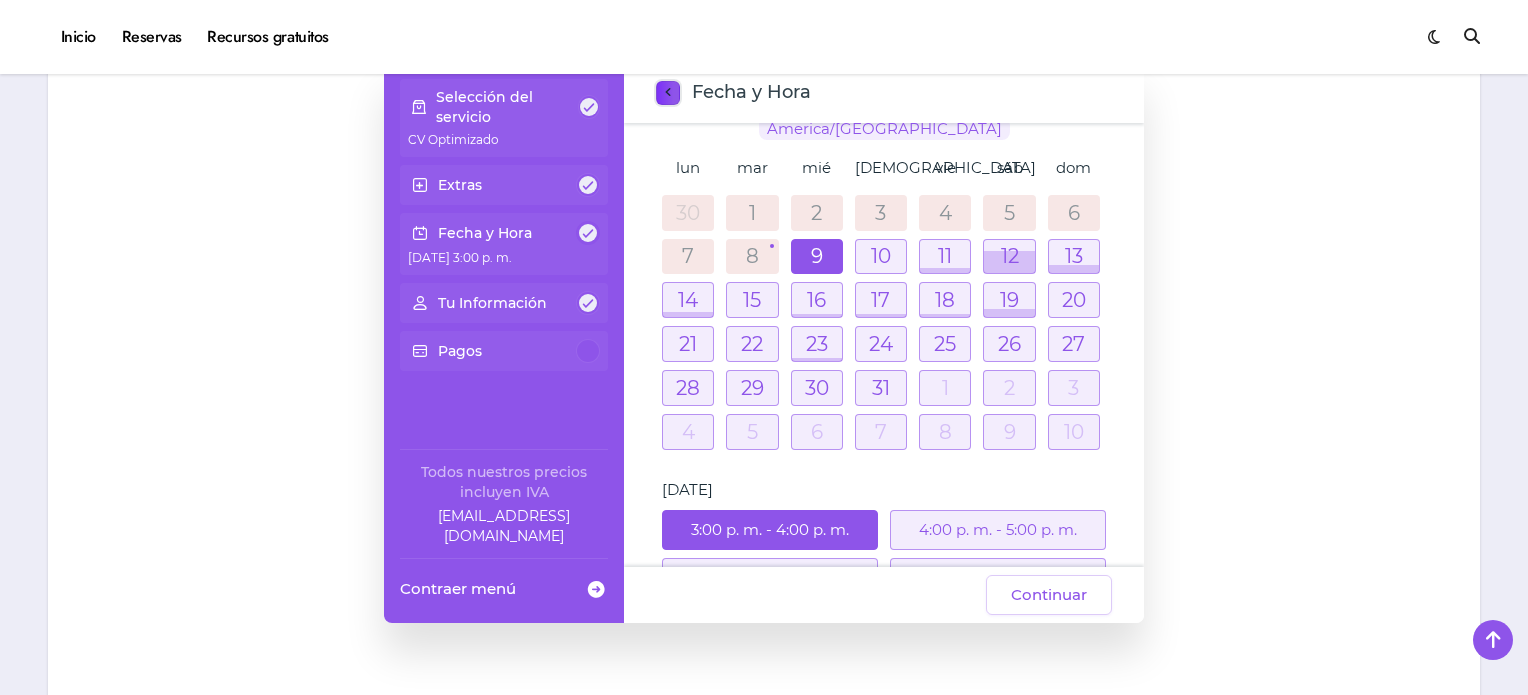 scroll, scrollTop: 90, scrollLeft: 0, axis: vertical 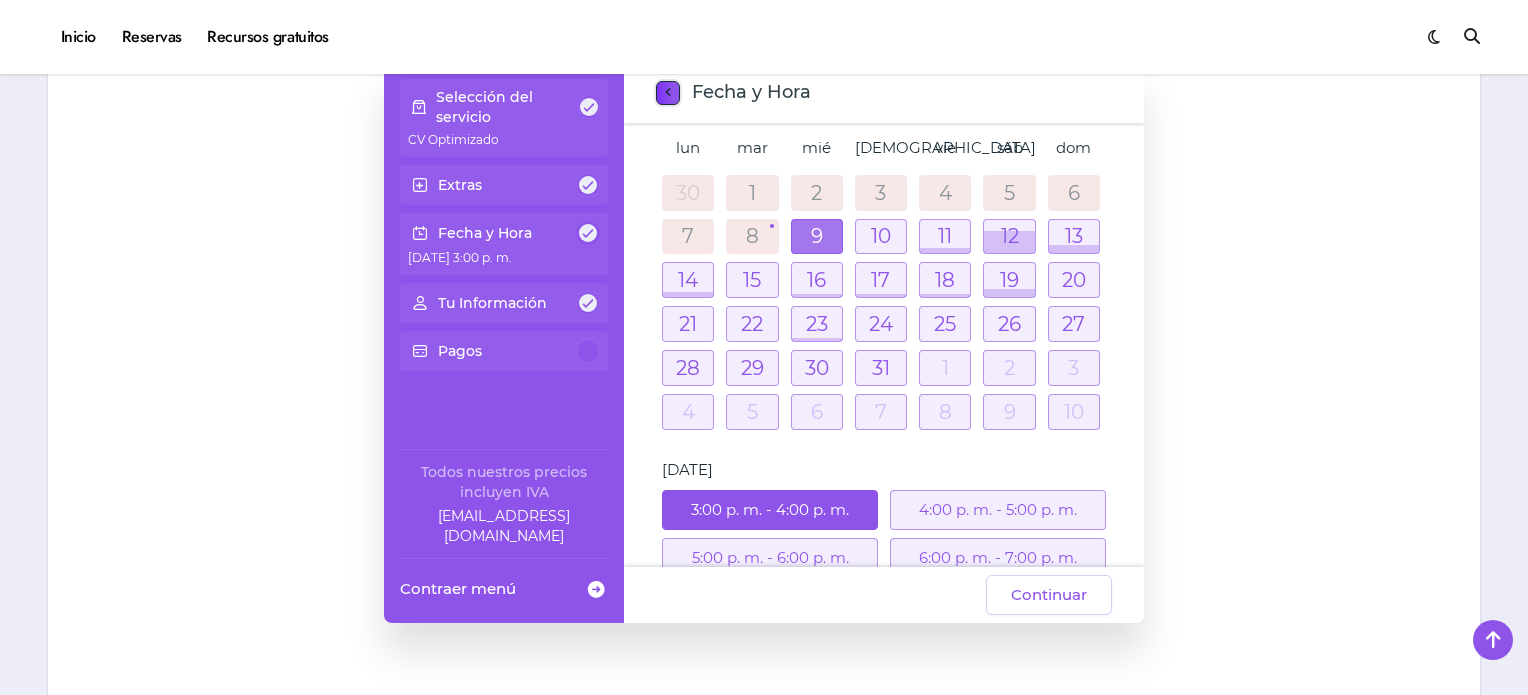 click at bounding box center [817, 237] 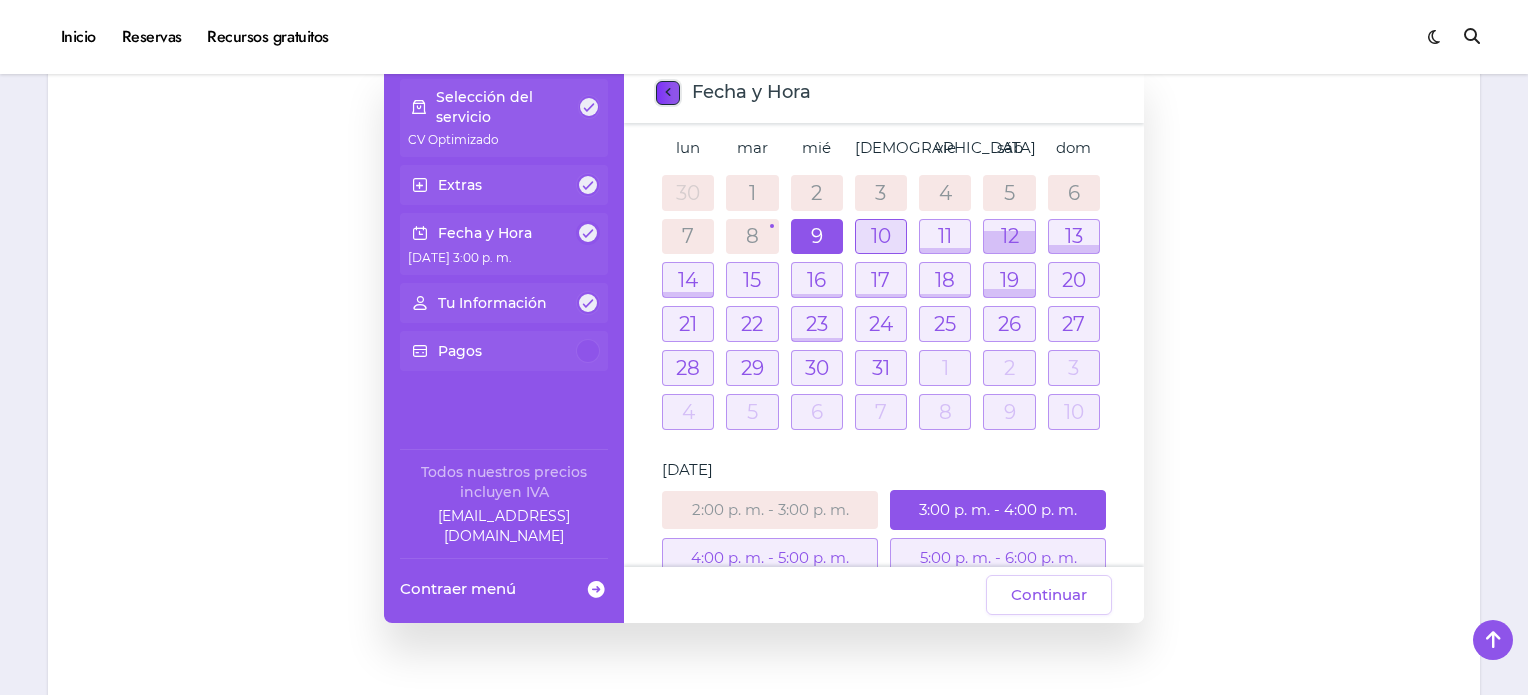 scroll, scrollTop: 0, scrollLeft: 0, axis: both 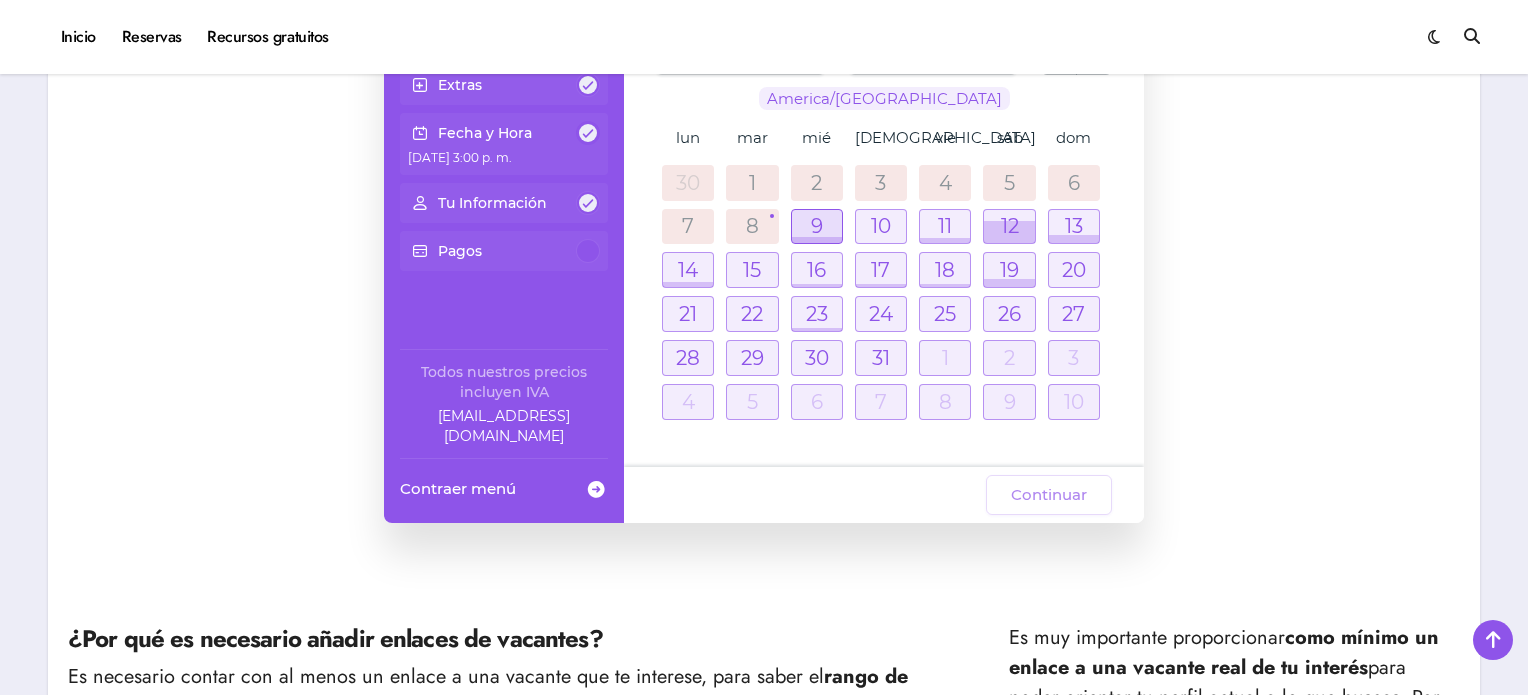 click at bounding box center [817, 227] 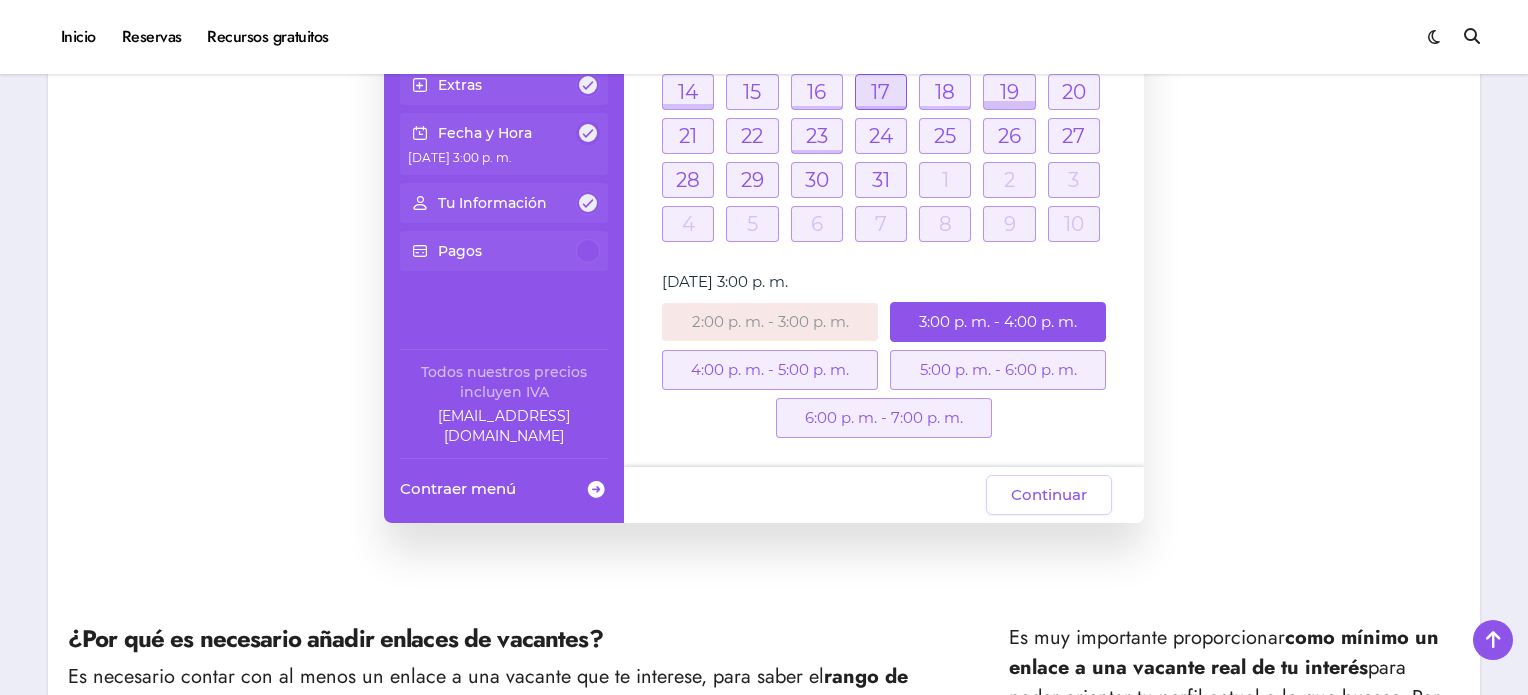 scroll, scrollTop: 172, scrollLeft: 0, axis: vertical 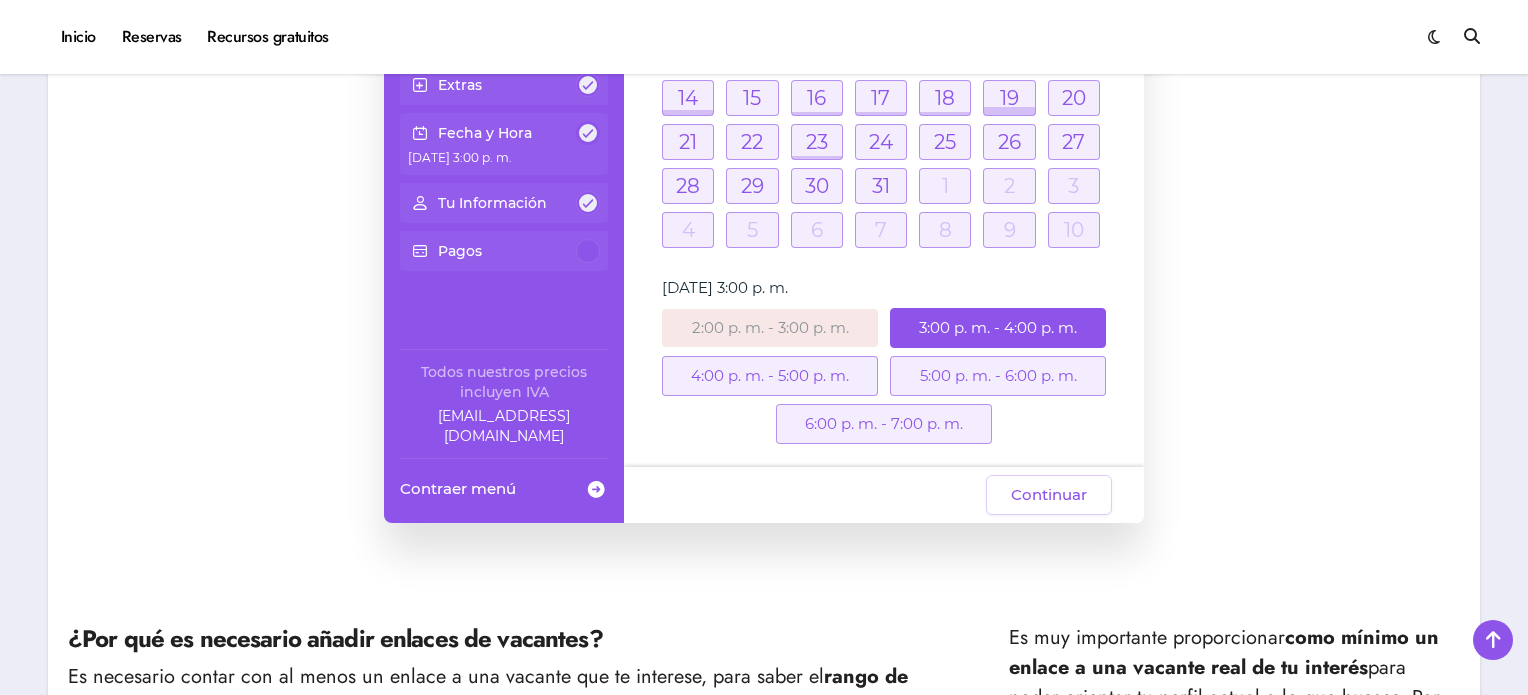 click on "4:00 p. m.  - 5:00 p. m." at bounding box center (770, 376) 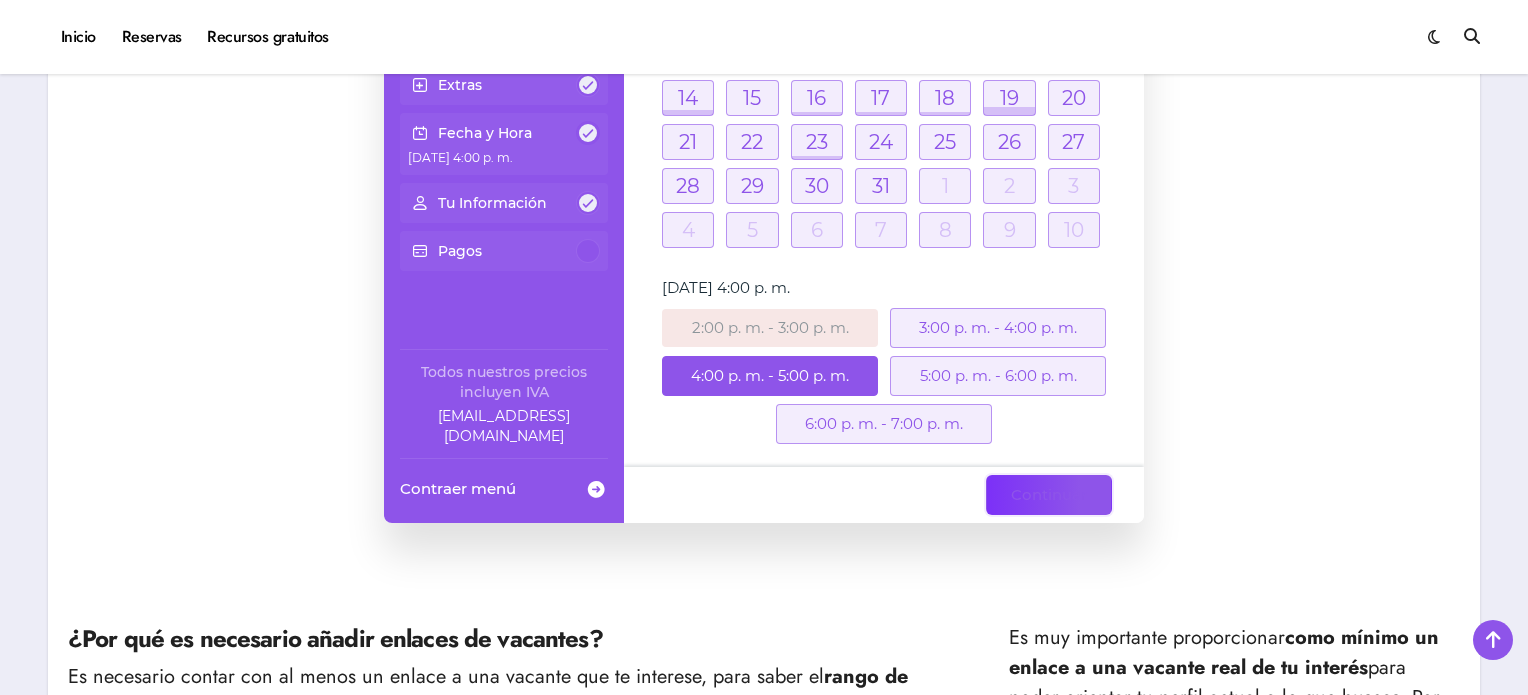 click on "Continuar" at bounding box center [1049, 495] 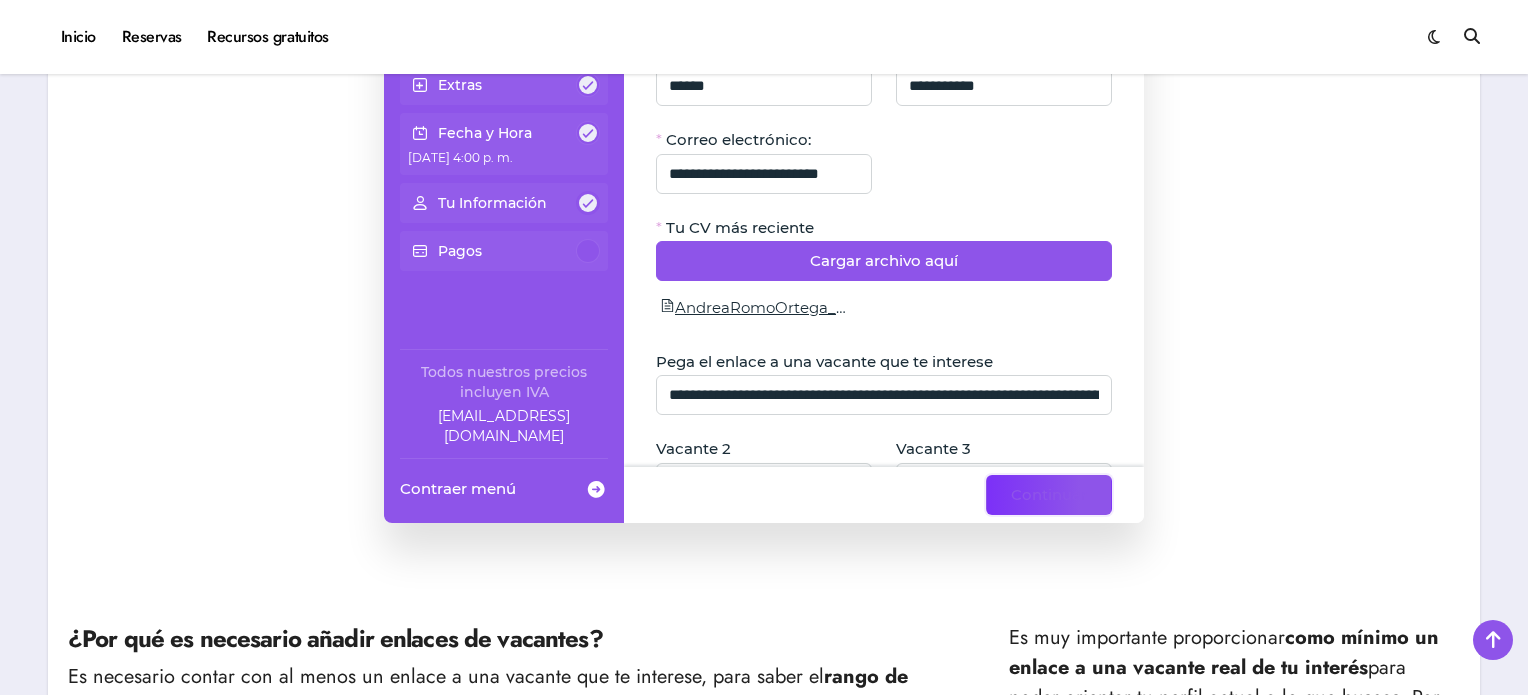 click on "Continuar" at bounding box center [1049, 495] 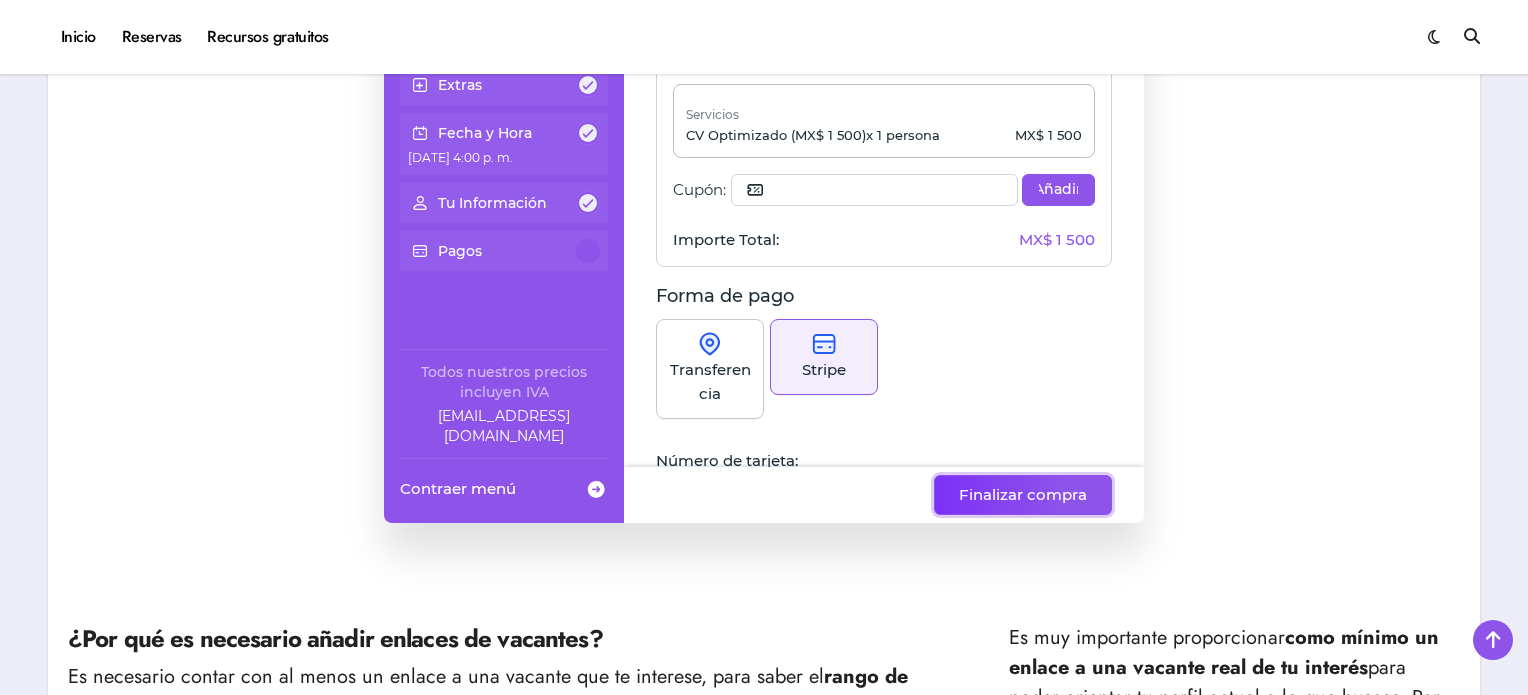 click on "Finalizar compra" at bounding box center (1023, 495) 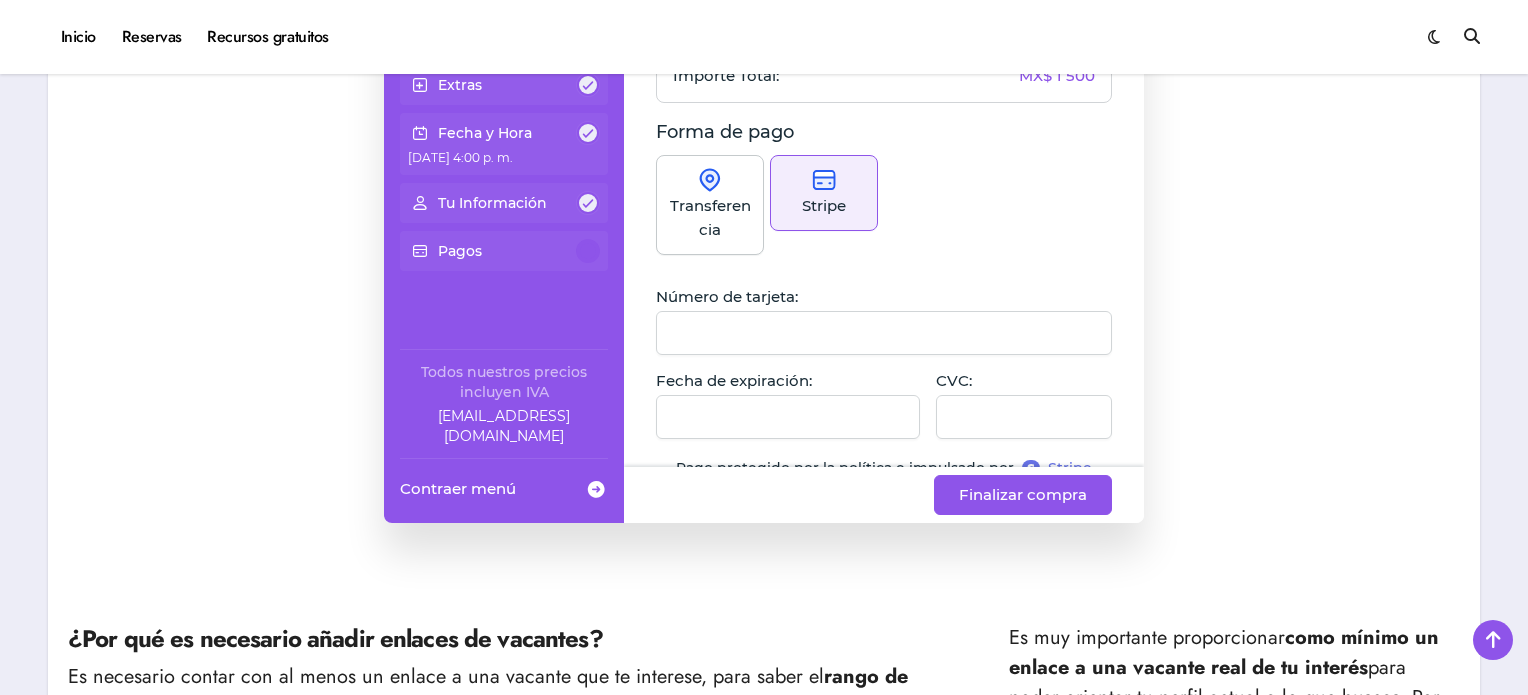 scroll, scrollTop: 251, scrollLeft: 0, axis: vertical 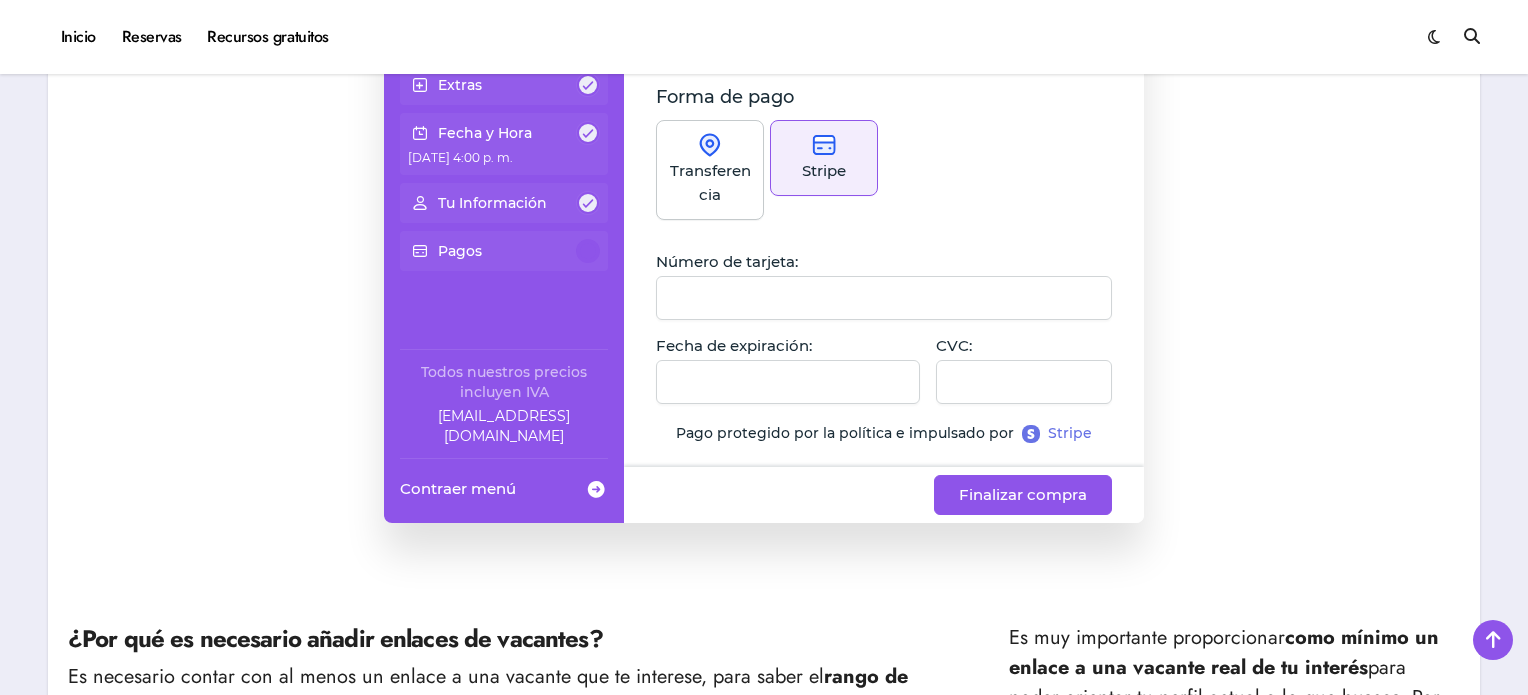 click at bounding box center [788, 382] 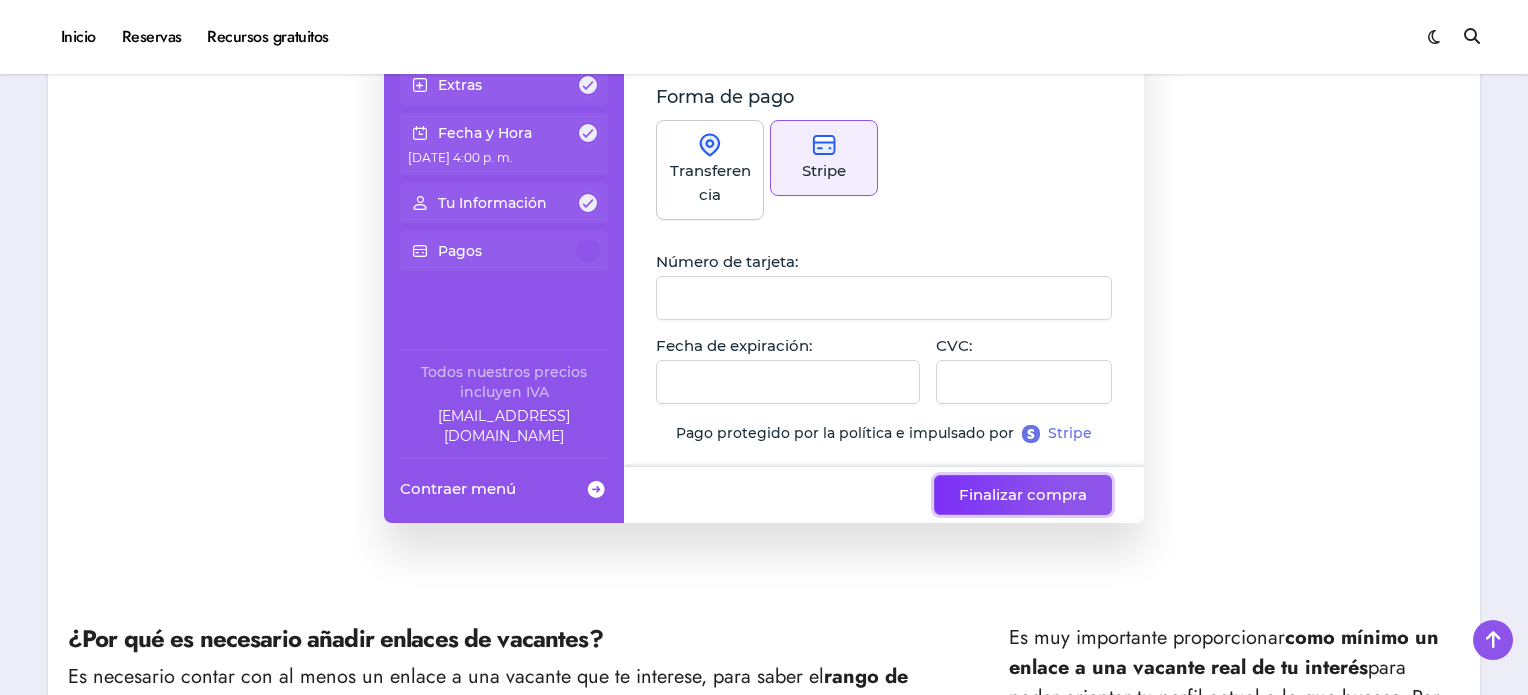 click on "Finalizar compra" at bounding box center [1023, 495] 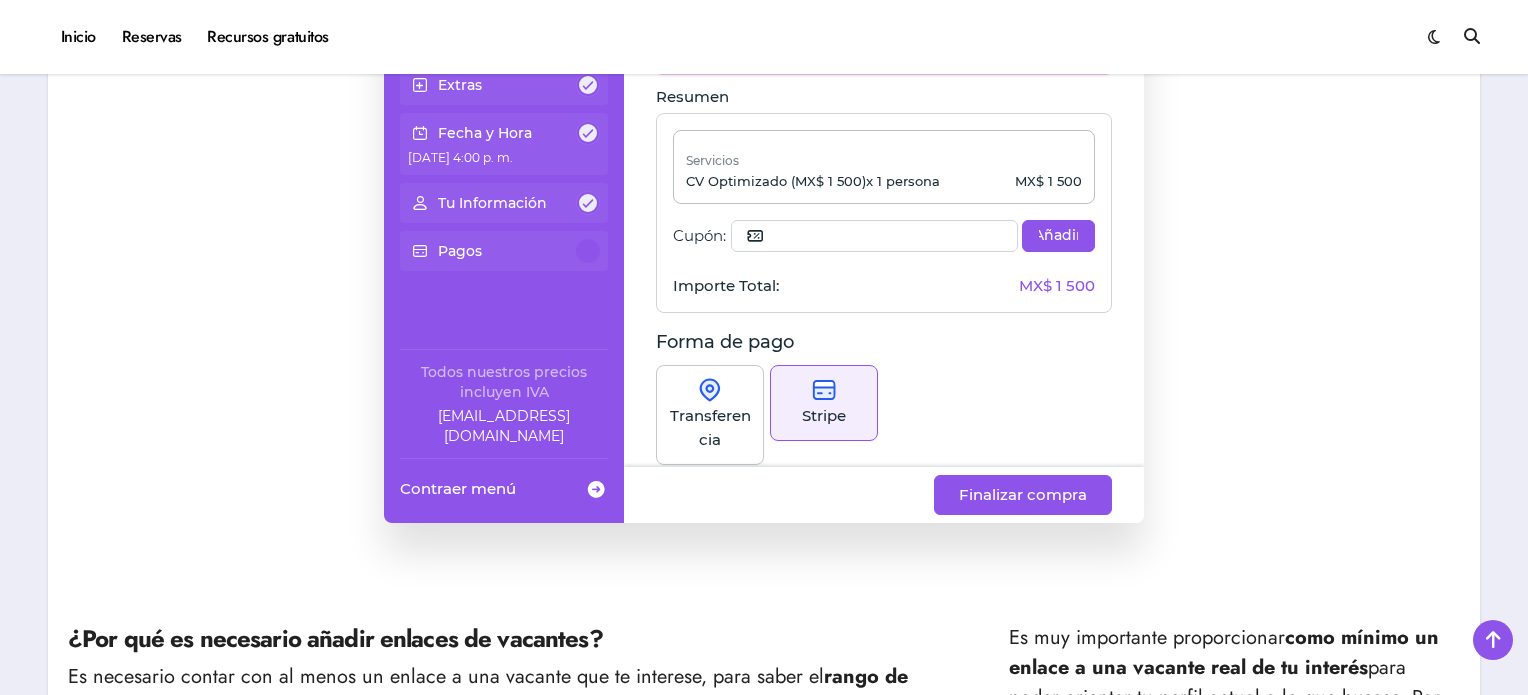 scroll, scrollTop: 0, scrollLeft: 0, axis: both 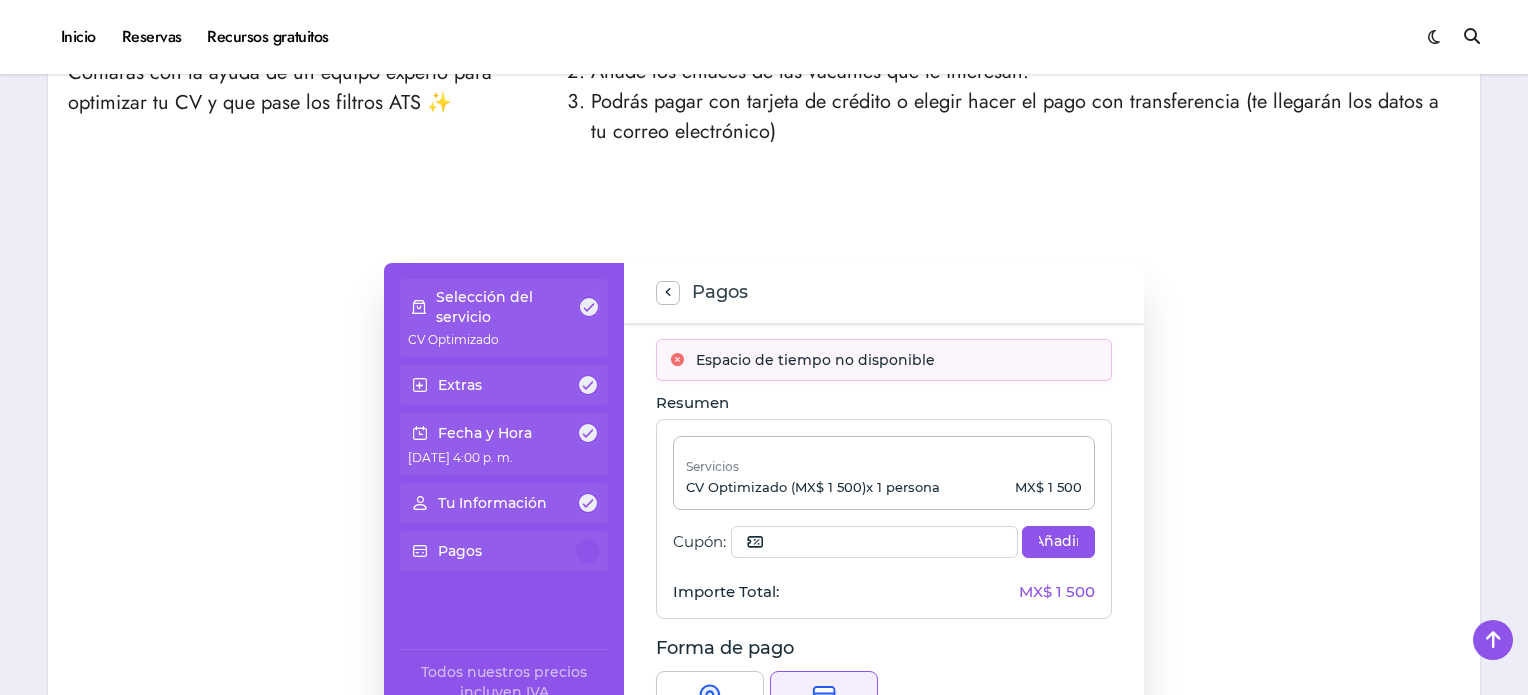 click at bounding box center (588, 433) 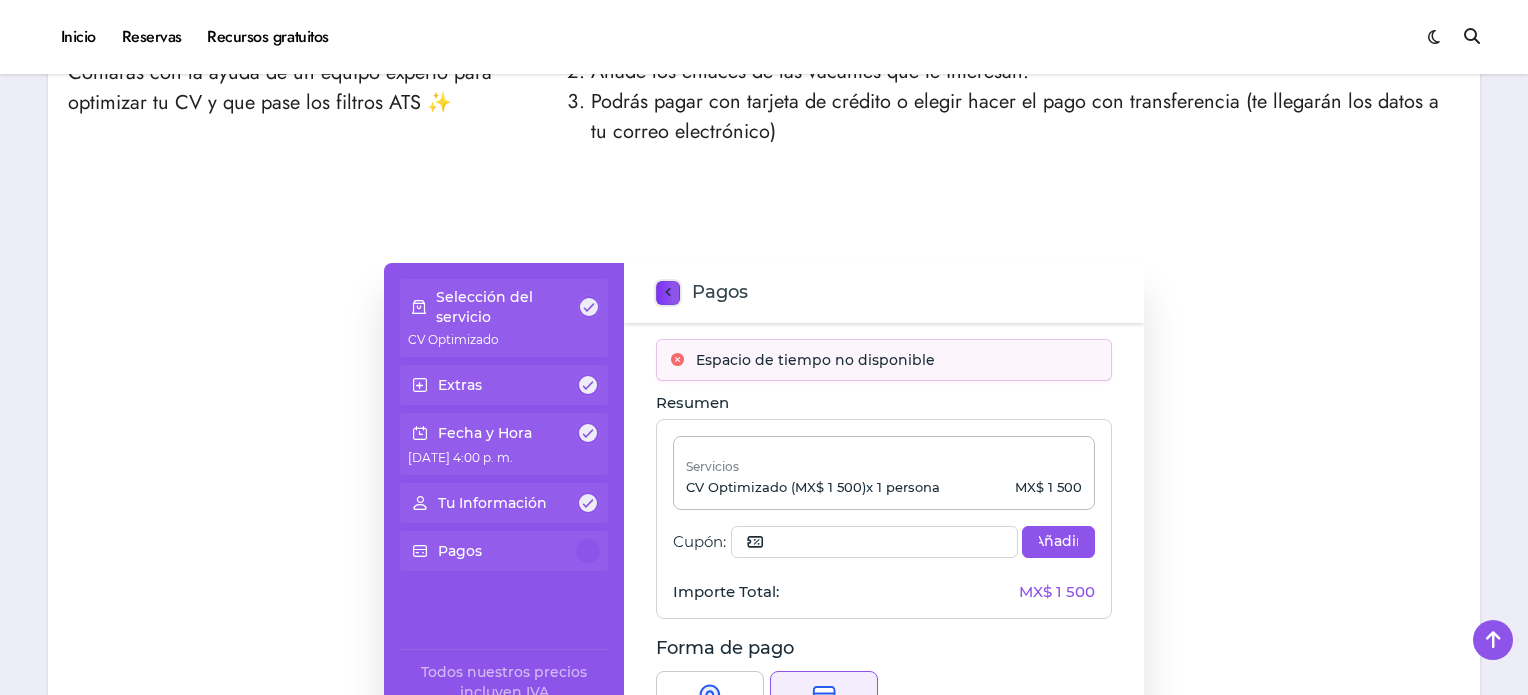 click 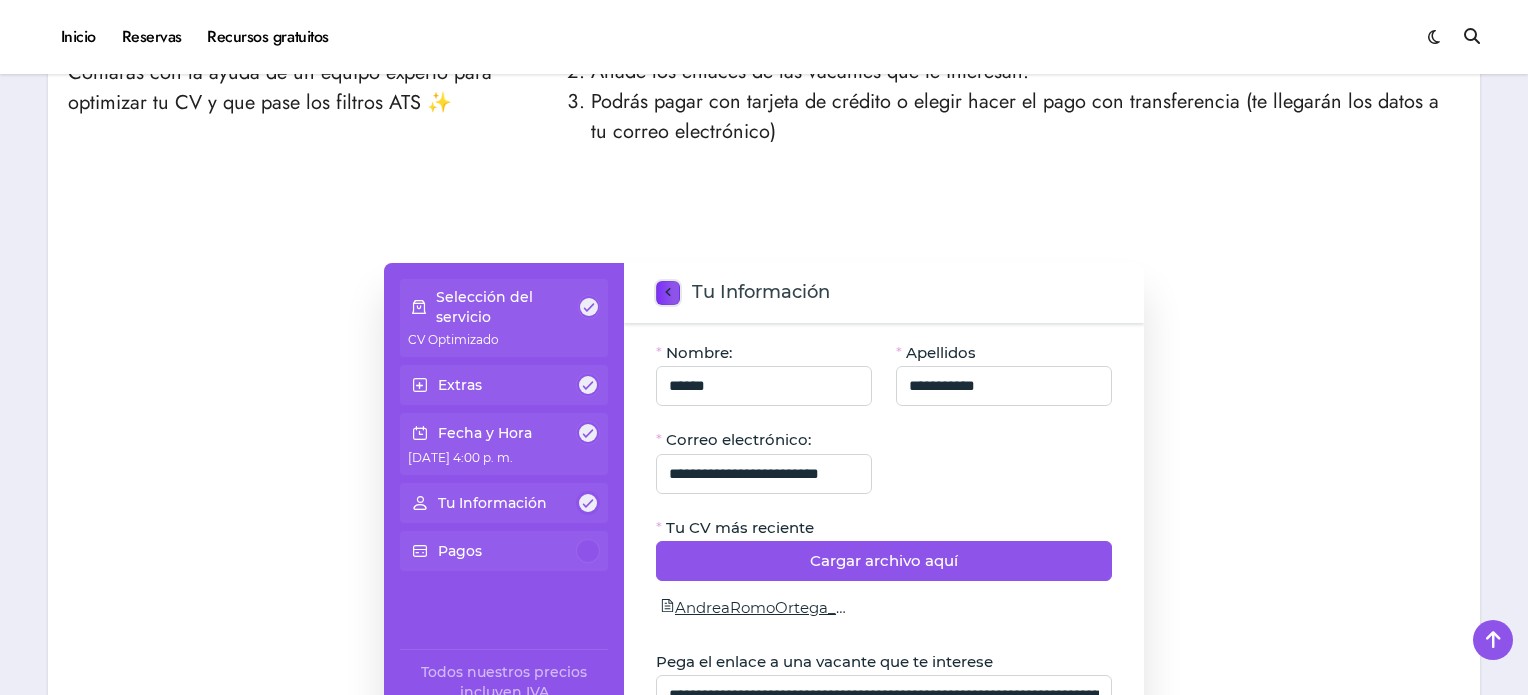 click 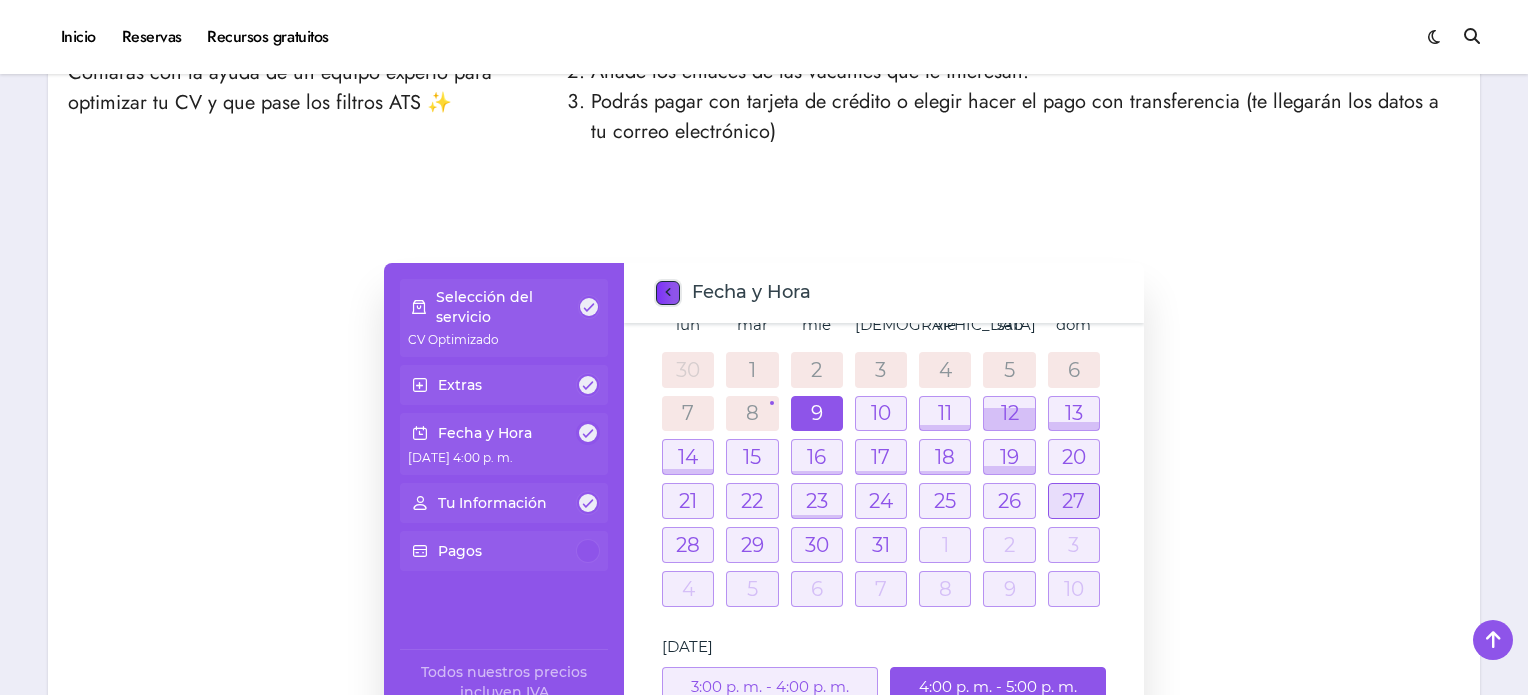 scroll, scrollTop: 124, scrollLeft: 0, axis: vertical 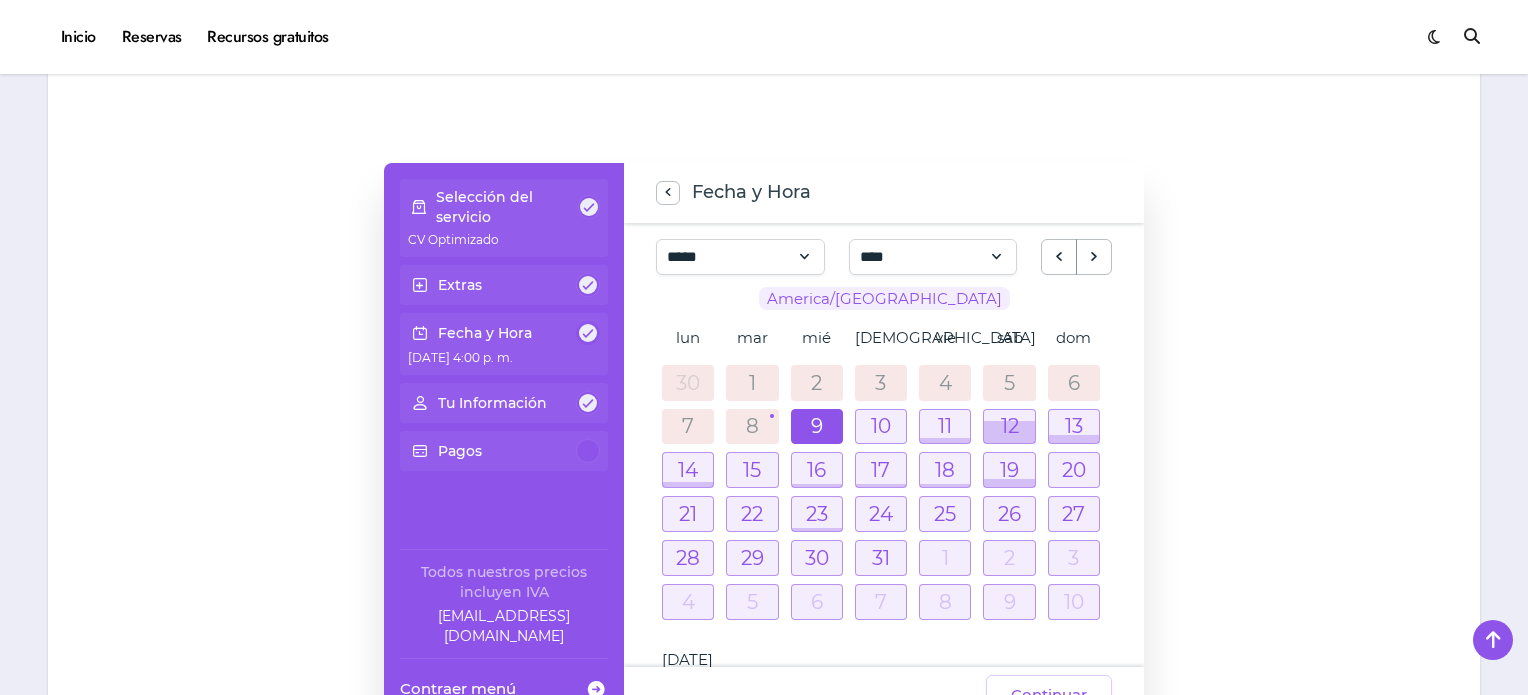 click on "America/[GEOGRAPHIC_DATA]" at bounding box center (884, 298) 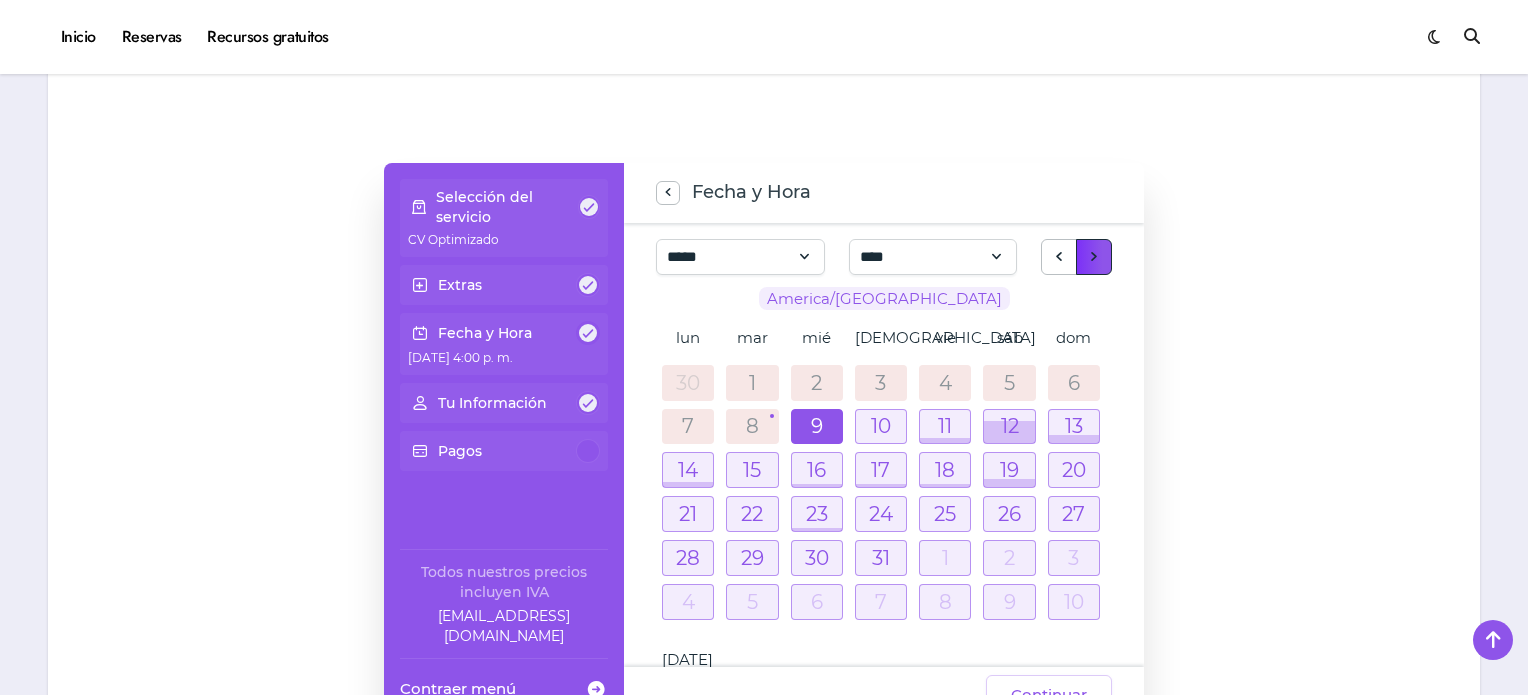 click 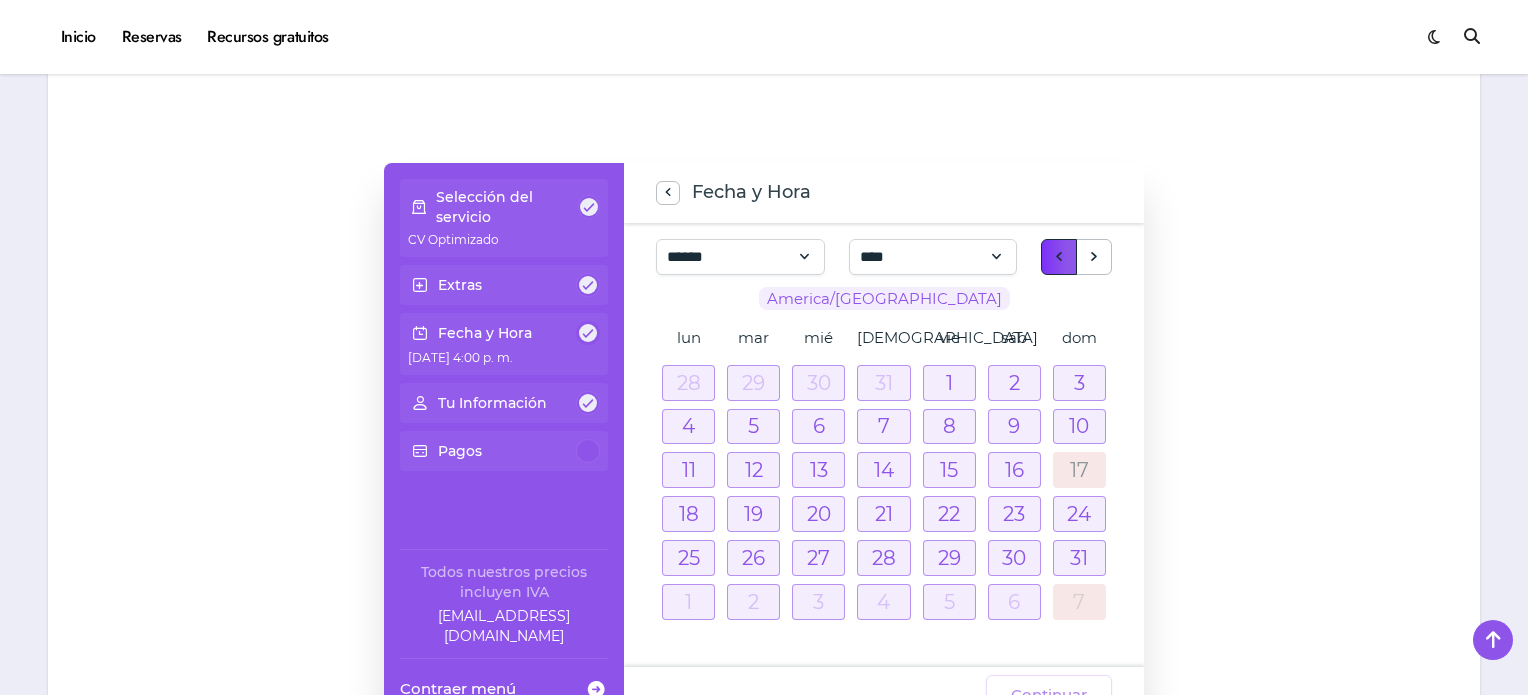 click 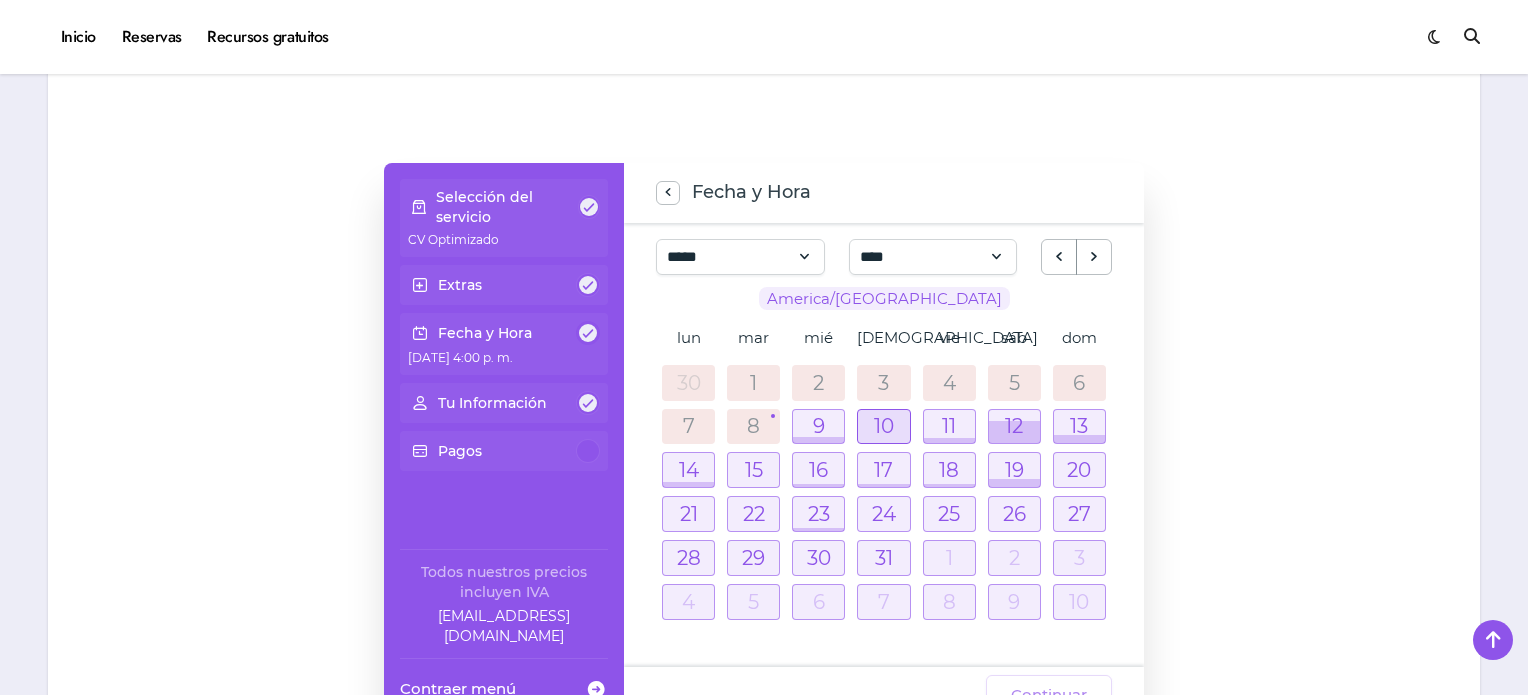 click at bounding box center [883, 427] 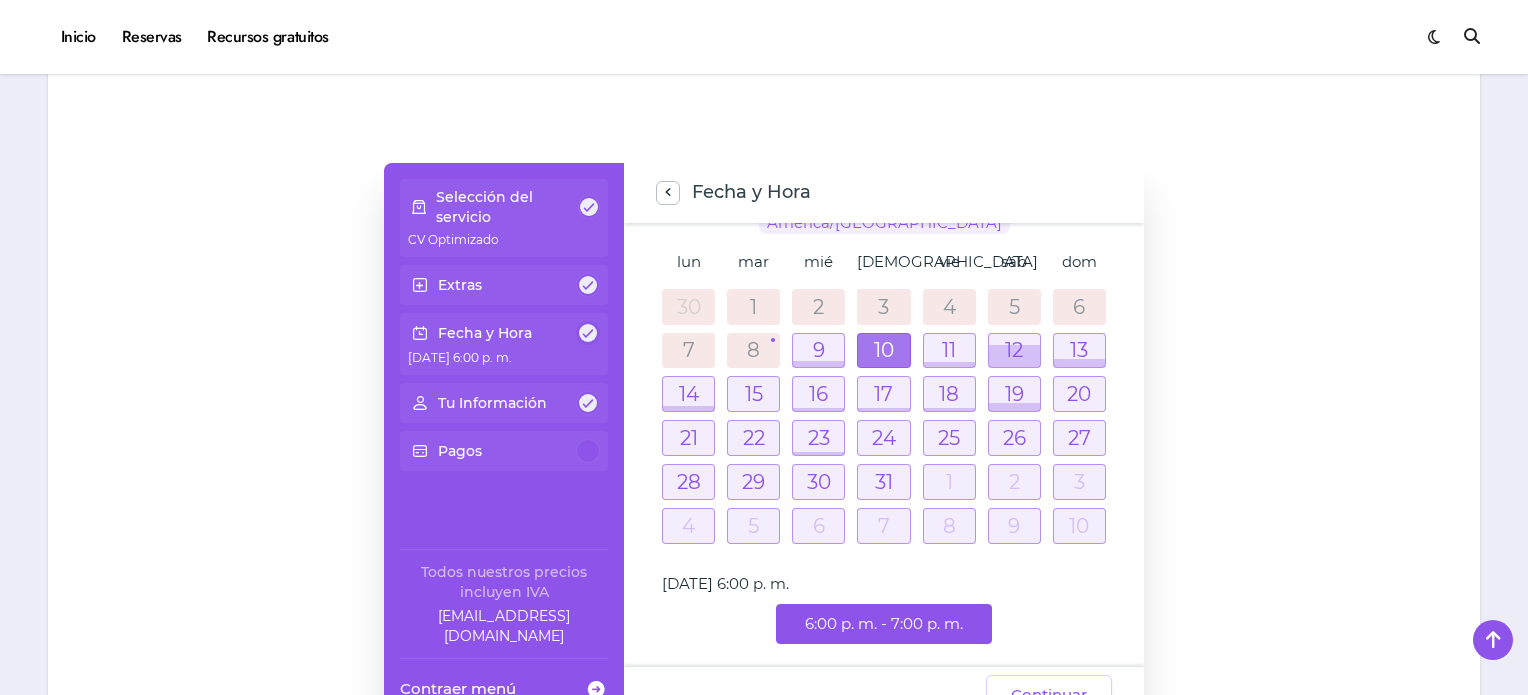scroll, scrollTop: 76, scrollLeft: 0, axis: vertical 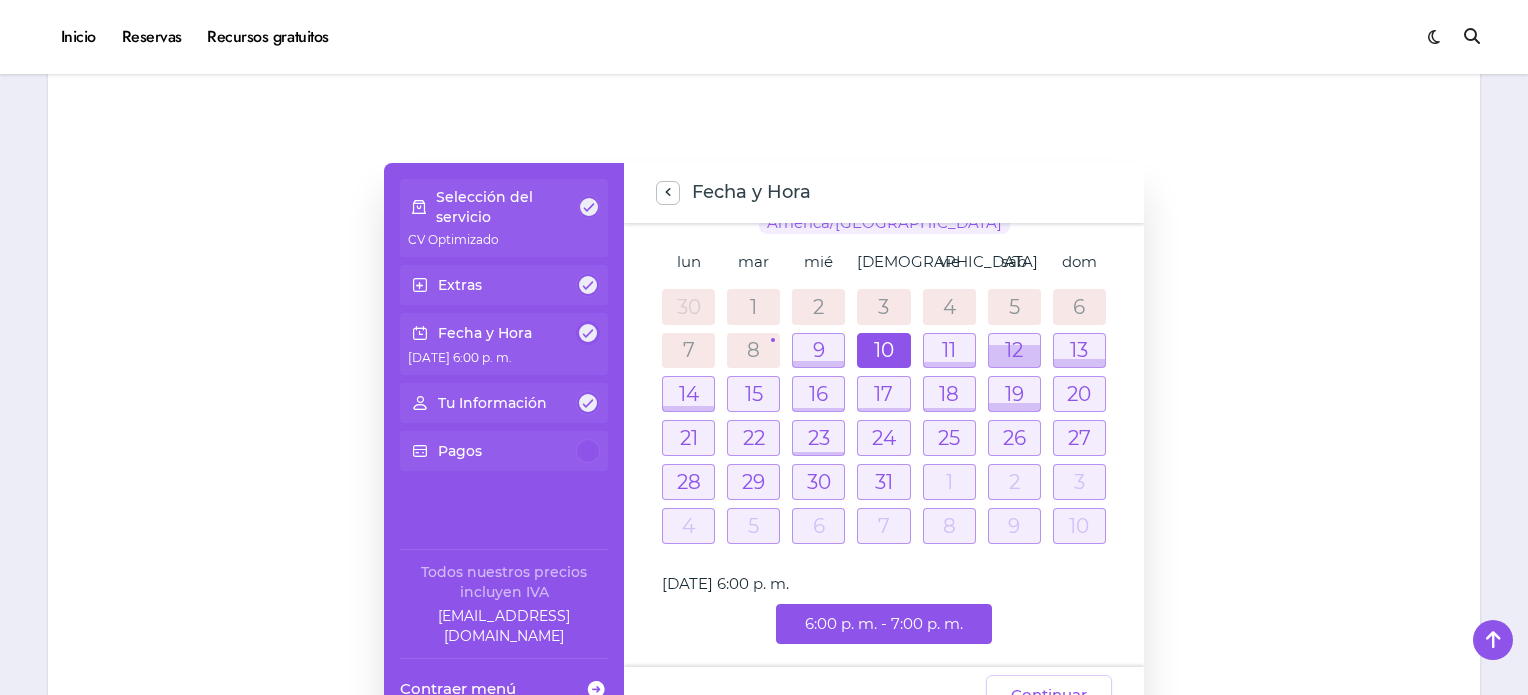click on "6:00 p. m.  - 7:00 p. m." at bounding box center (884, 624) 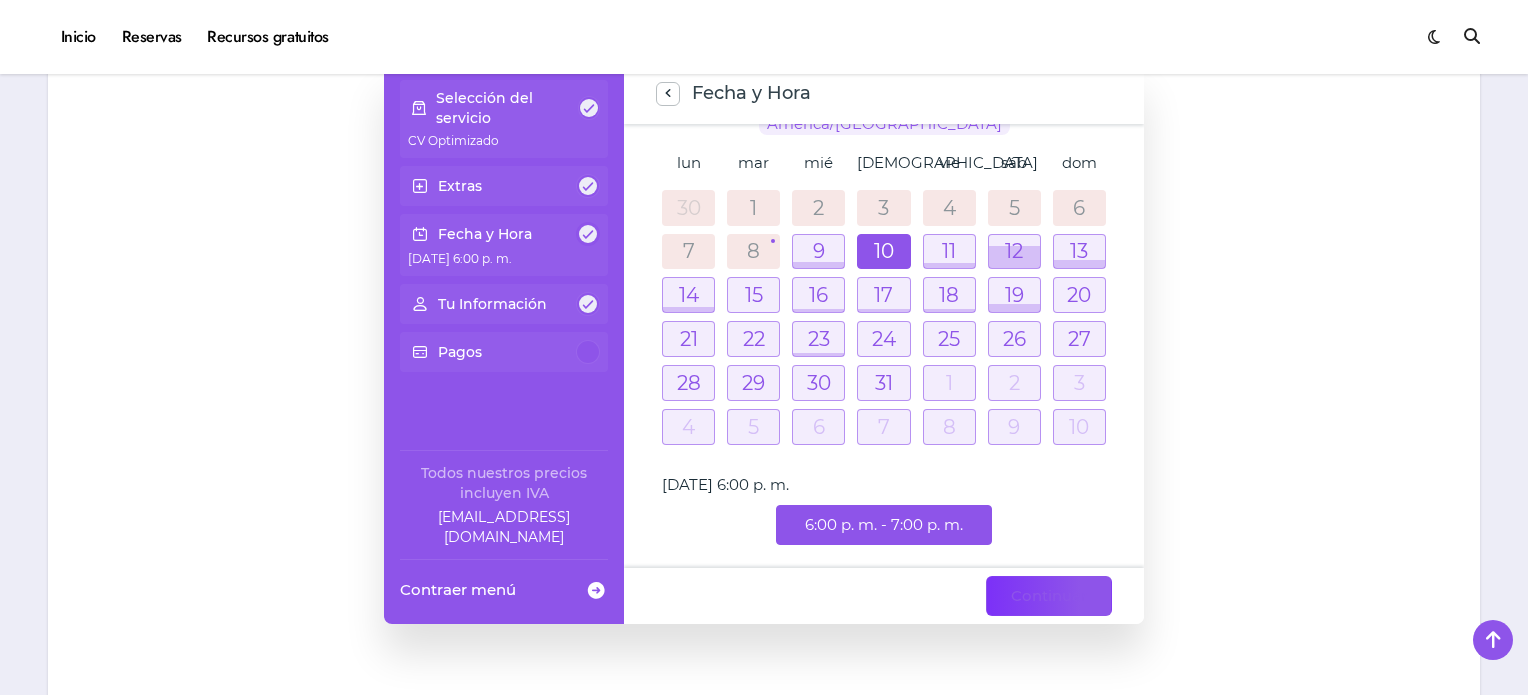 scroll, scrollTop: 400, scrollLeft: 0, axis: vertical 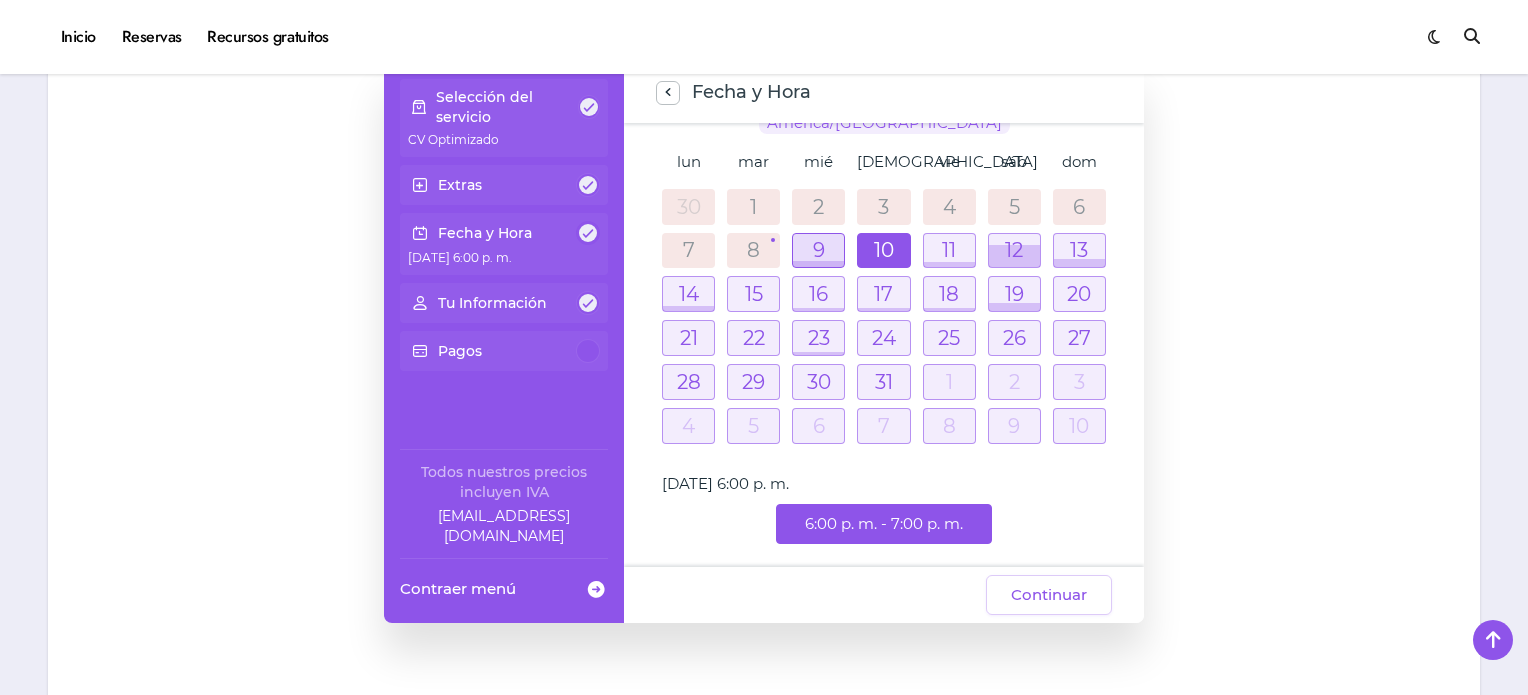 click at bounding box center [818, 251] 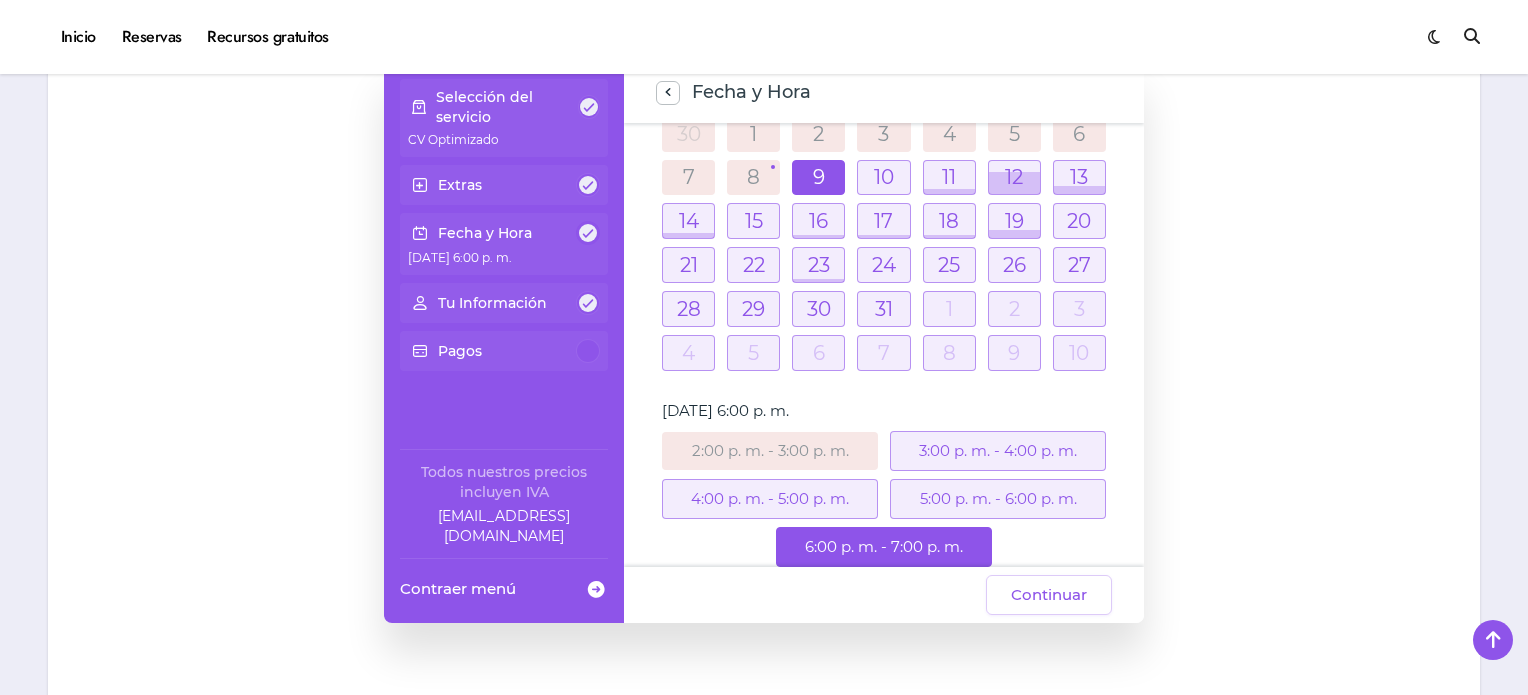 scroll, scrollTop: 172, scrollLeft: 0, axis: vertical 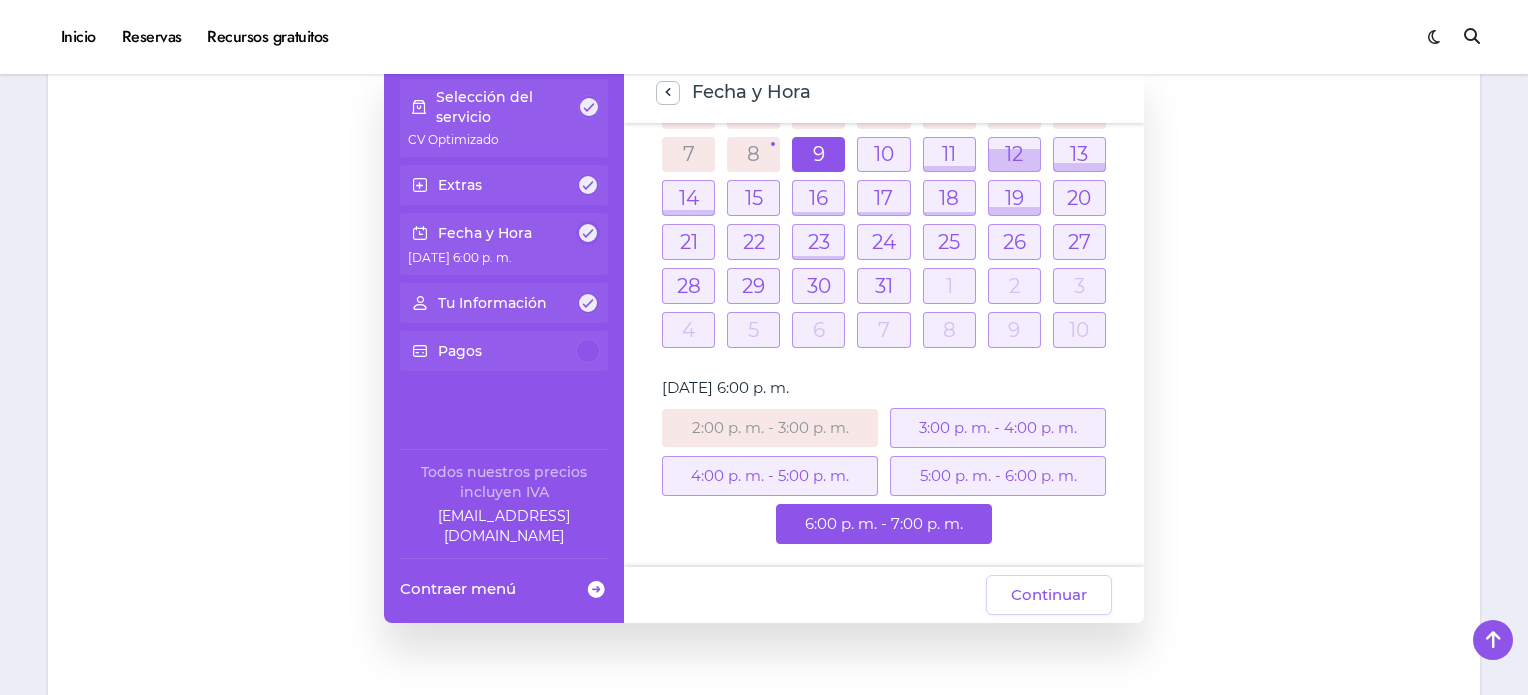 click on "4:00 p. m.  - 5:00 p. m." at bounding box center [770, 476] 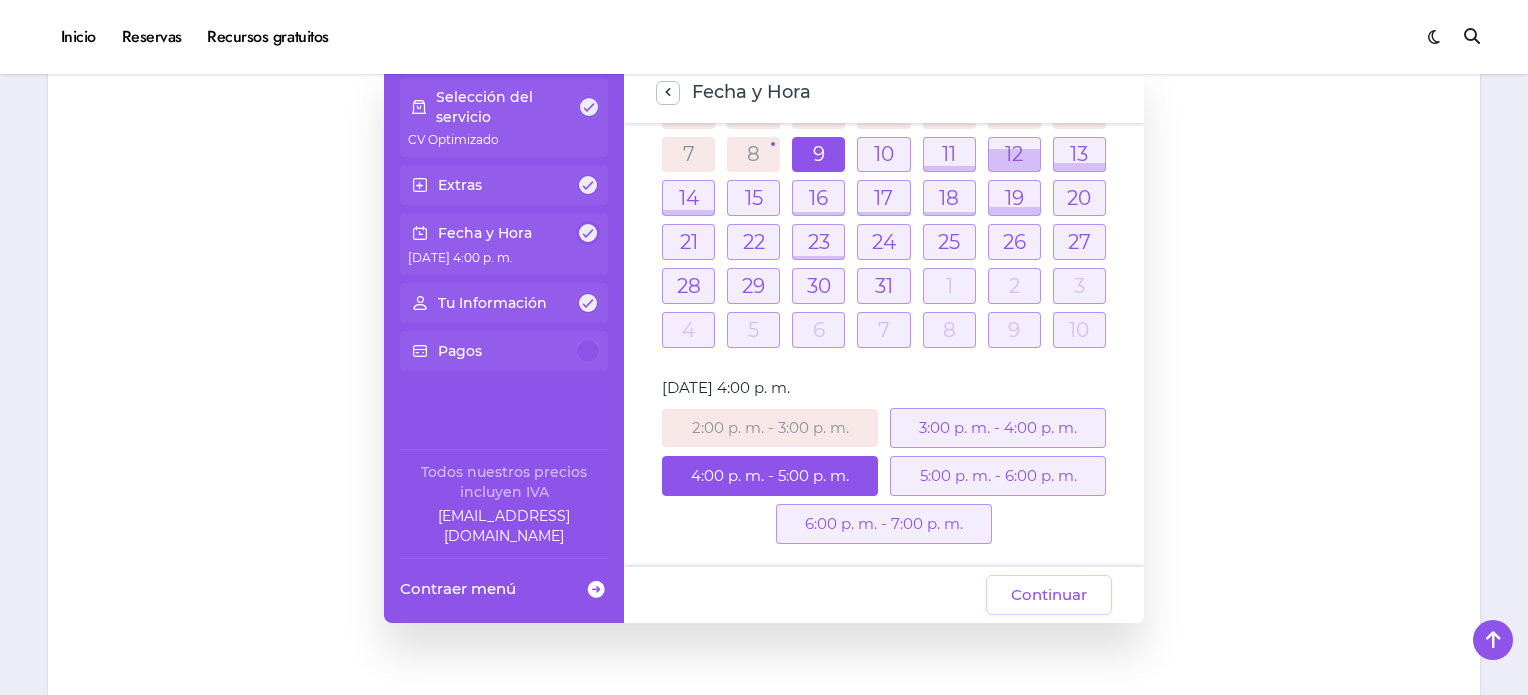 click on "5:00 p. m.  - 6:00 p. m." at bounding box center [998, 476] 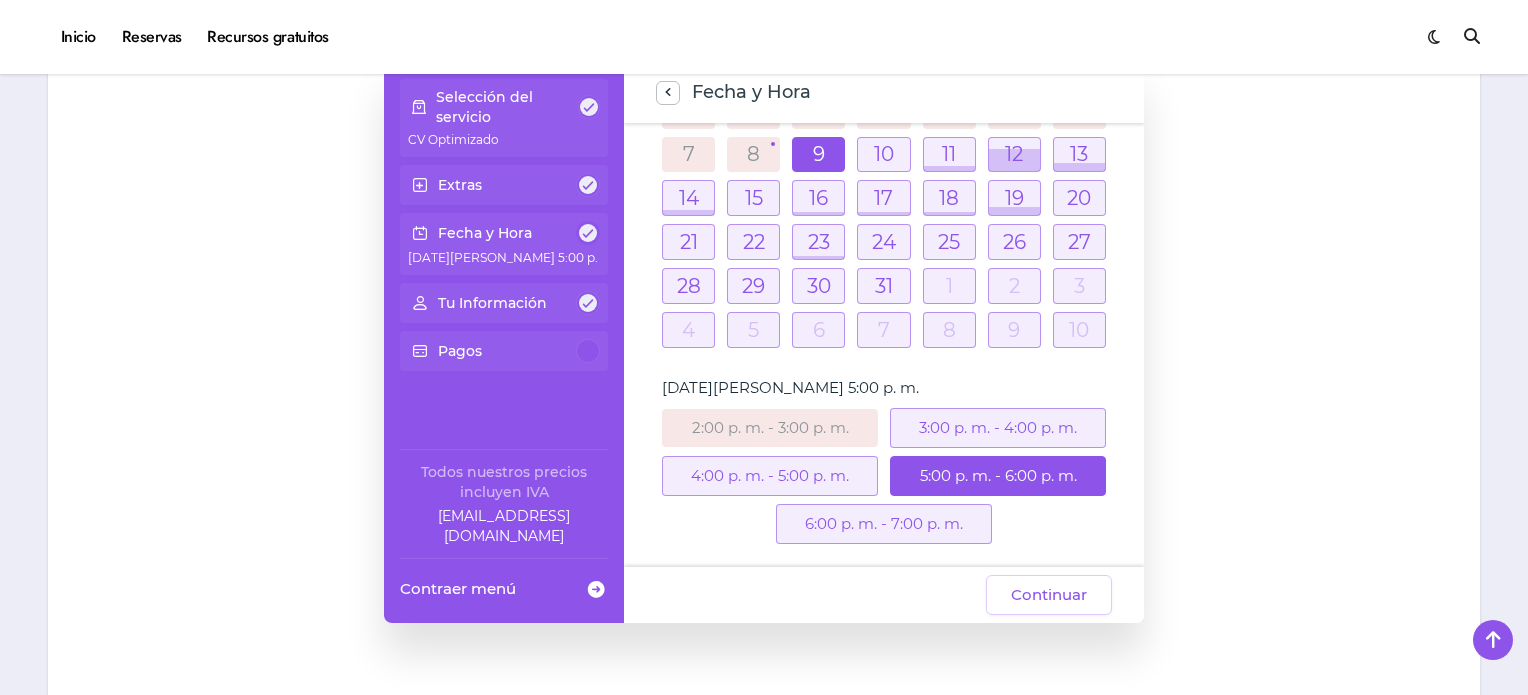 click on "6:00 p. m.  - 7:00 p. m." at bounding box center (884, 524) 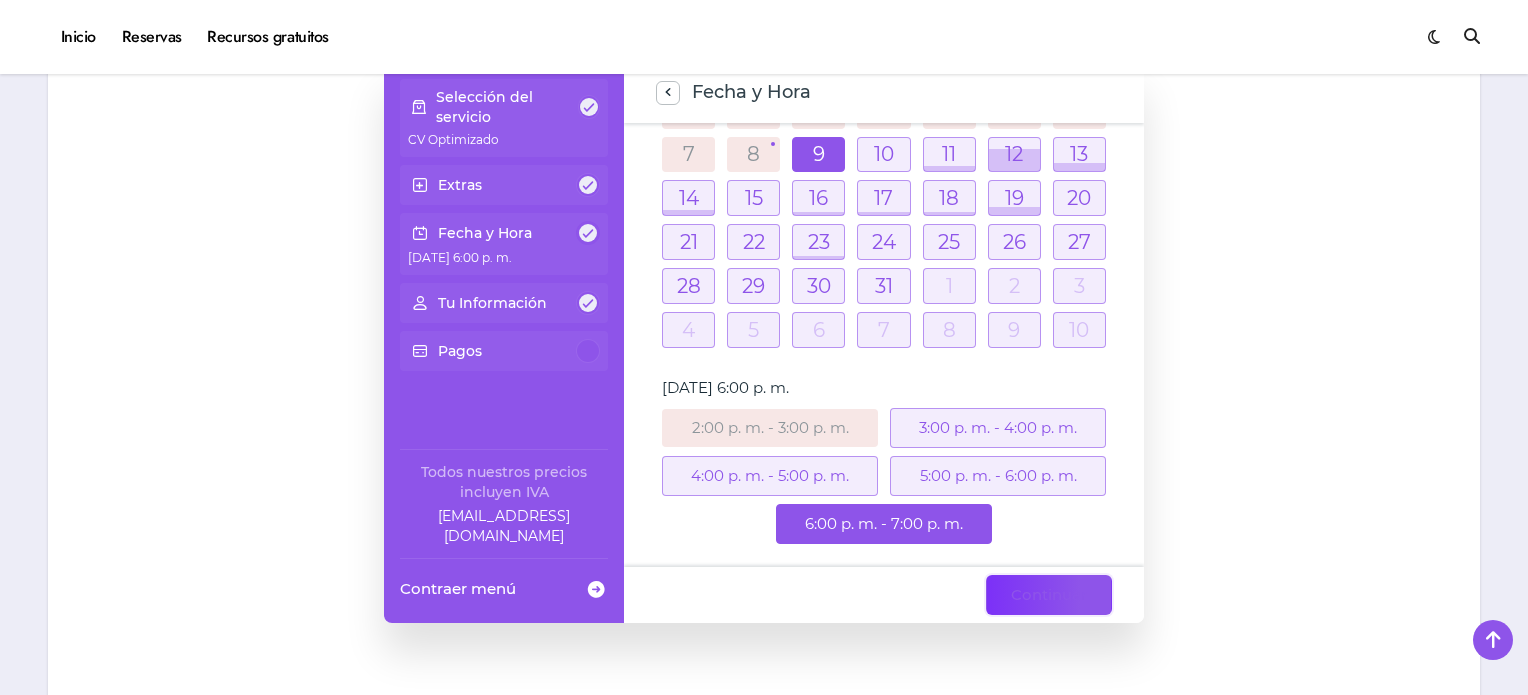 click on "Continuar" at bounding box center (1049, 595) 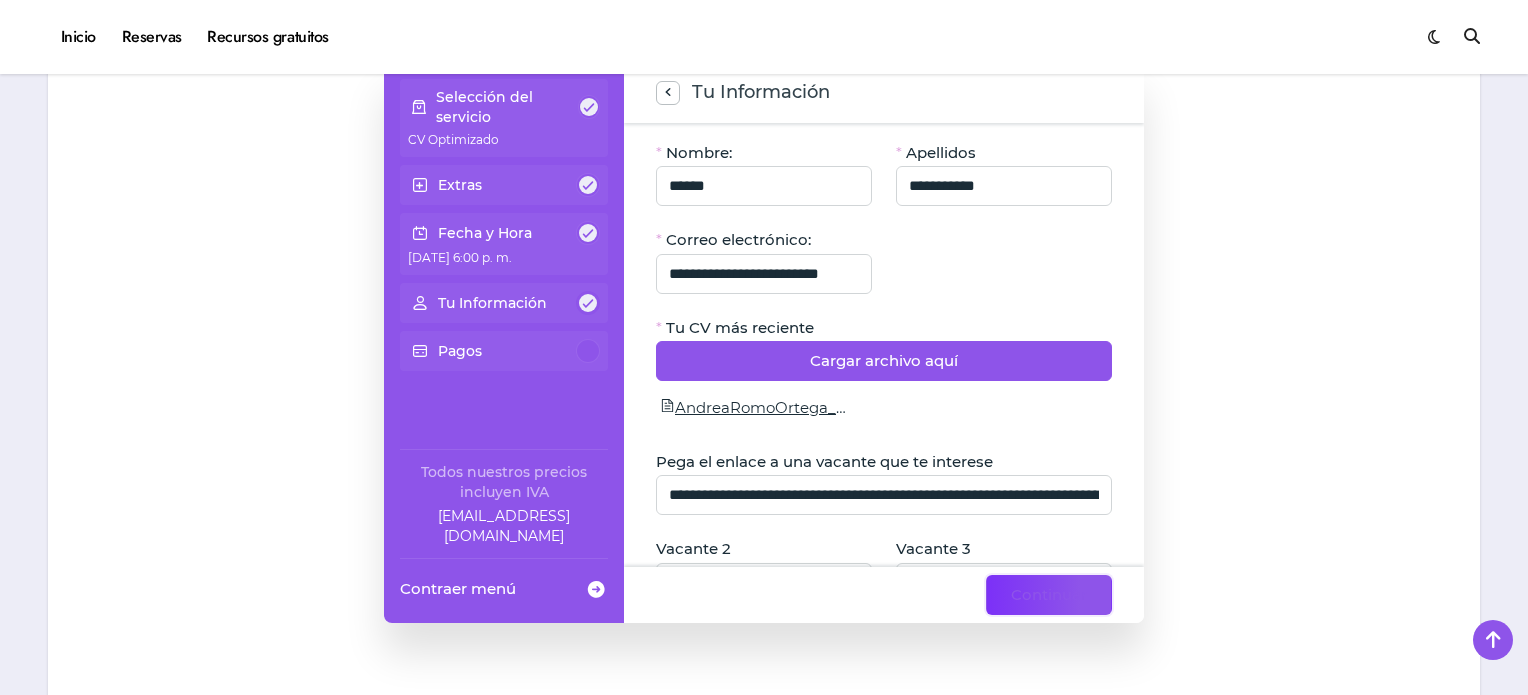 click on "Continuar" at bounding box center [1049, 595] 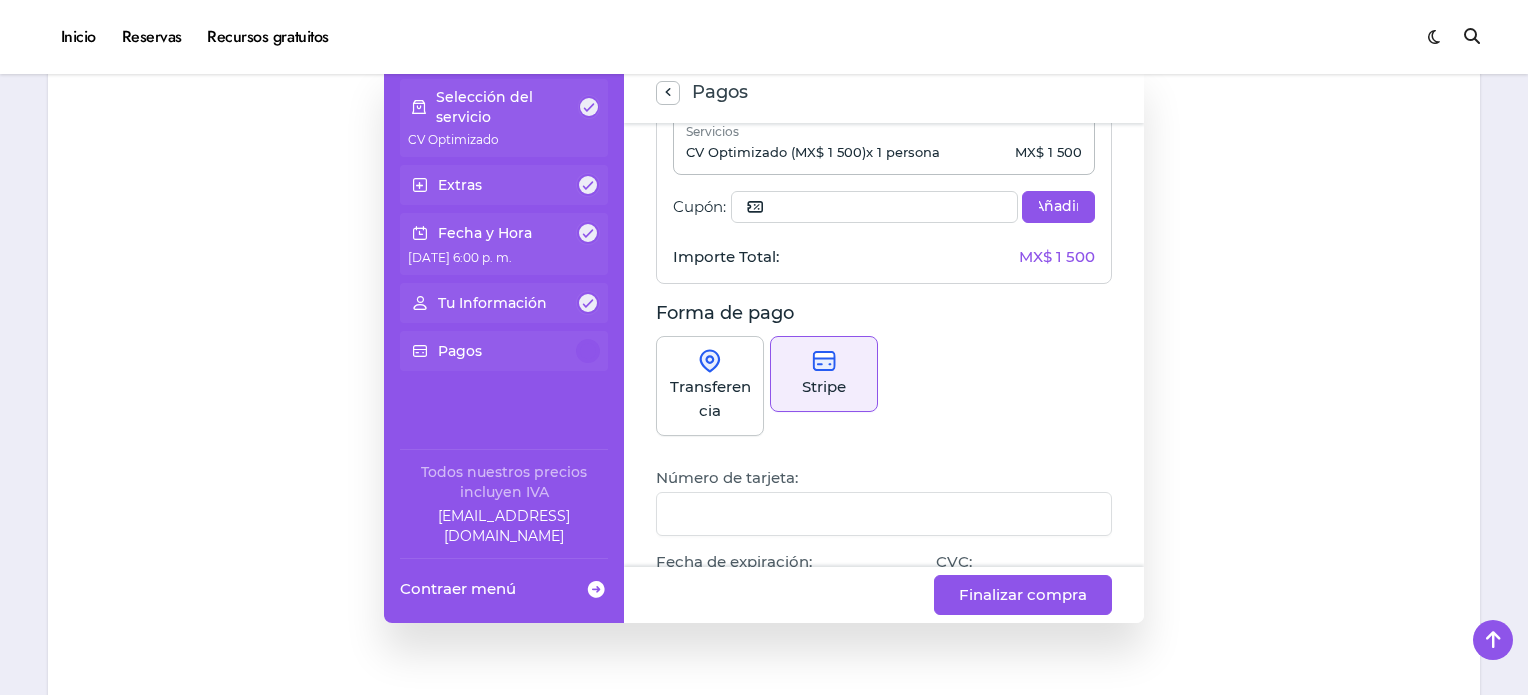 scroll, scrollTop: 200, scrollLeft: 0, axis: vertical 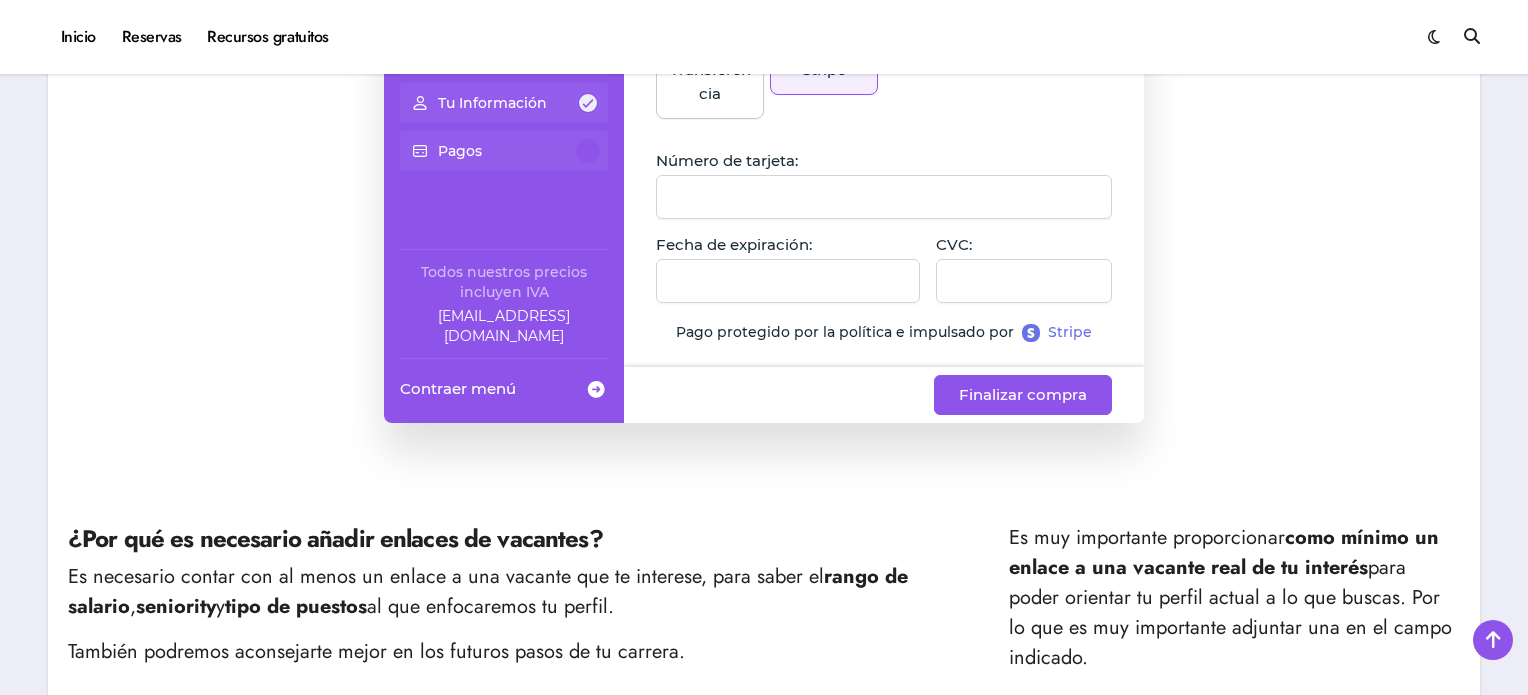 click at bounding box center [1024, 281] 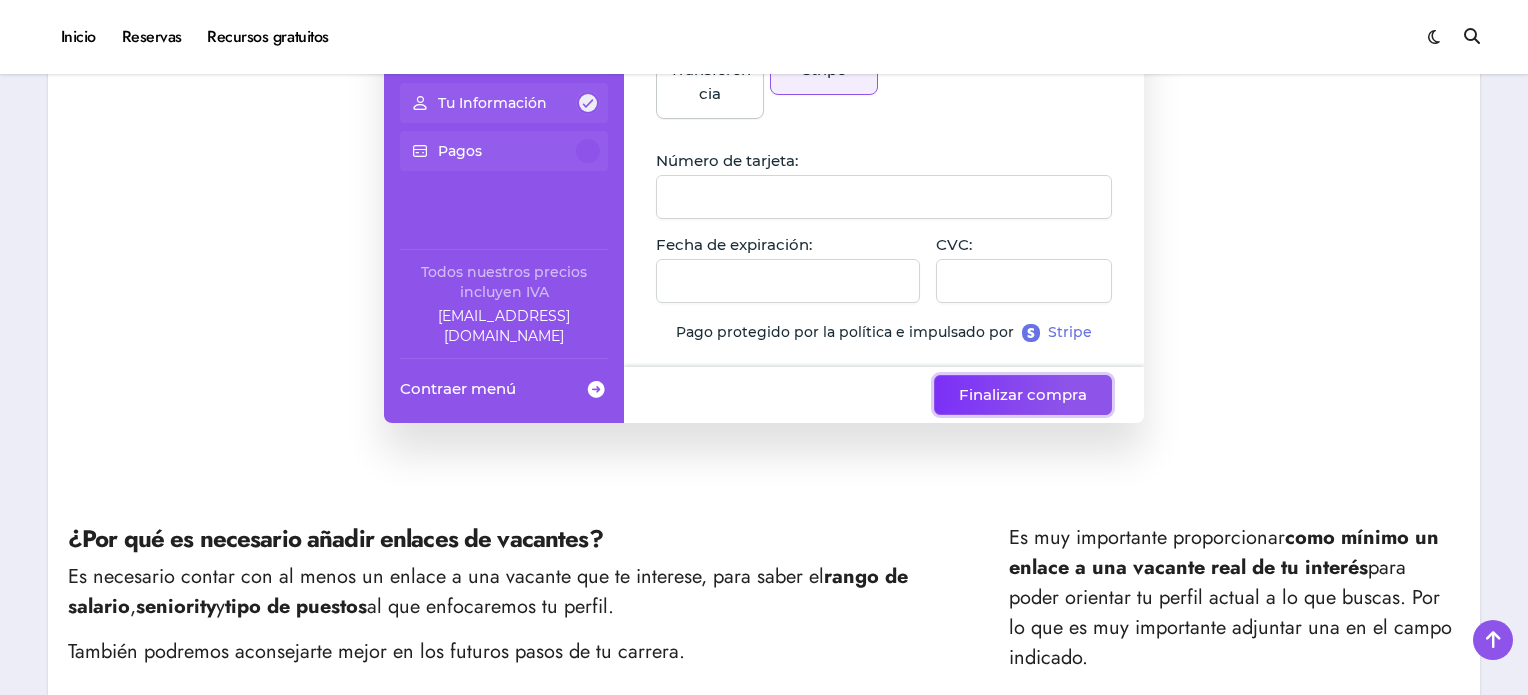 click on "Finalizar compra" at bounding box center [1023, 395] 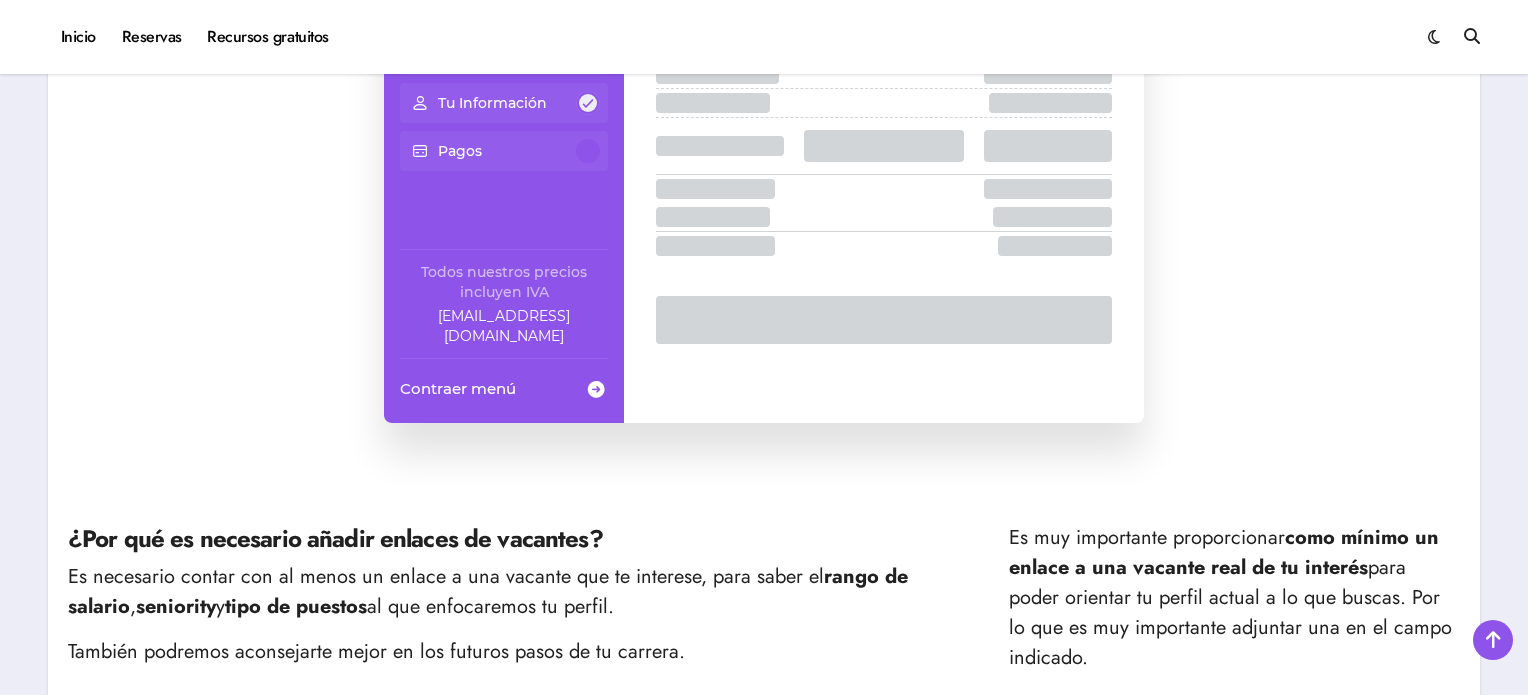scroll, scrollTop: 0, scrollLeft: 0, axis: both 